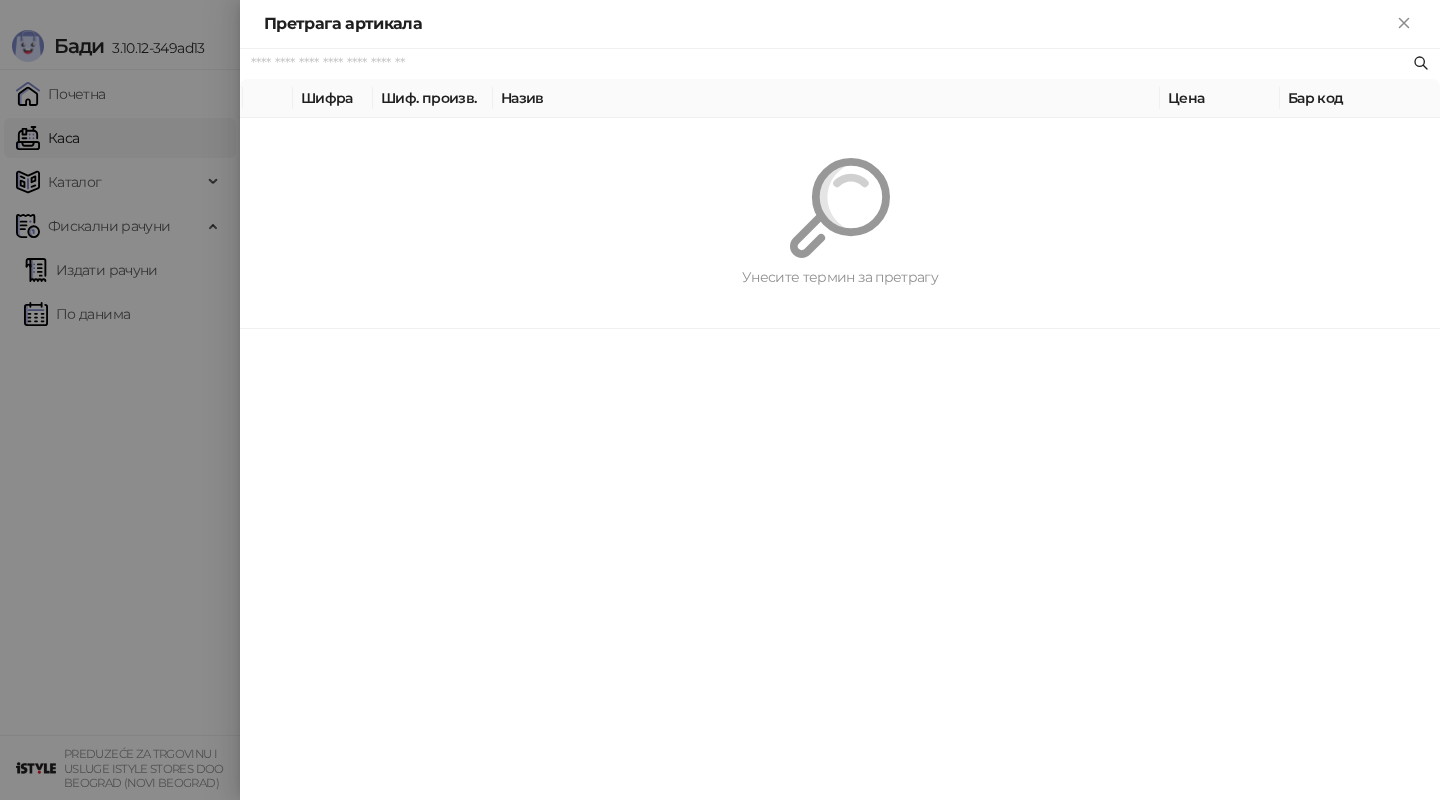 scroll, scrollTop: 0, scrollLeft: 0, axis: both 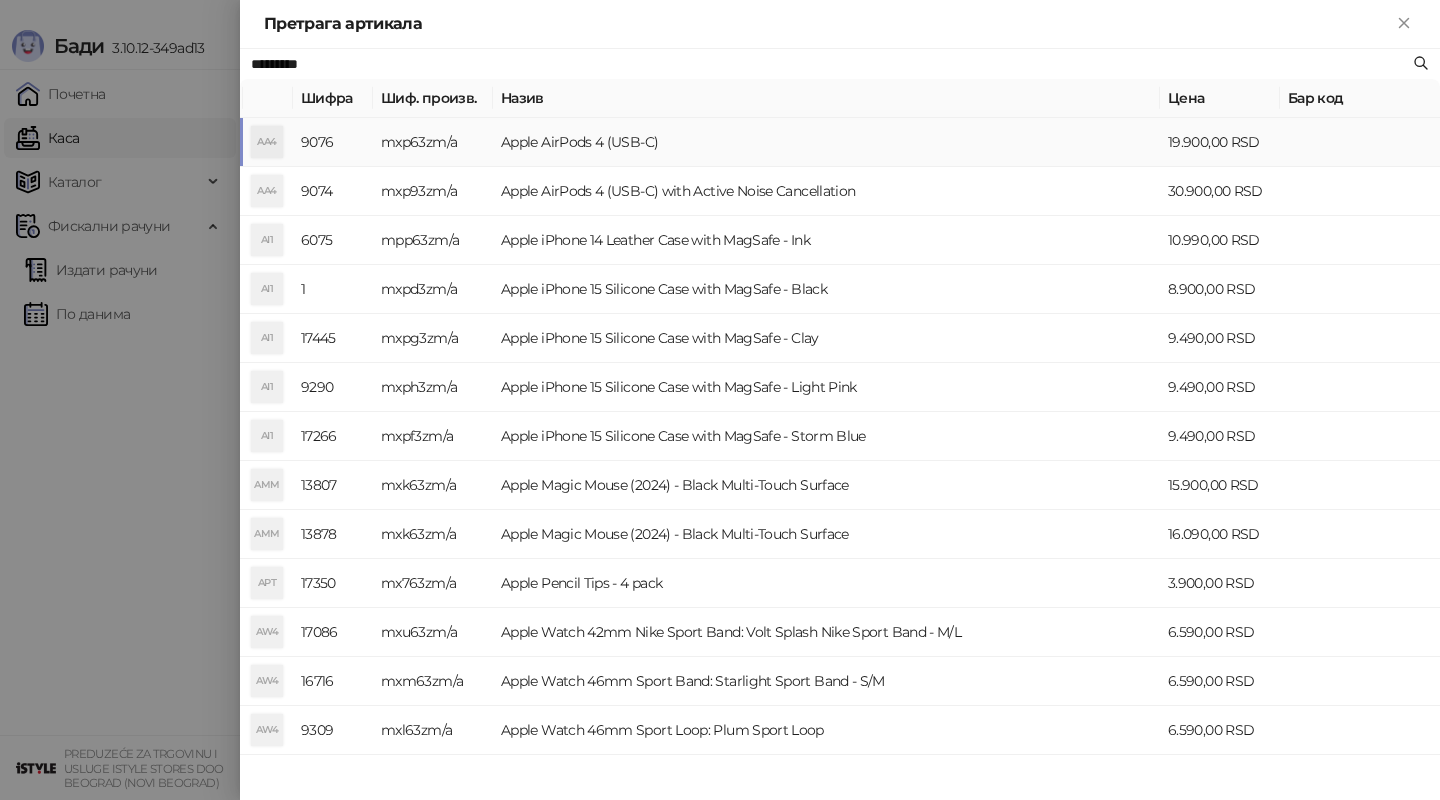 type on "*********" 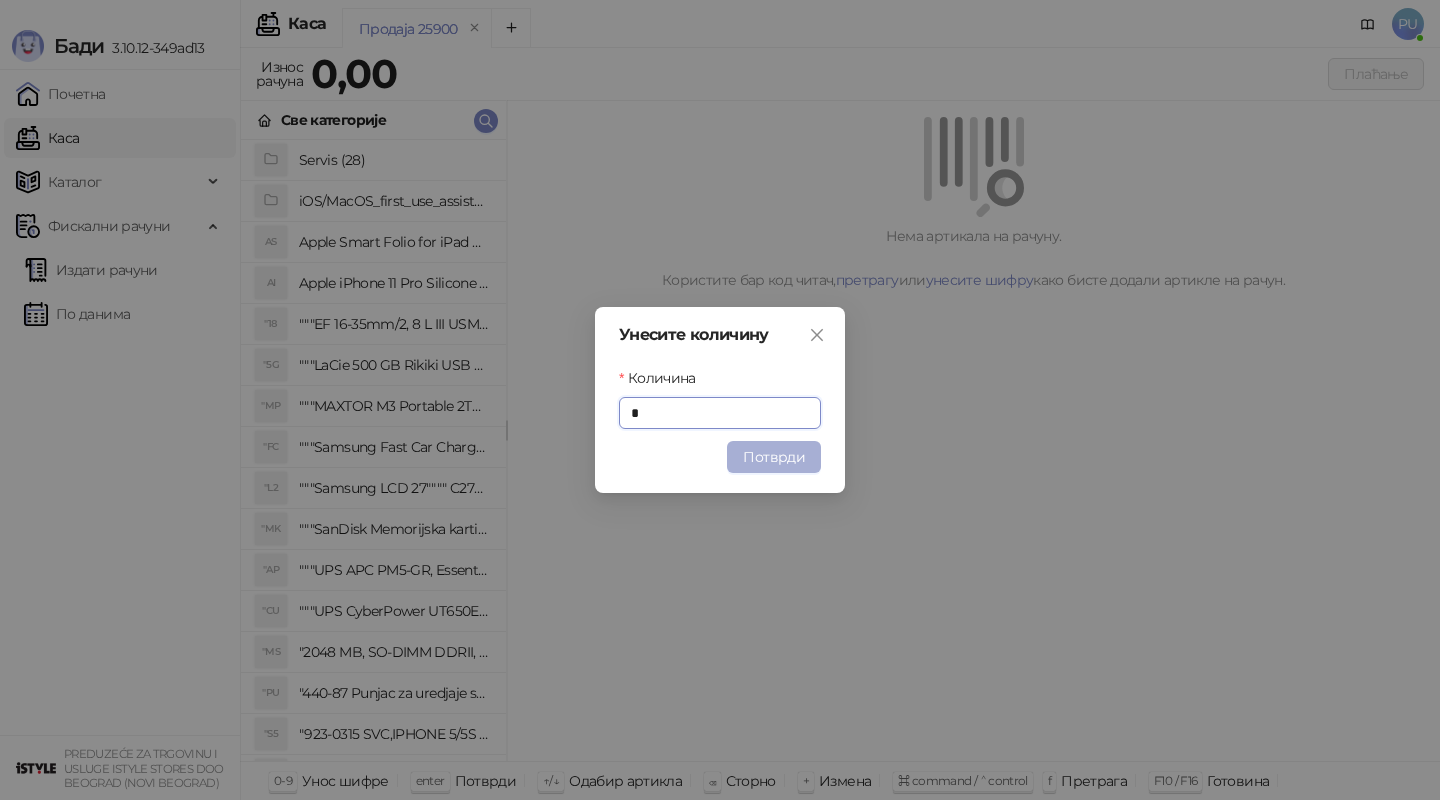 click on "Потврди" at bounding box center [774, 457] 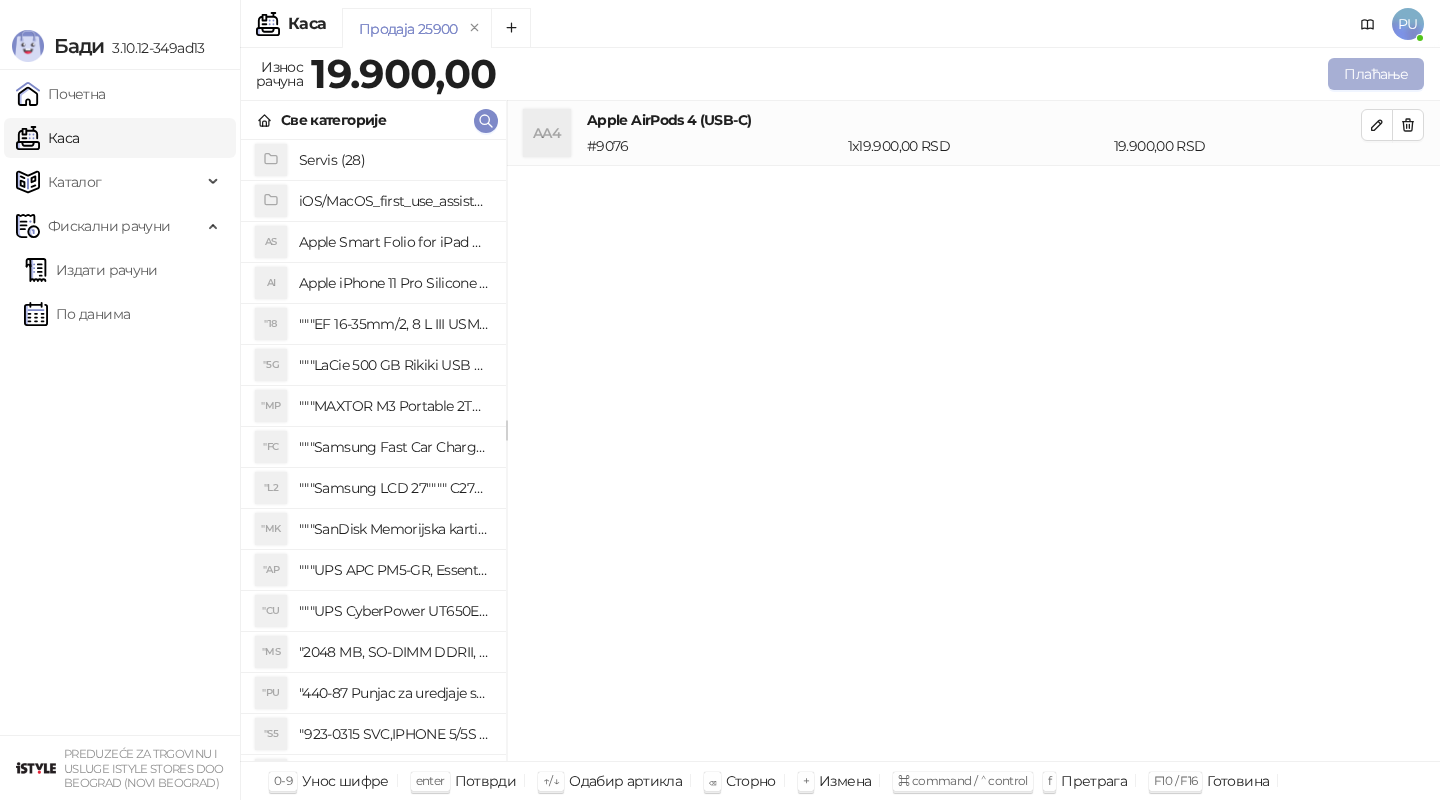 click on "Плаћање" at bounding box center [1376, 74] 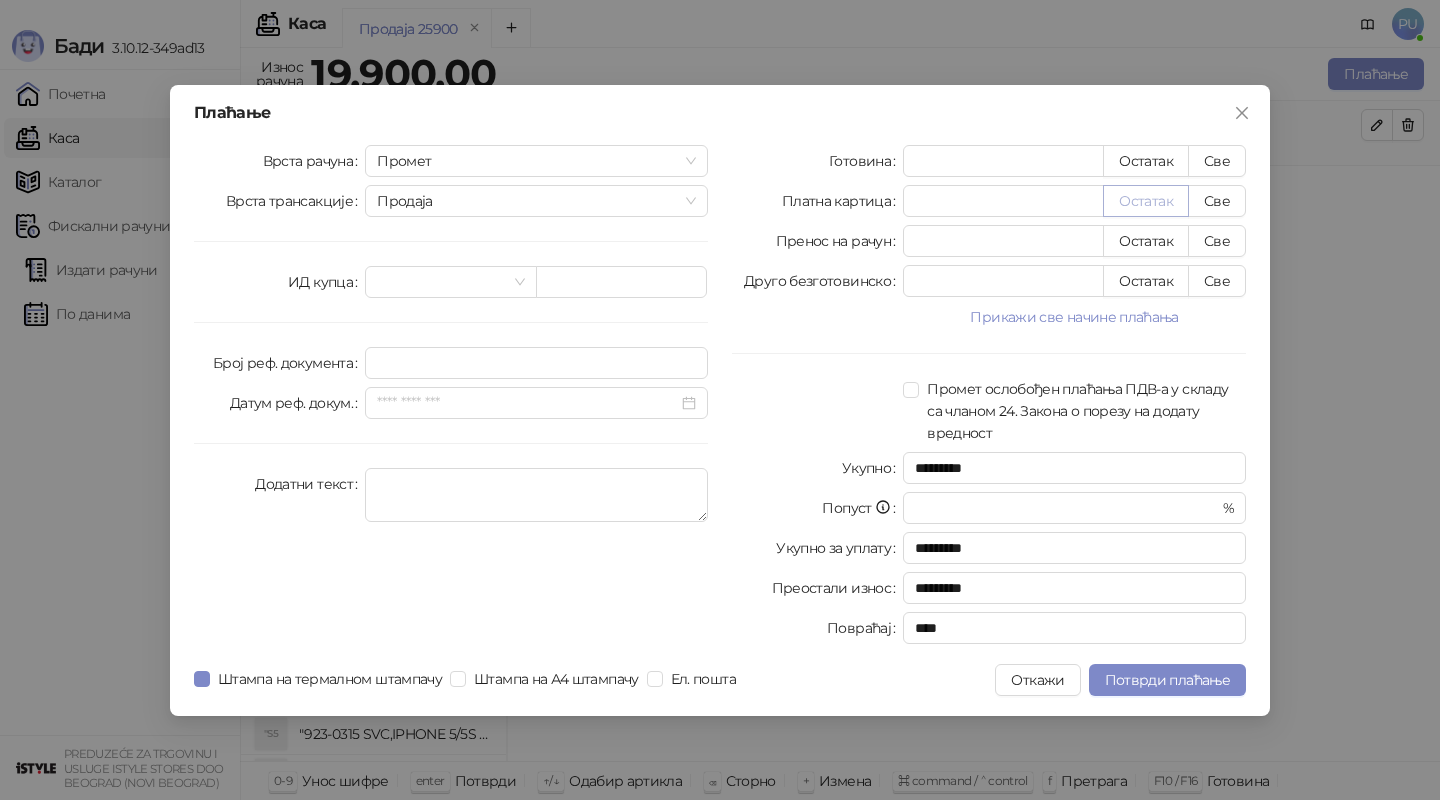 click on "Остатак" at bounding box center [1146, 201] 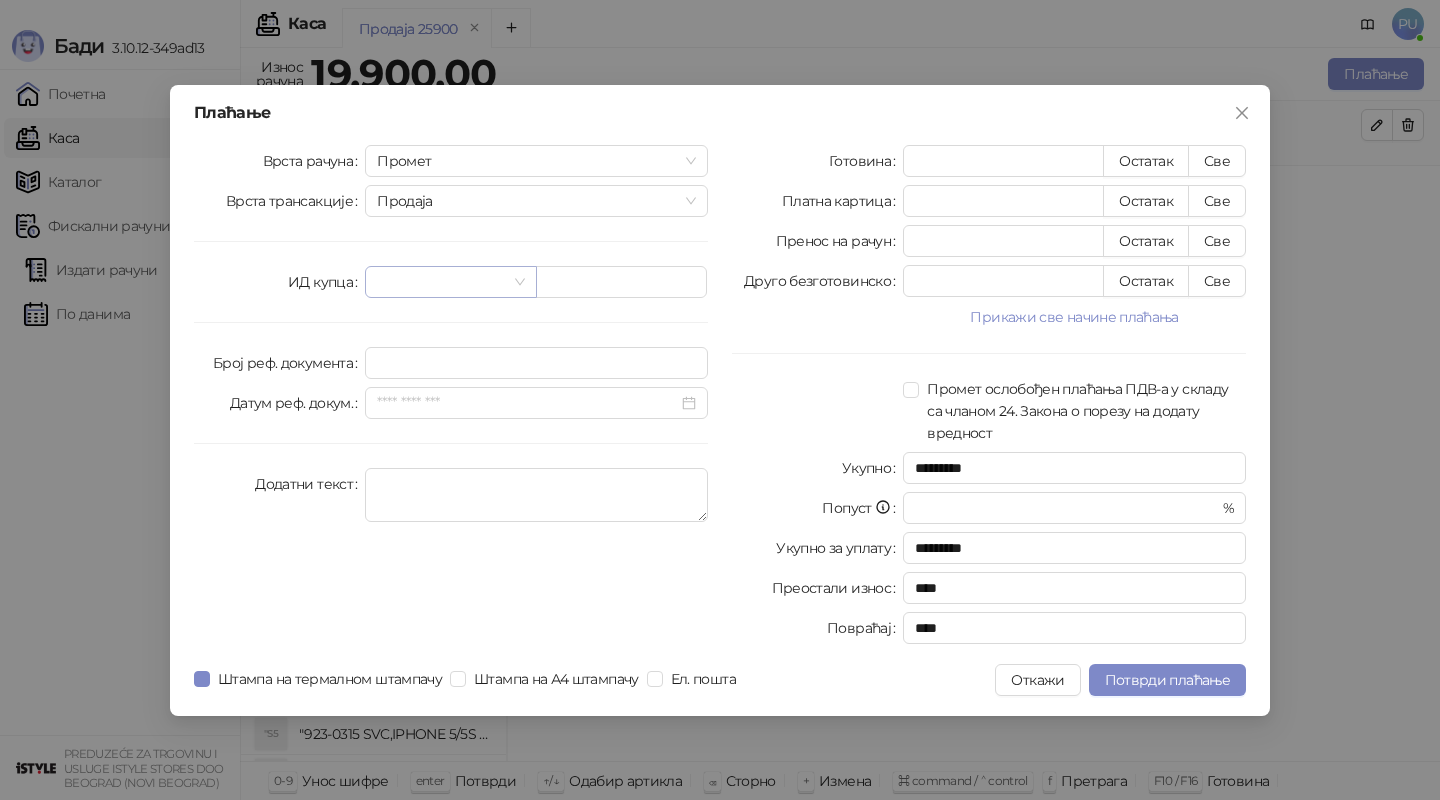 click at bounding box center (441, 282) 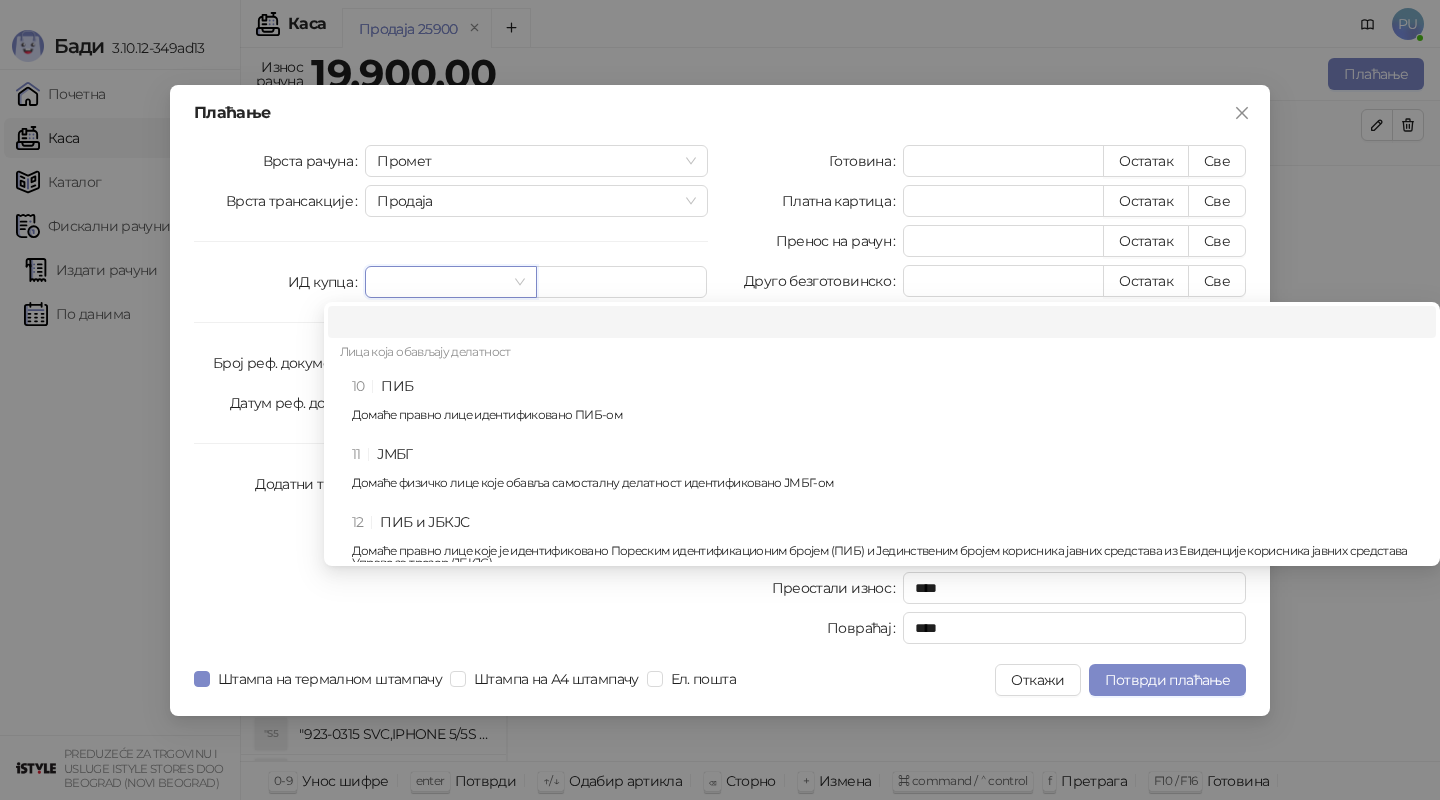 click on "Лица која обављају делатност" at bounding box center (882, 354) 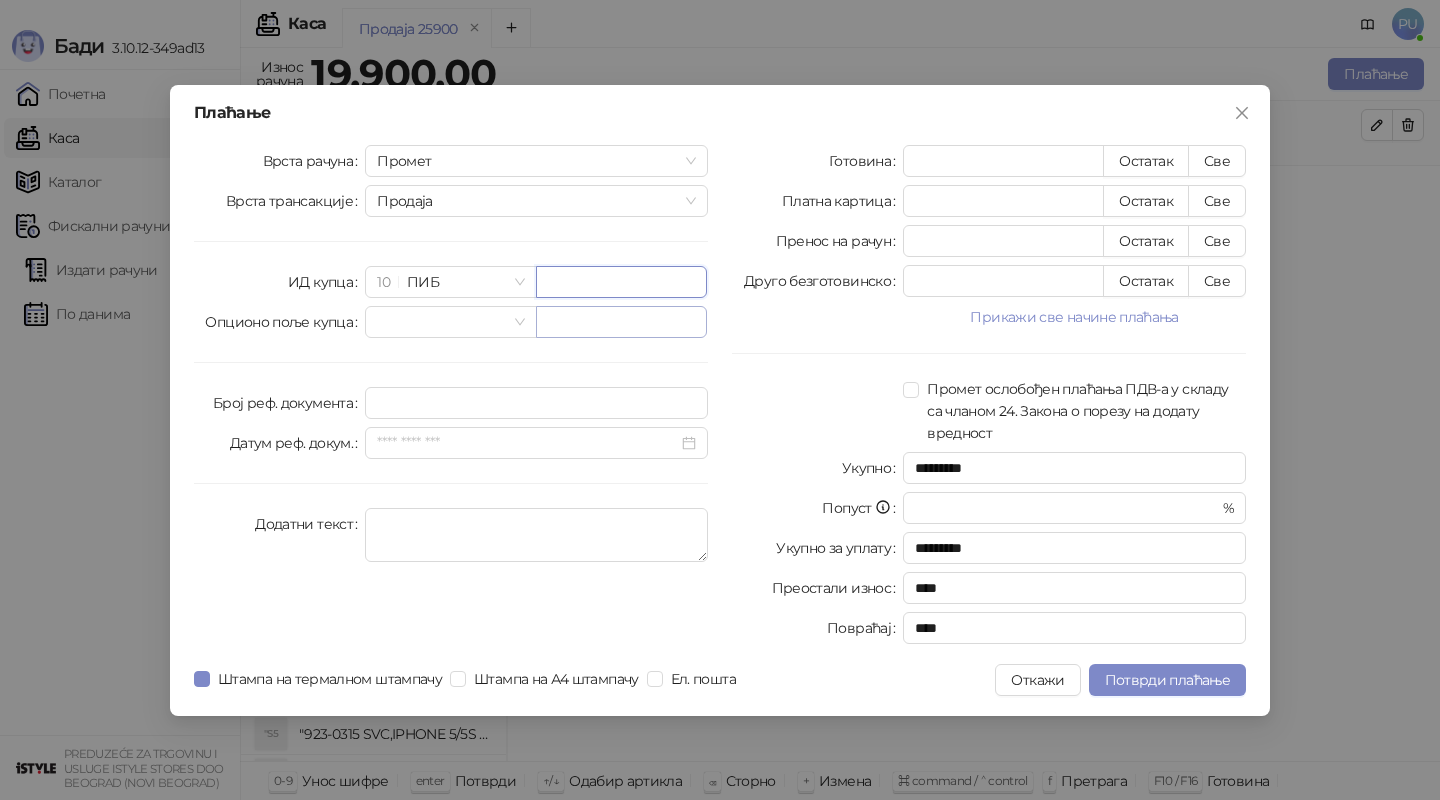 paste on "*********" 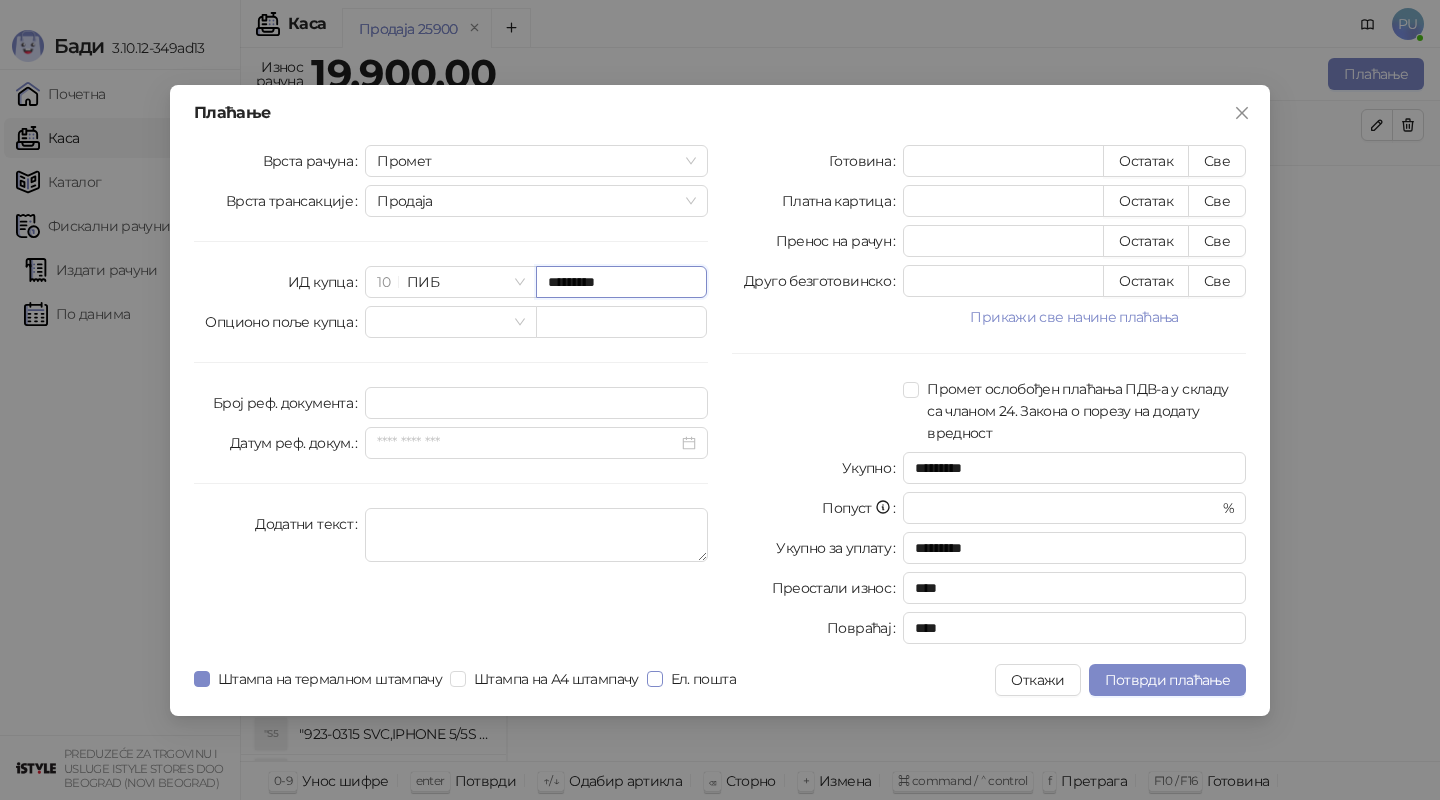 type on "*********" 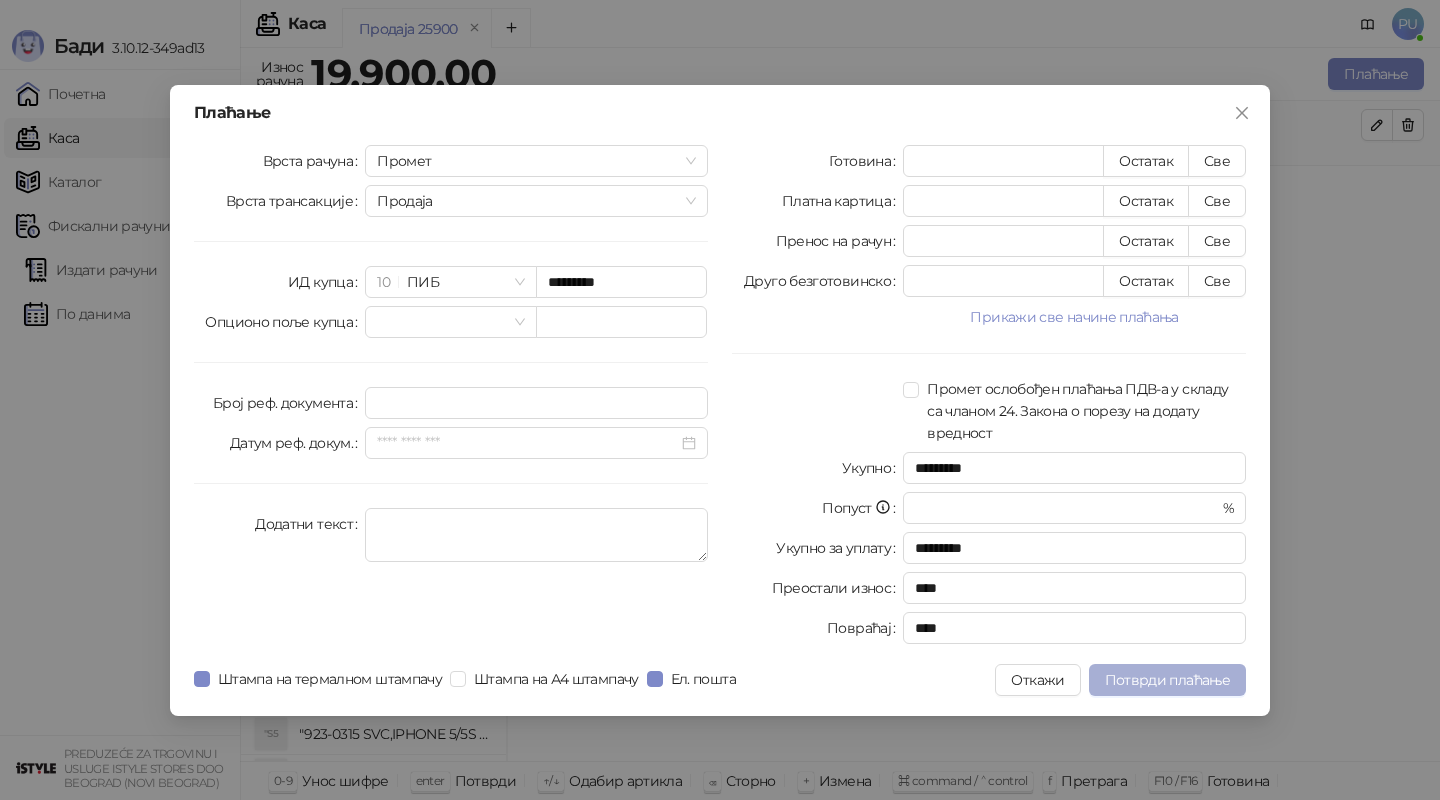 click on "Потврди плаћање" at bounding box center (1167, 680) 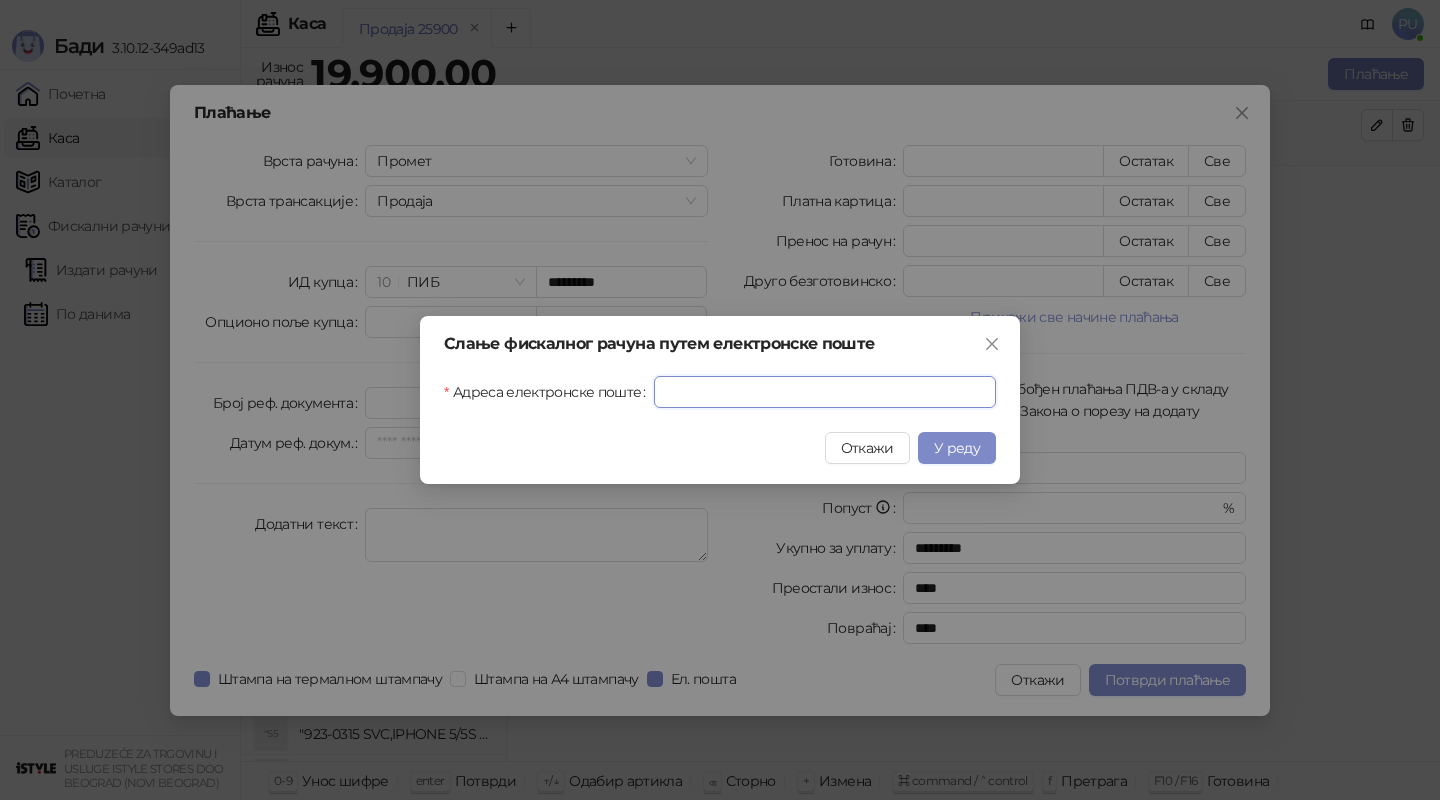 click on "Адреса електронске поште" at bounding box center (825, 392) 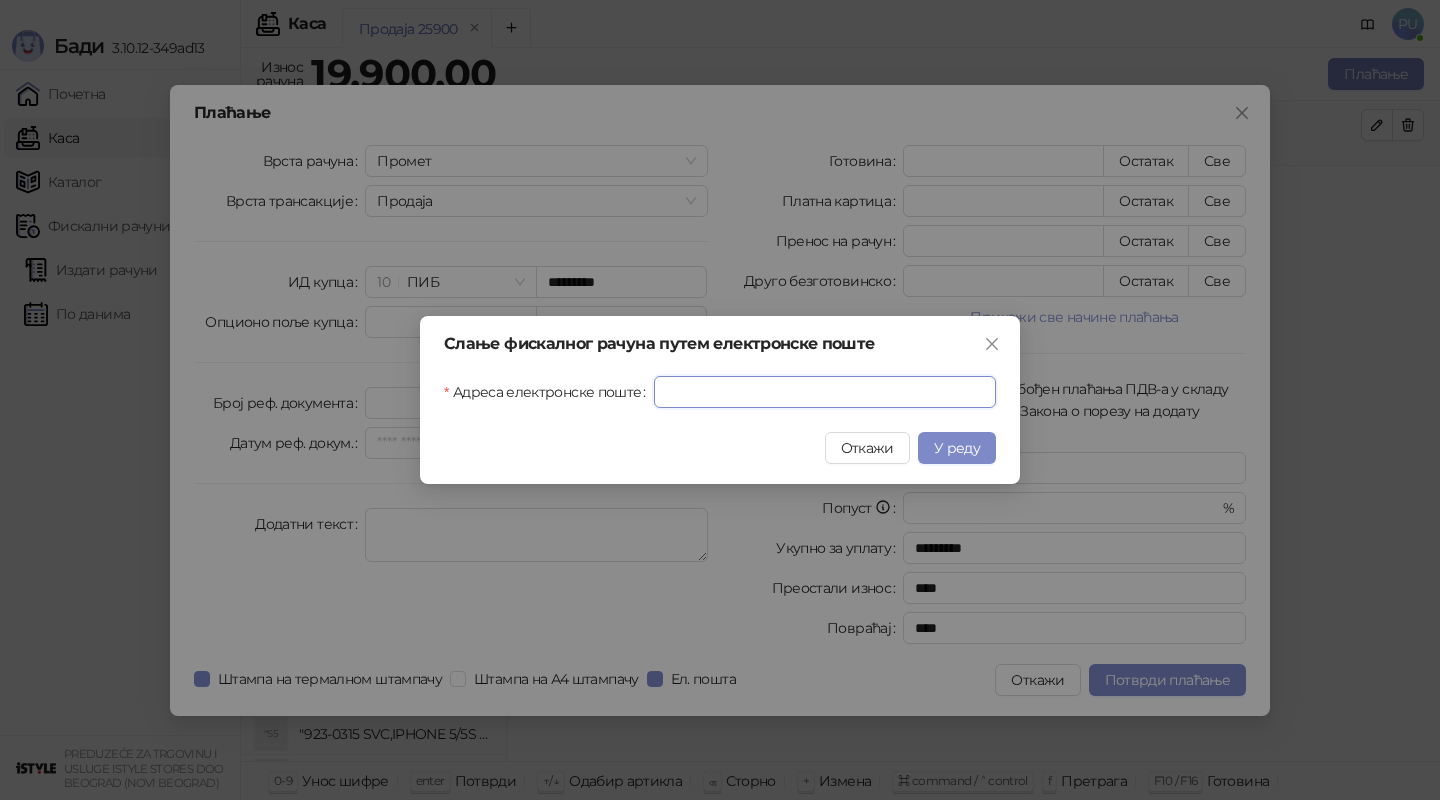 paste on "**********" 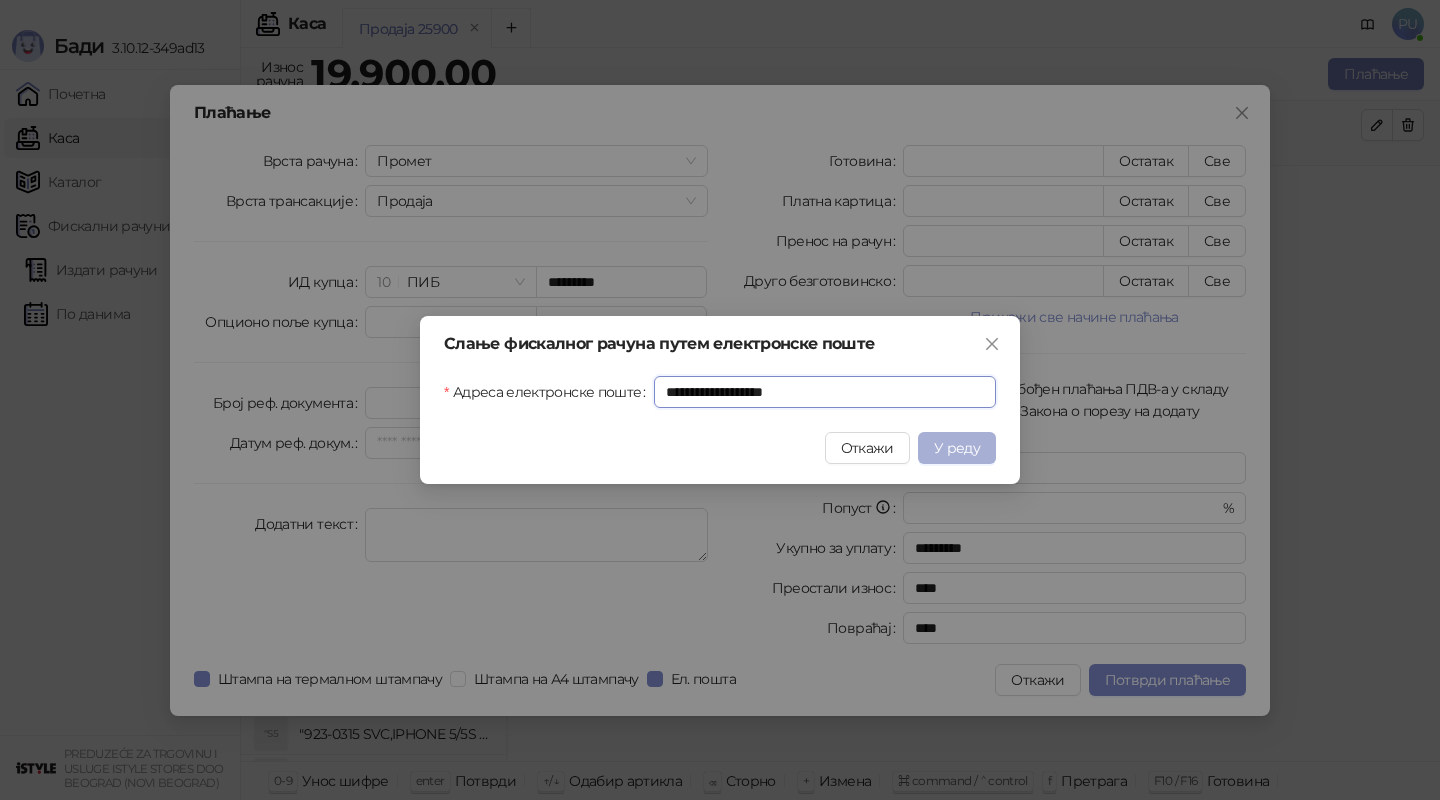 type on "**********" 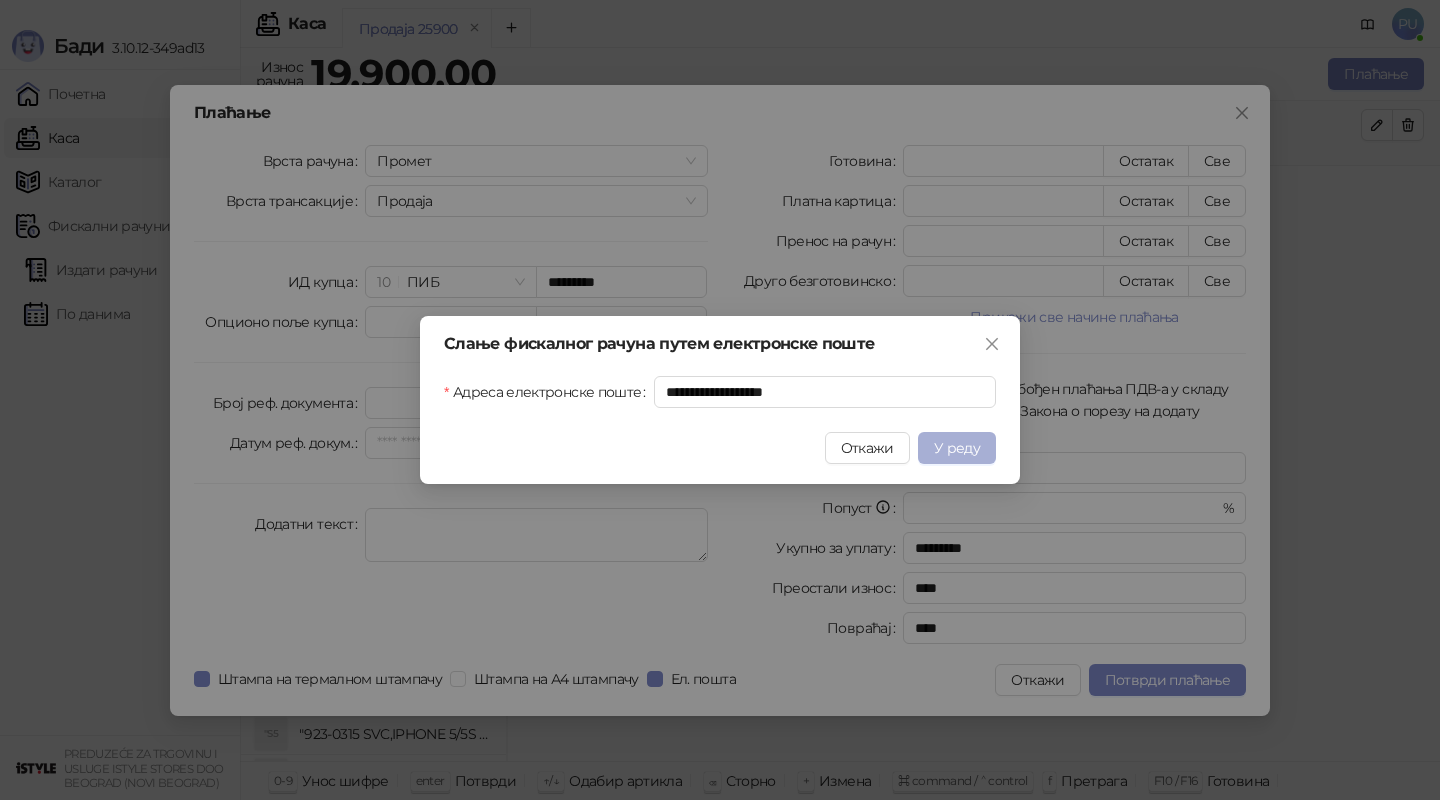click on "У реду" at bounding box center [957, 448] 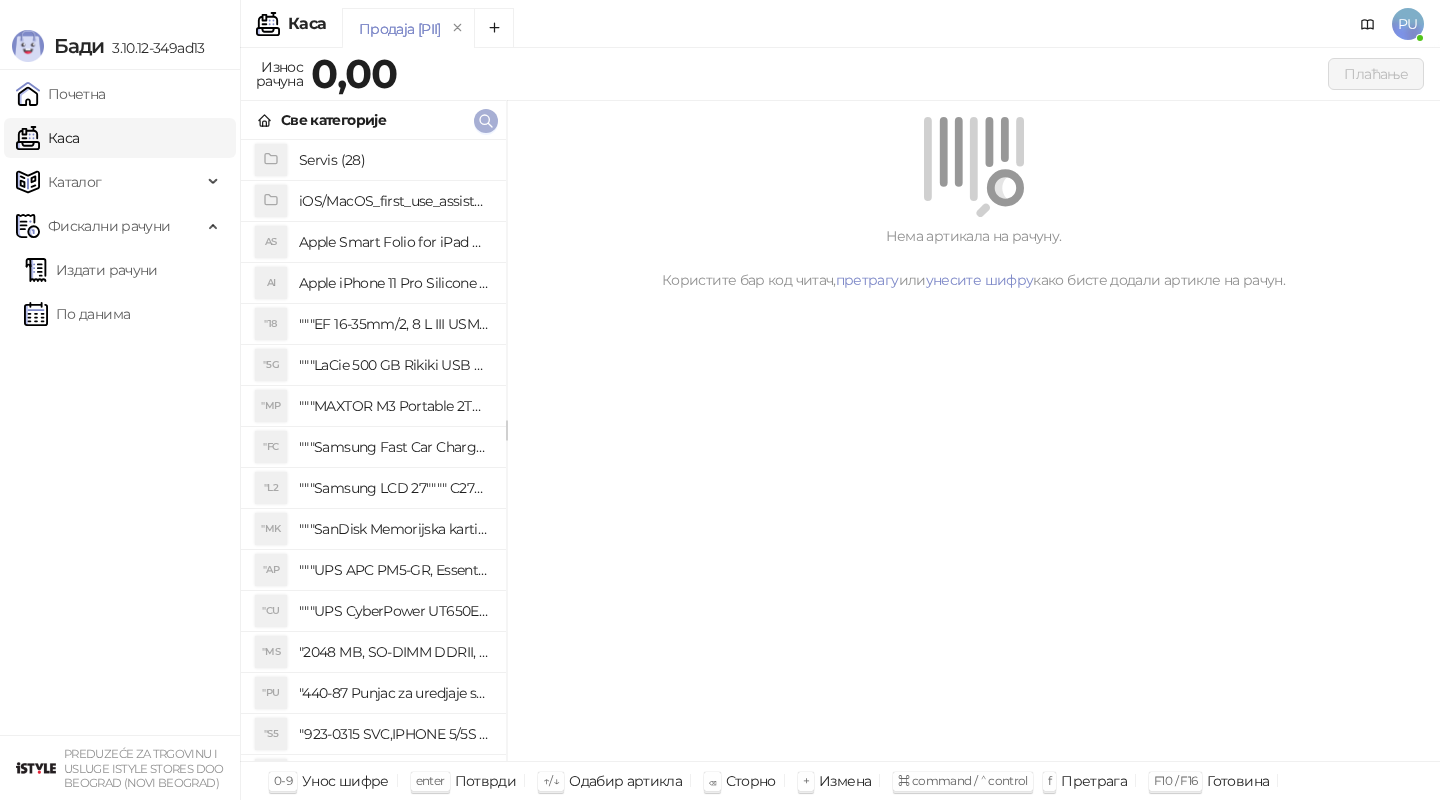 click 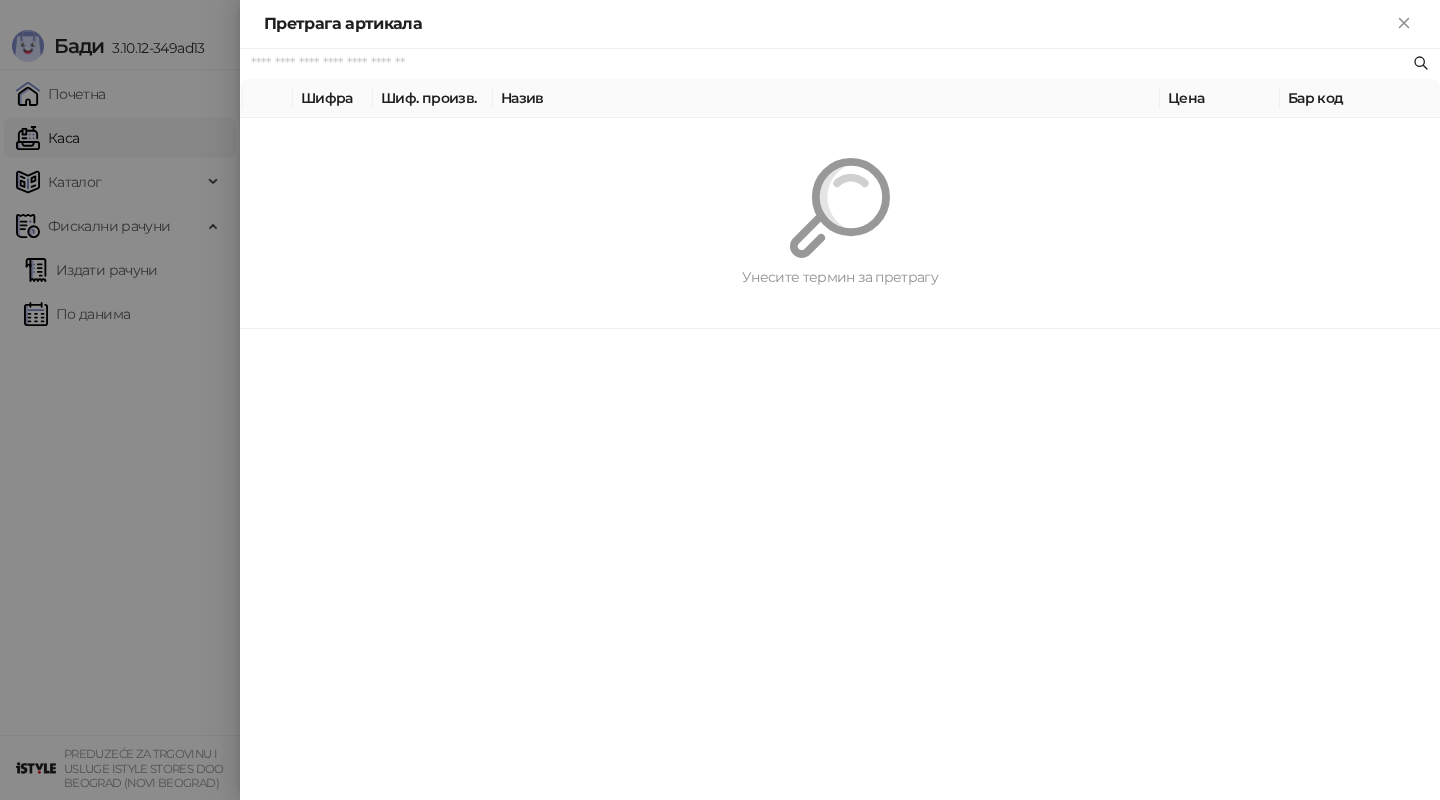 paste on "**********" 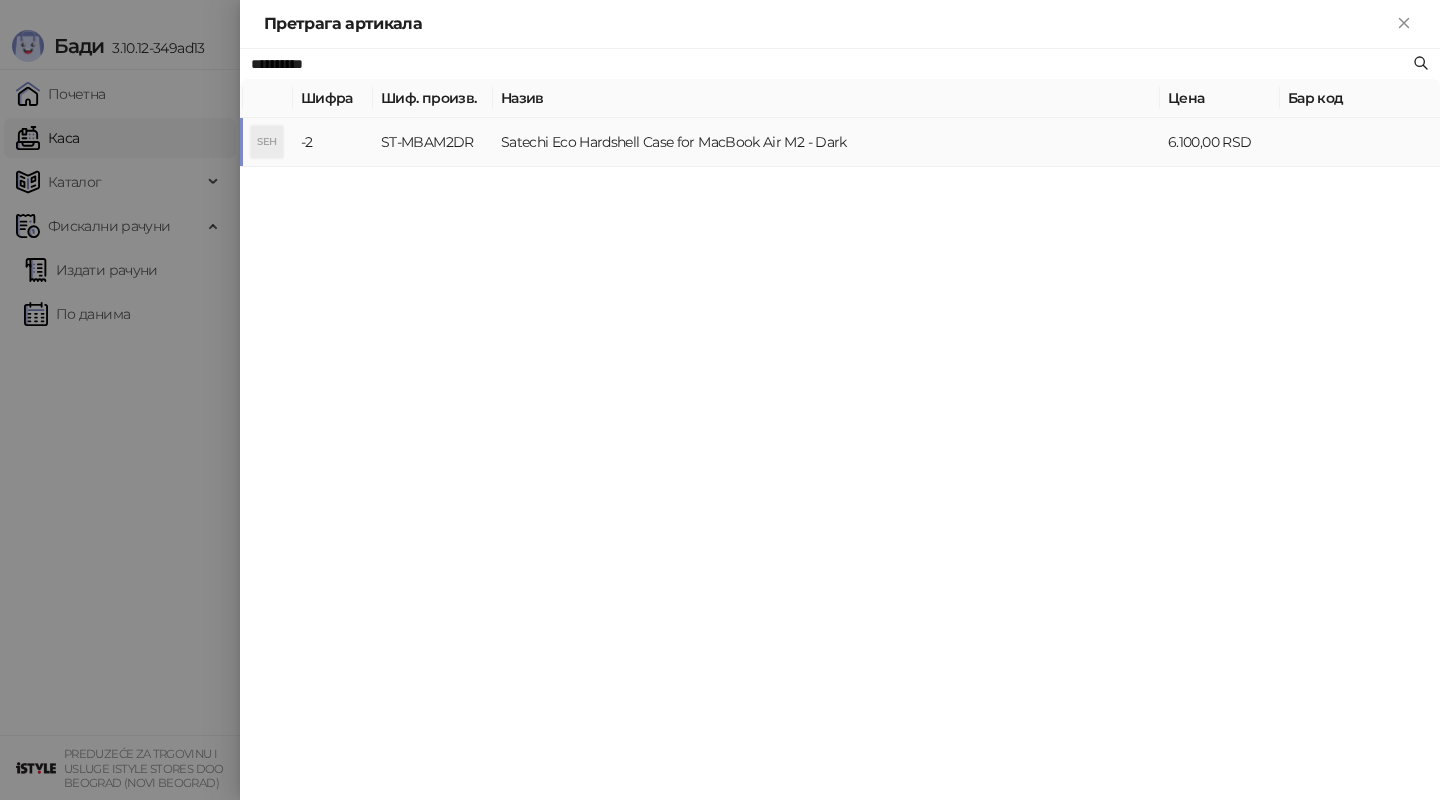 type on "**********" 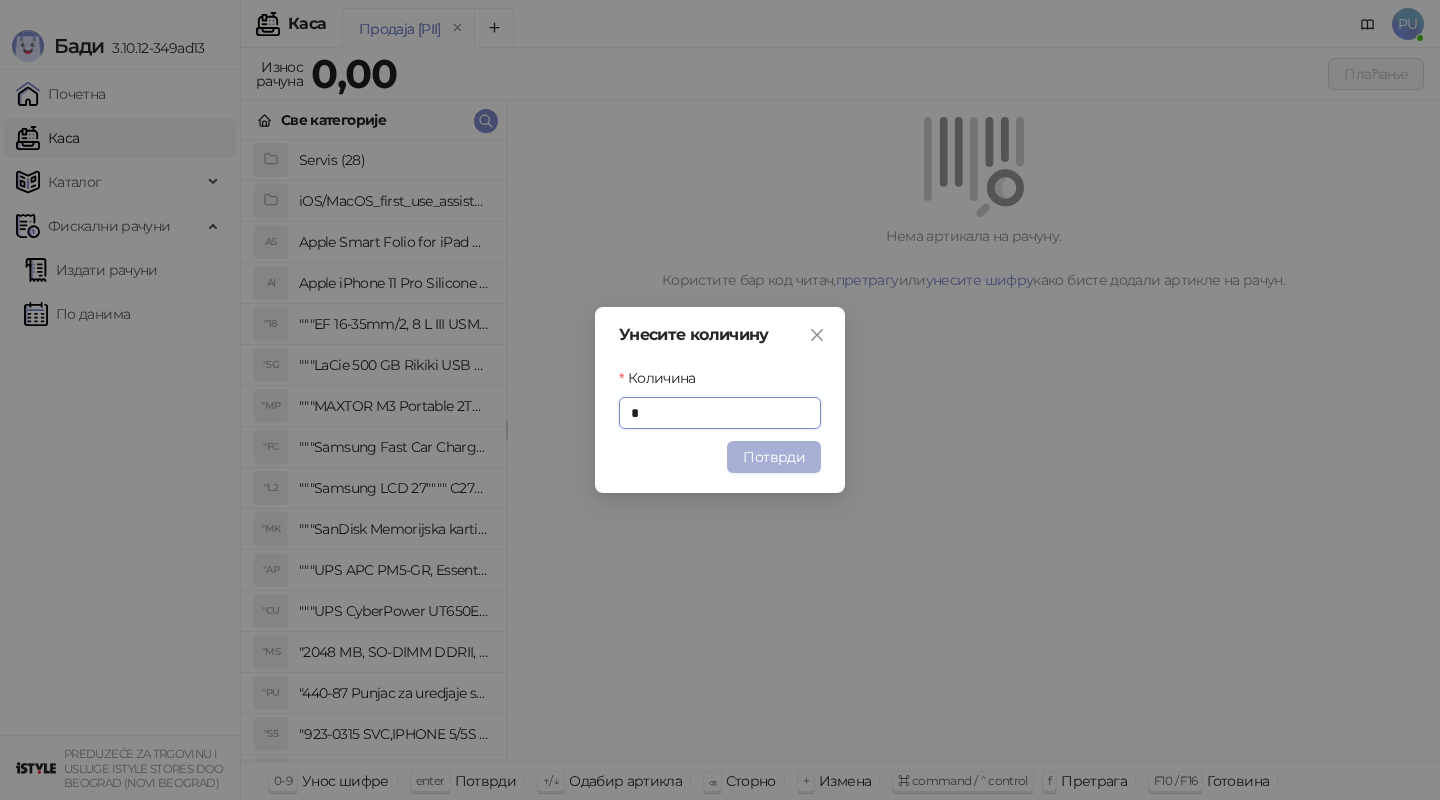 click on "Потврди" at bounding box center (774, 457) 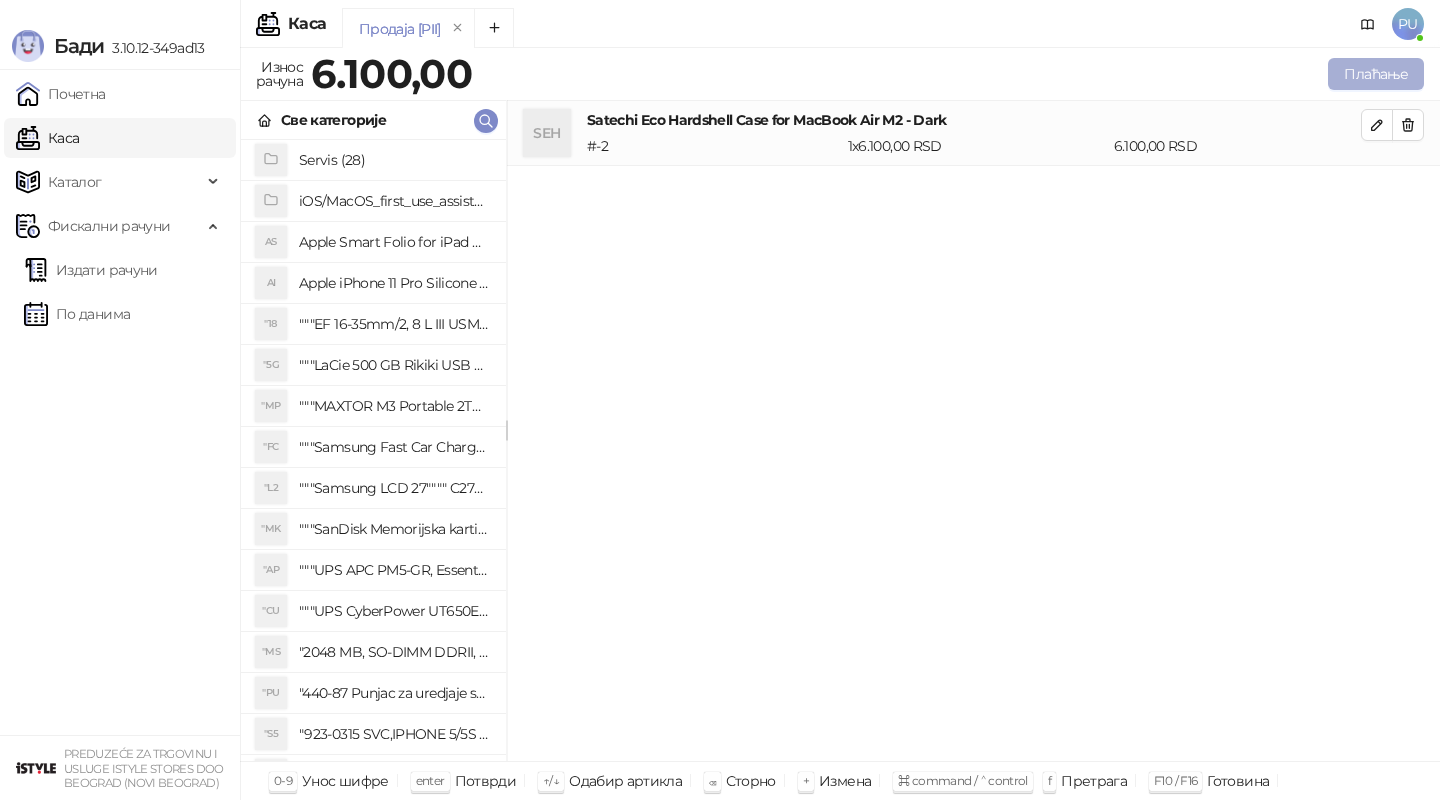 click on "Плаћање" at bounding box center (1376, 74) 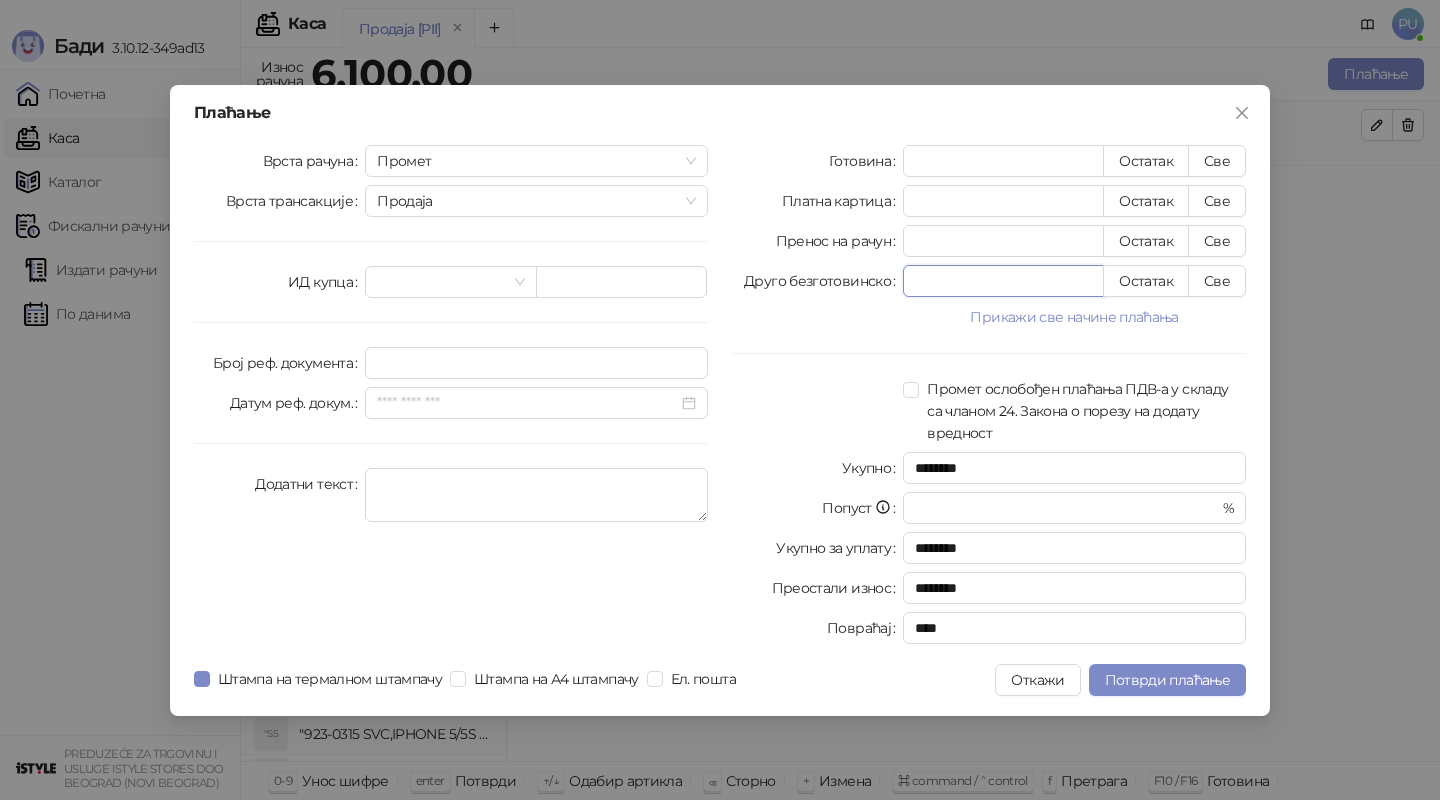 drag, startPoint x: 930, startPoint y: 286, endPoint x: 817, endPoint y: 286, distance: 113 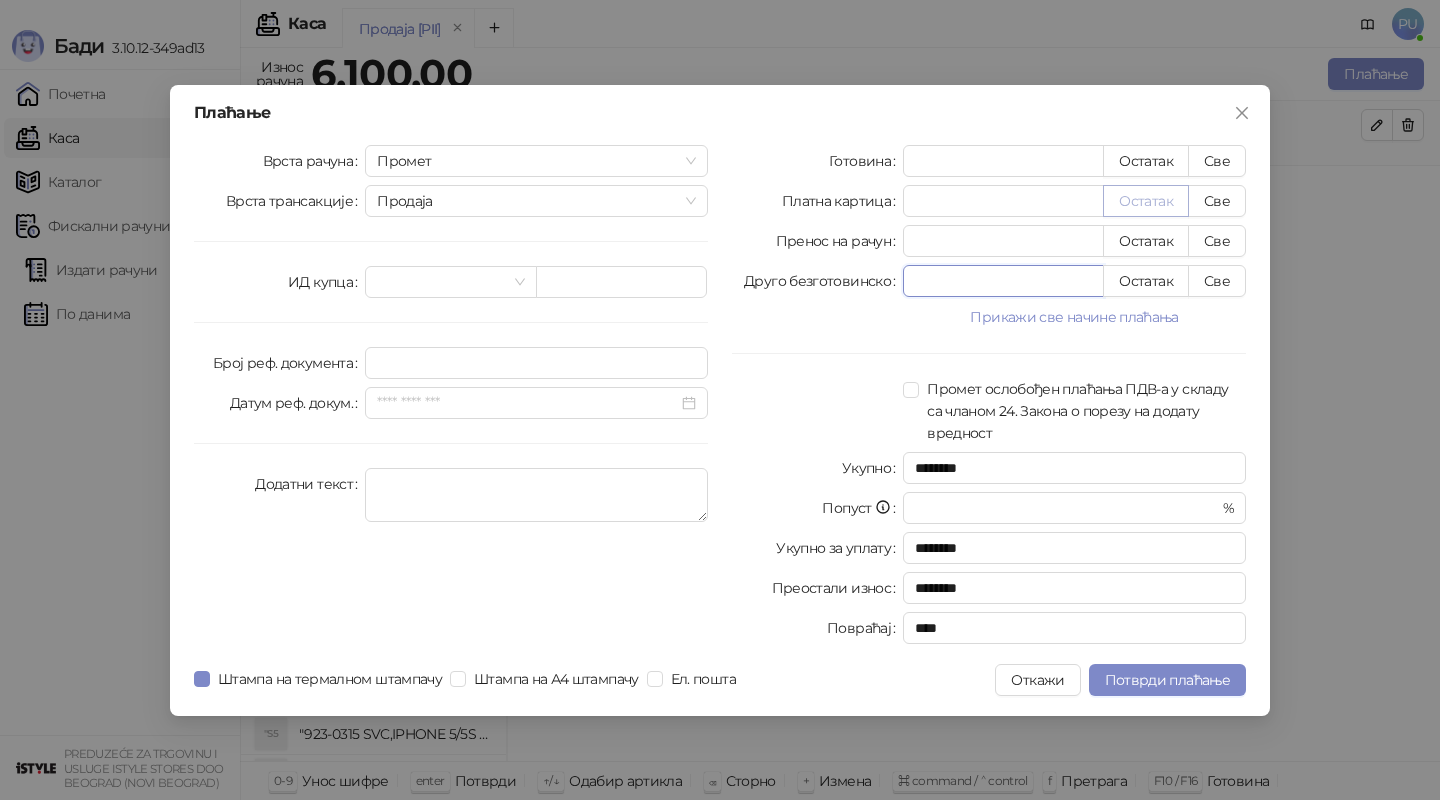 type on "***" 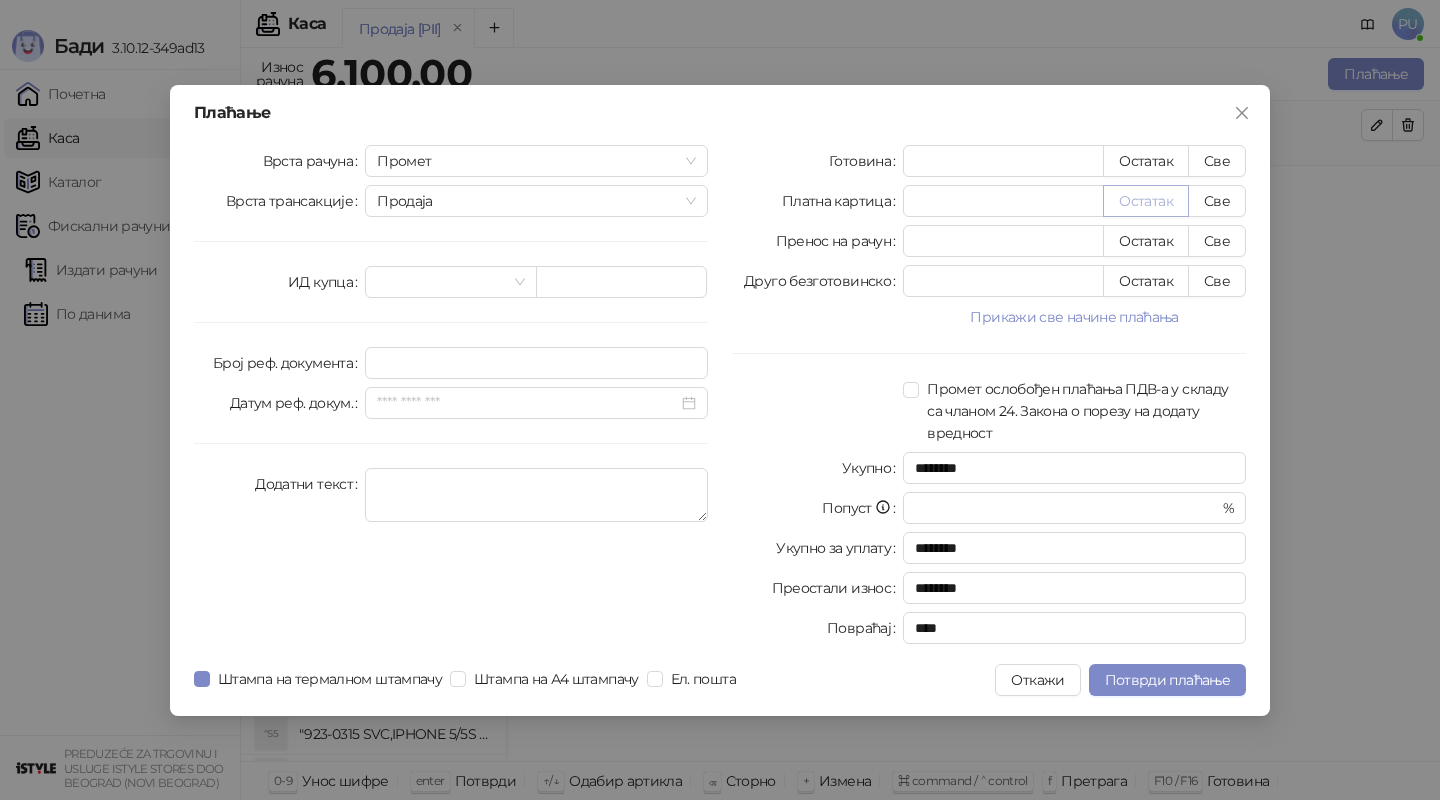 click on "Остатак" at bounding box center [1146, 201] 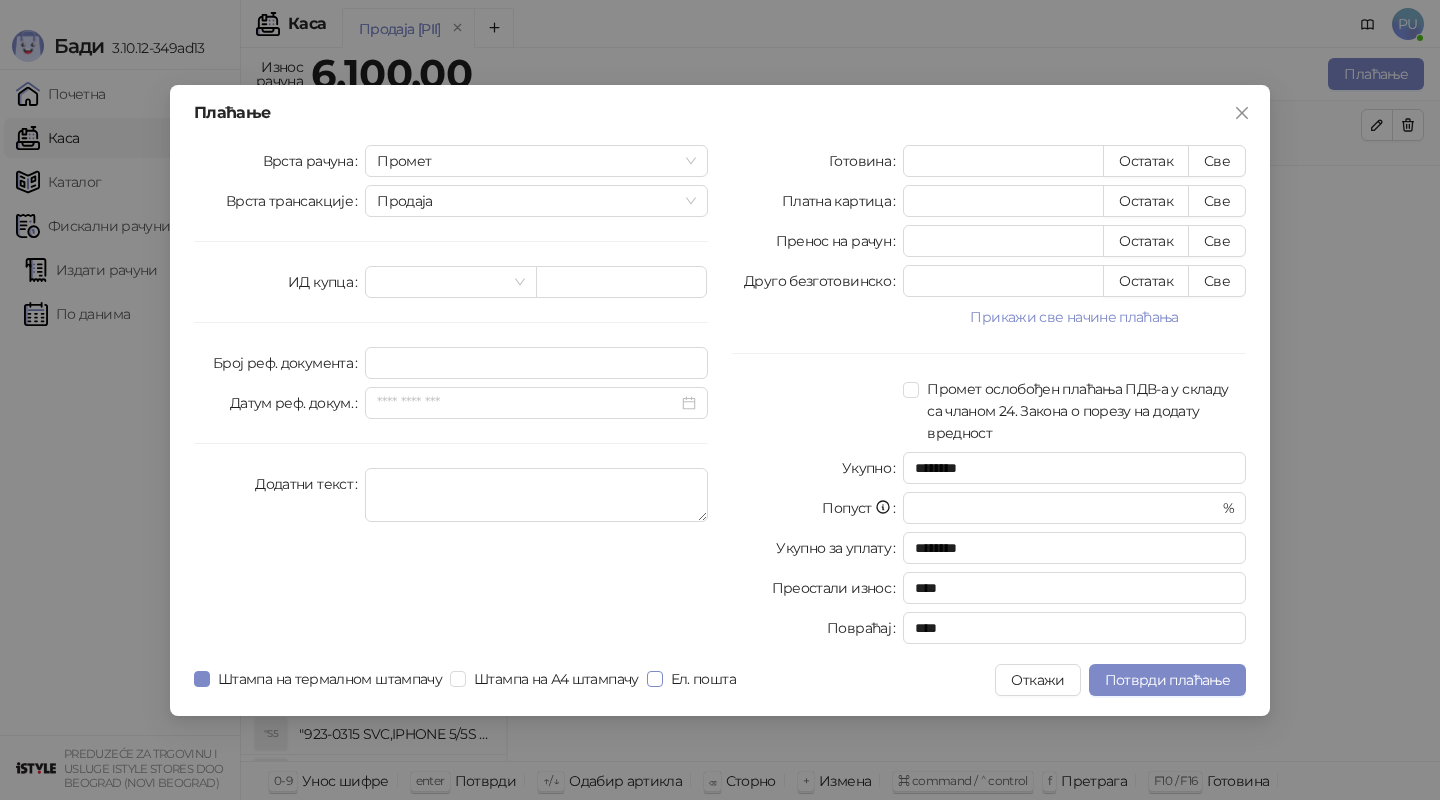 click on "Ел. пошта" at bounding box center (703, 679) 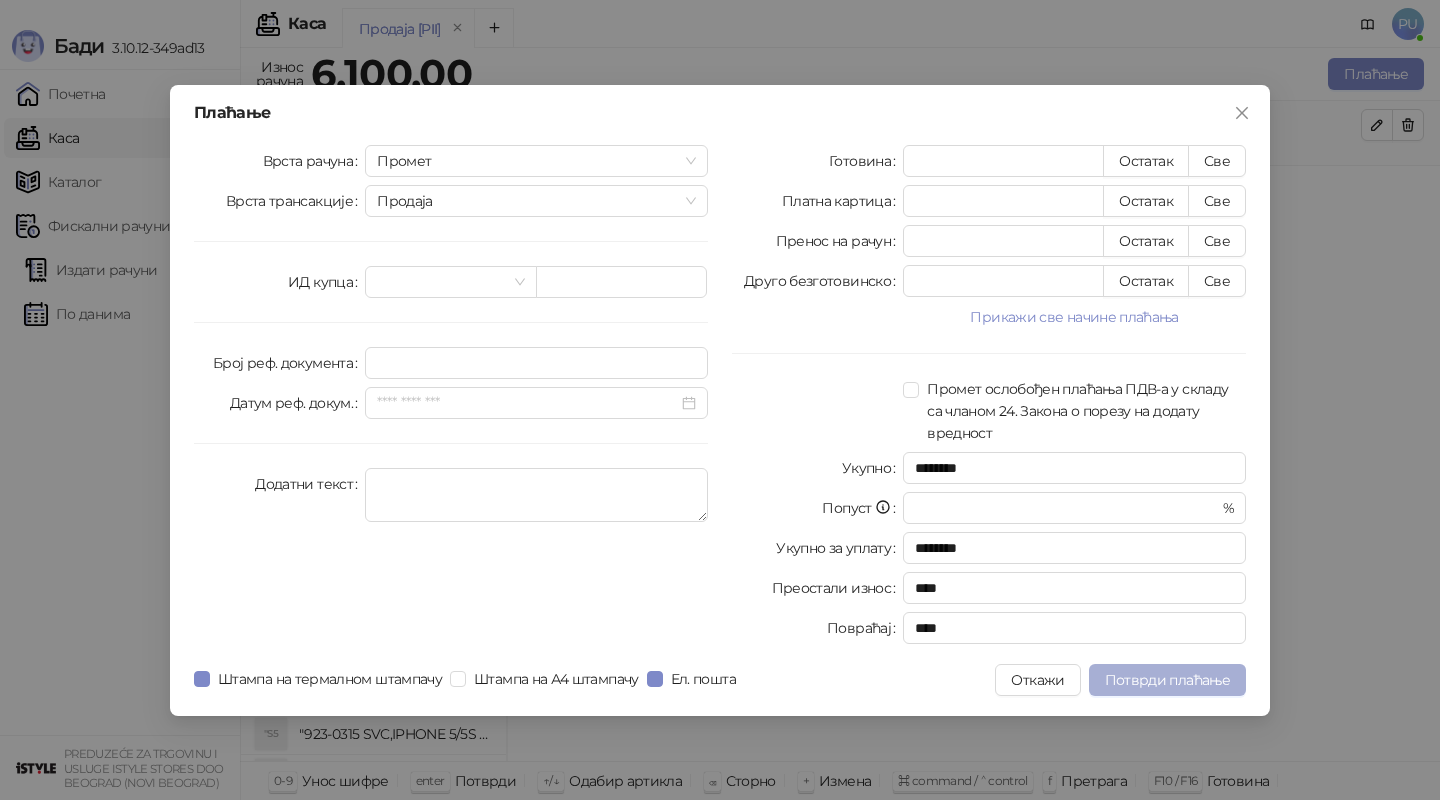 click on "Потврди плаћање" at bounding box center (1167, 680) 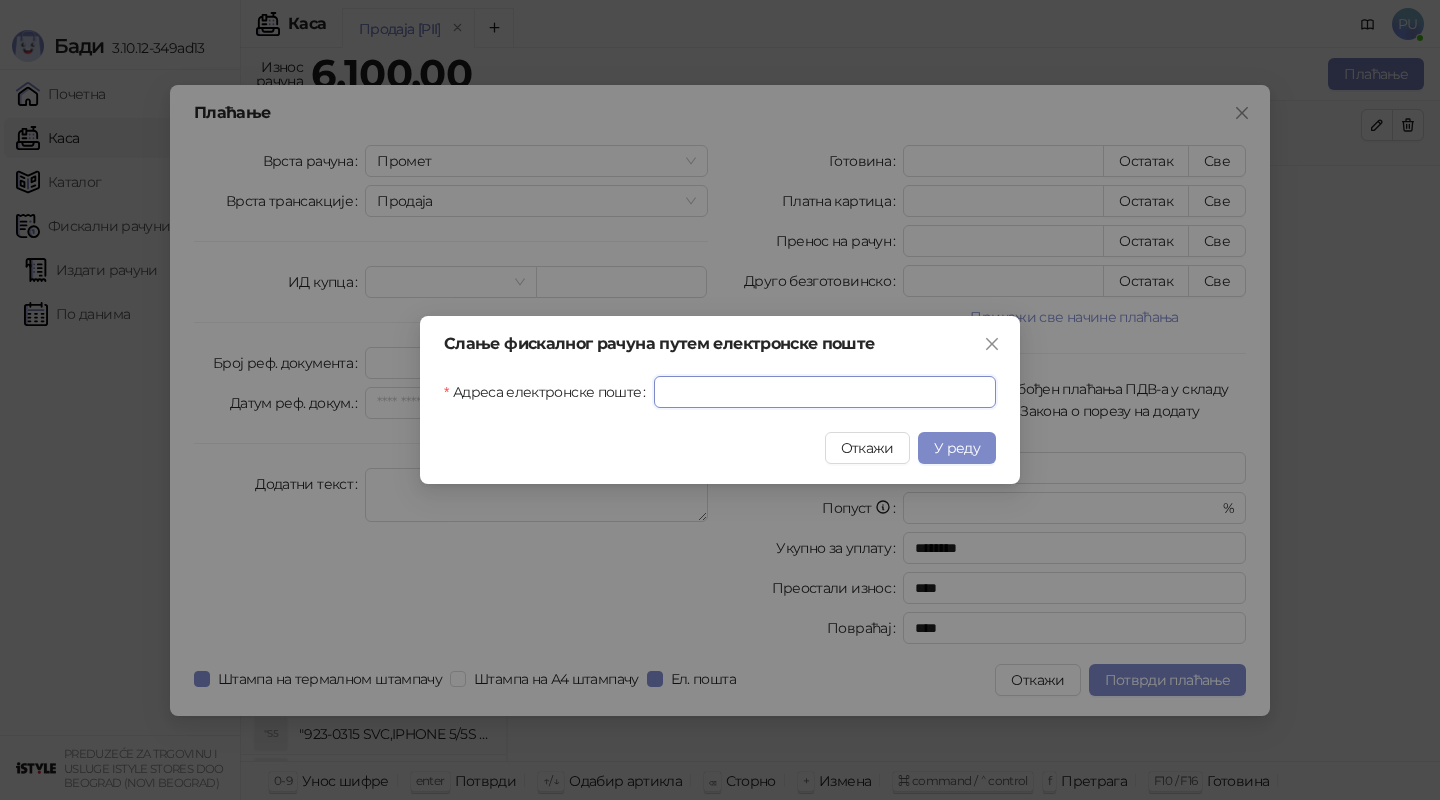 click on "Адреса електронске поште" at bounding box center (825, 392) 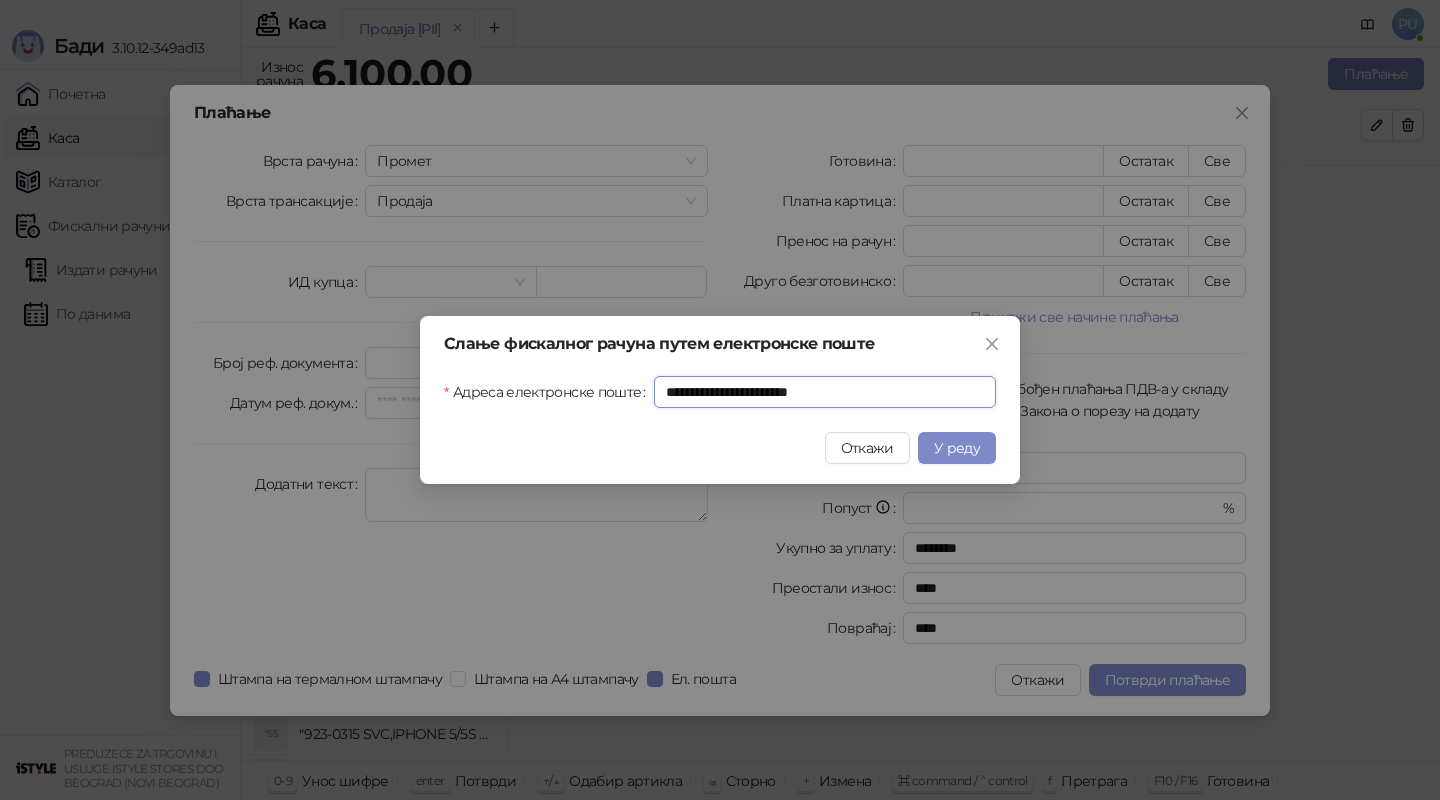 type on "**********" 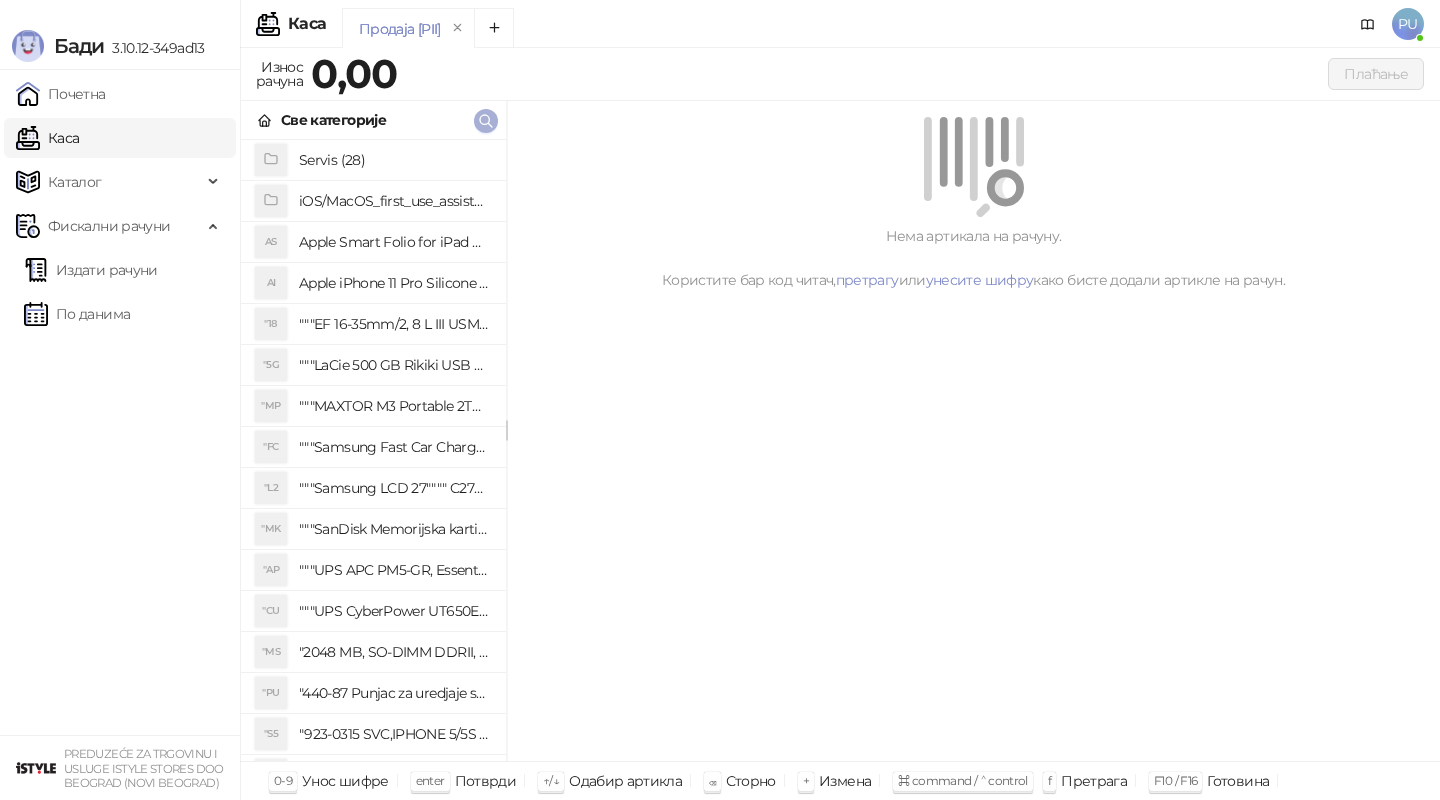 click 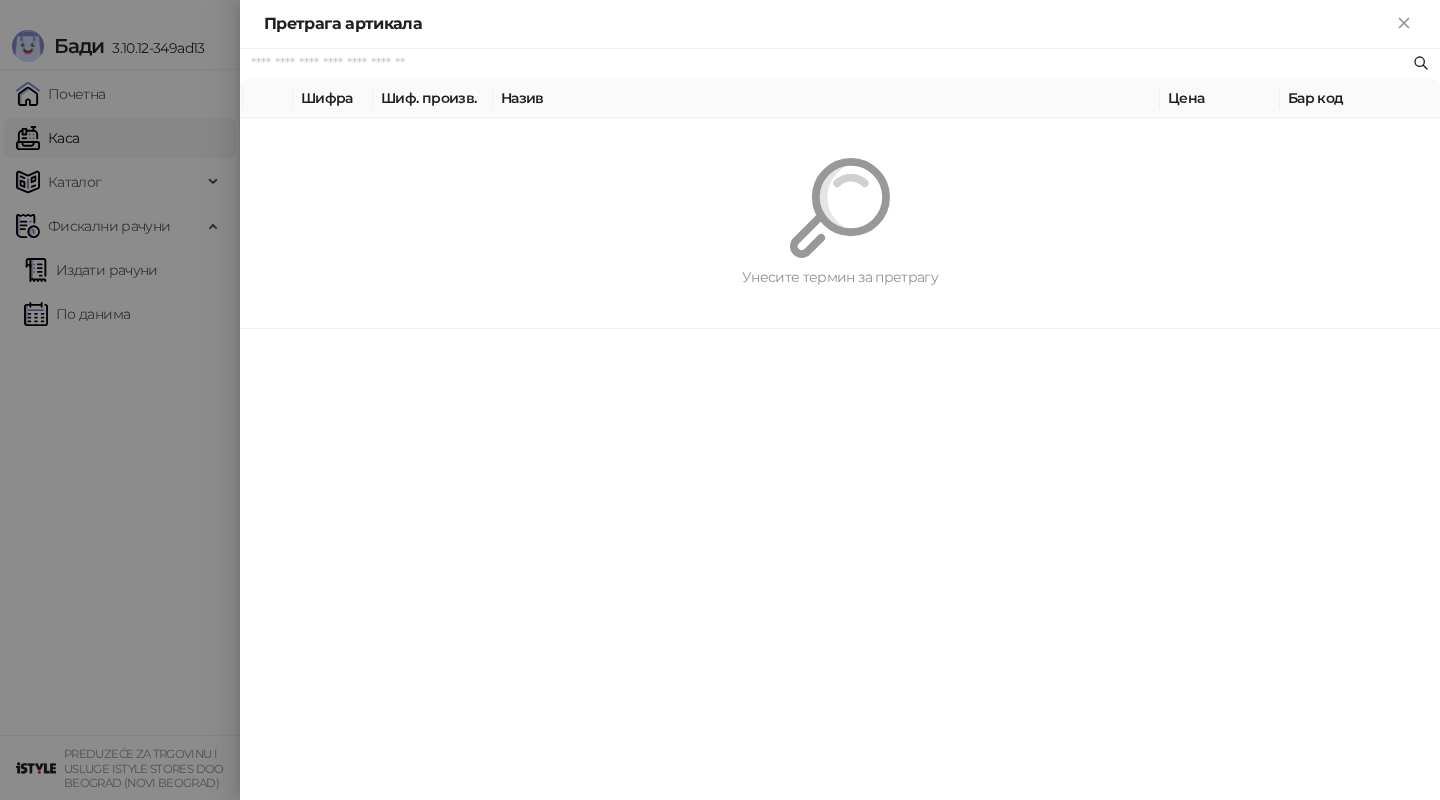 paste on "*********" 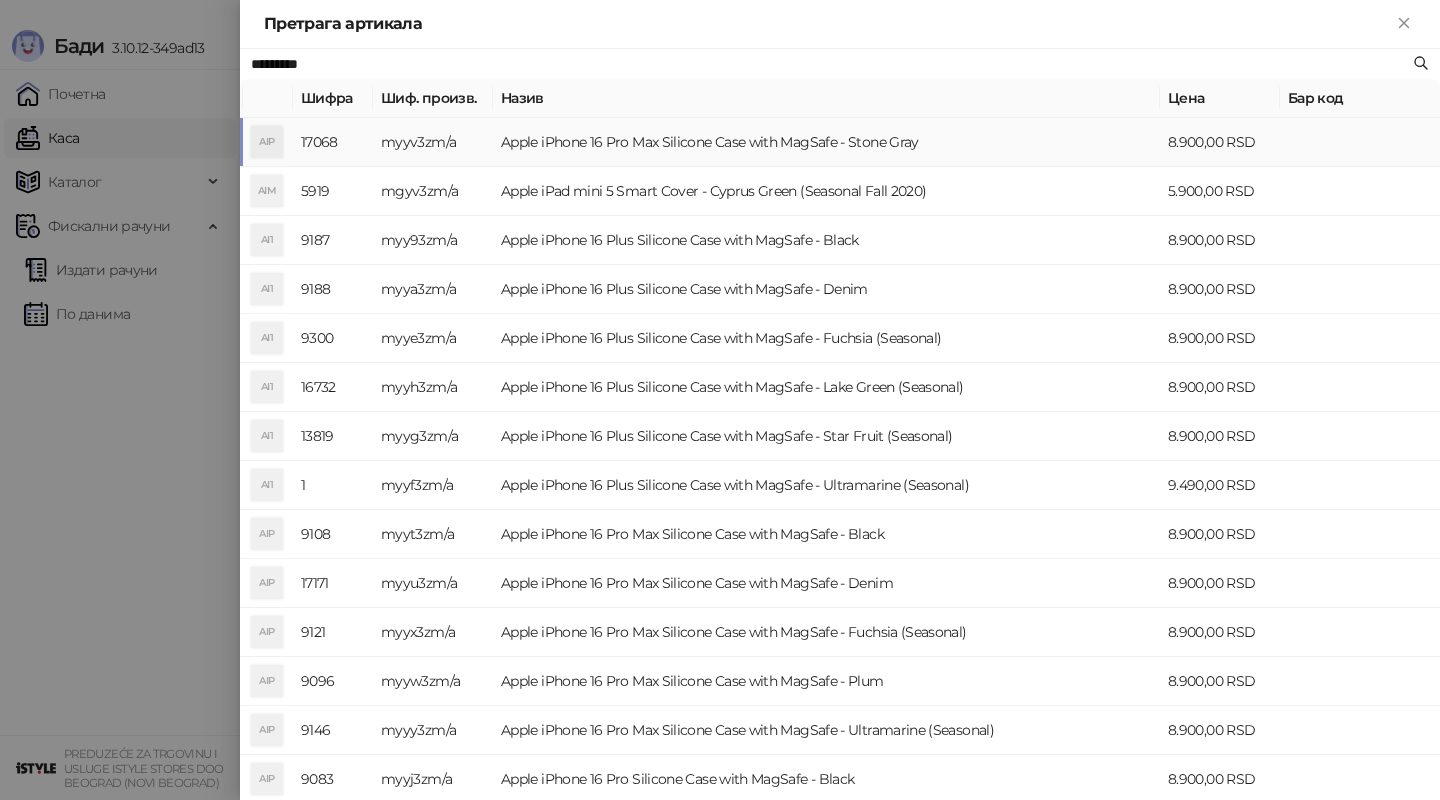 click on "Apple iPhone 16 Pro Max Silicone Case with MagSafe - Stone Gray" at bounding box center [826, 142] 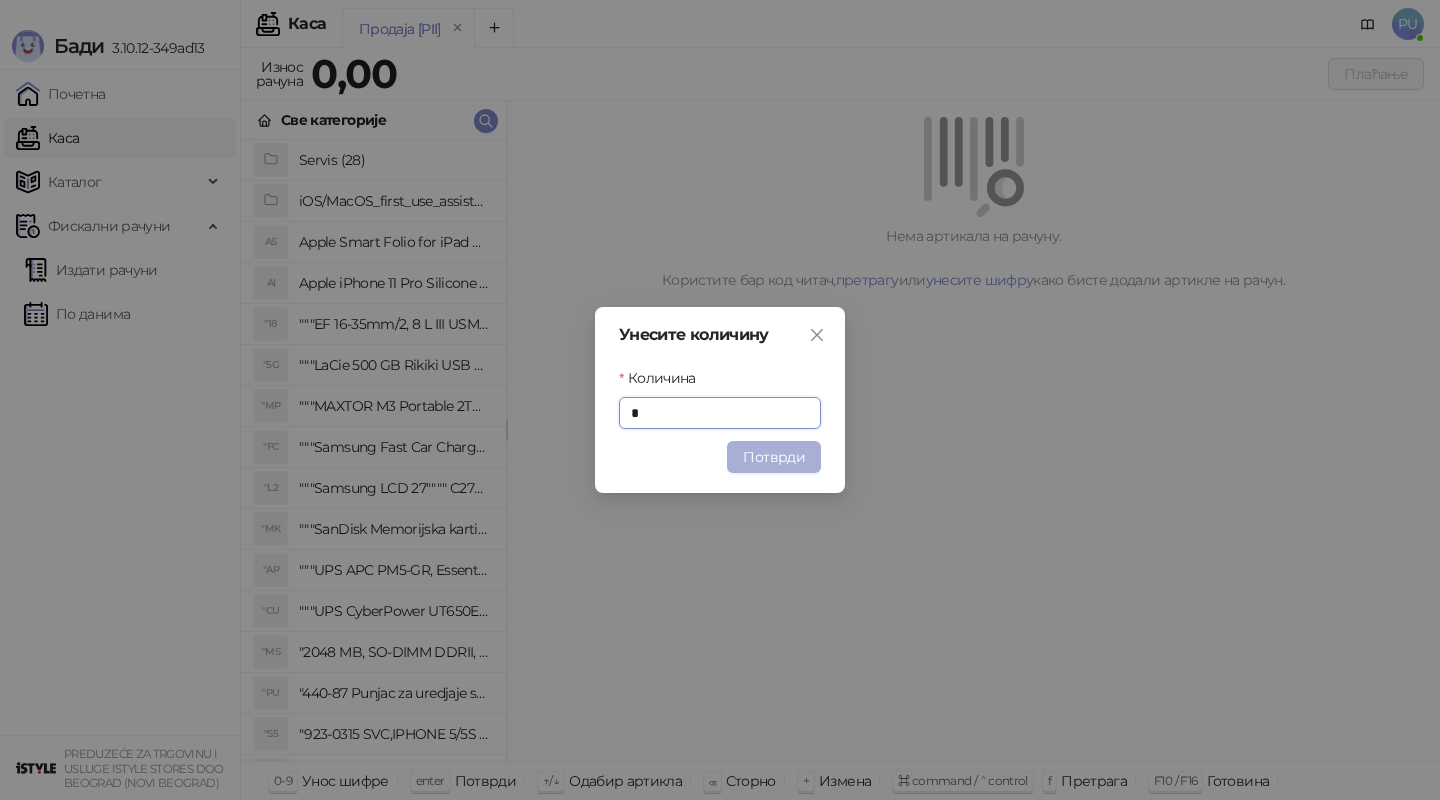 click on "Потврди" at bounding box center [774, 457] 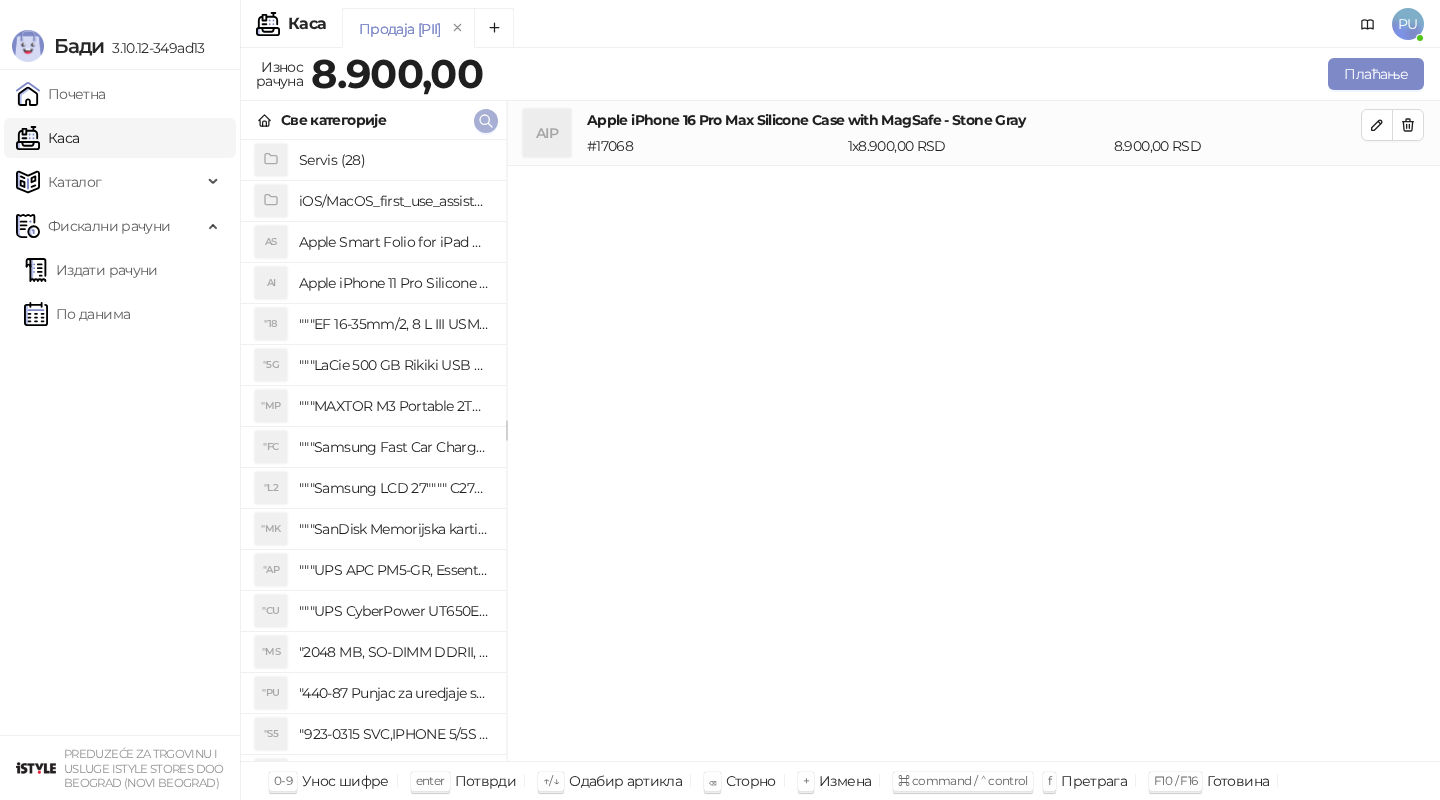 click 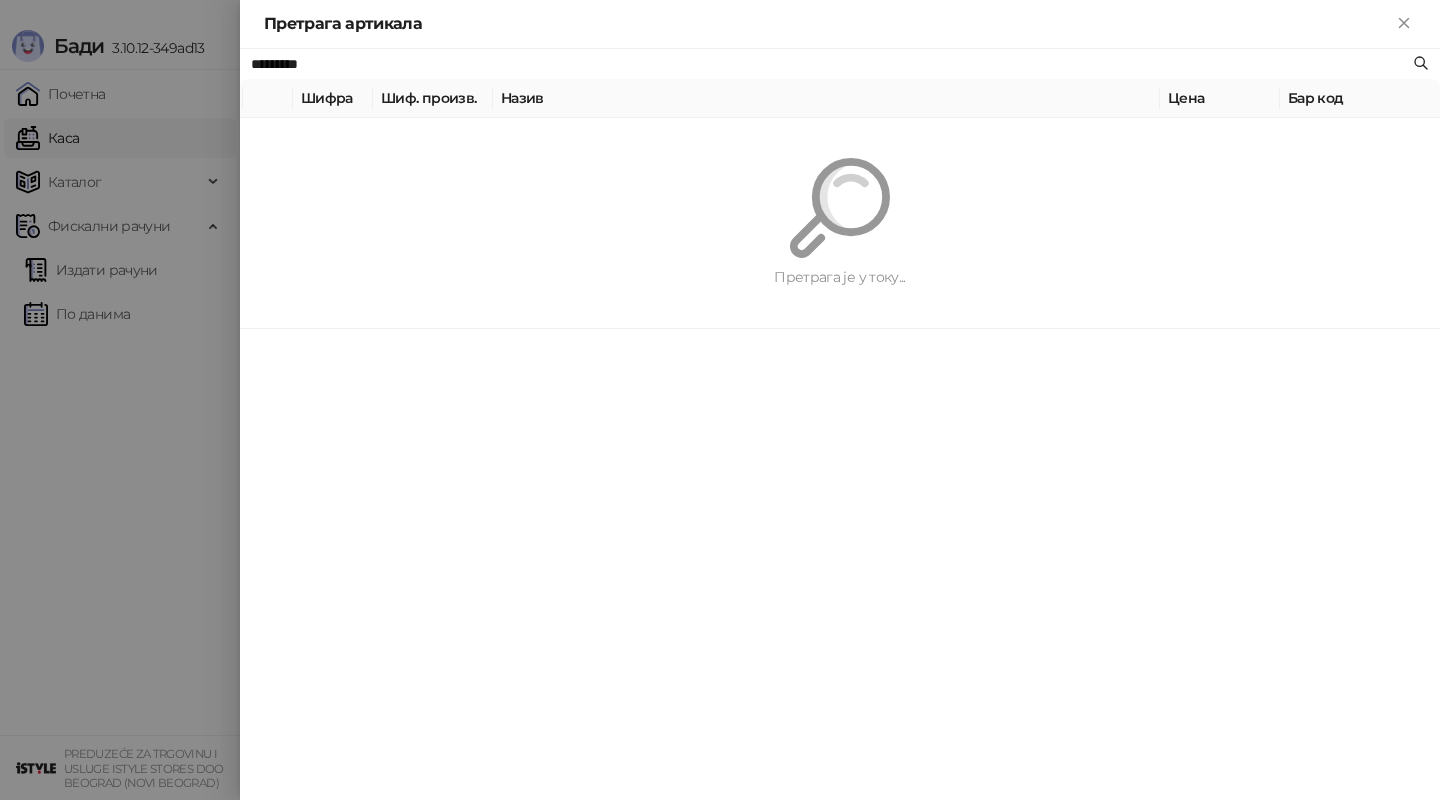 paste 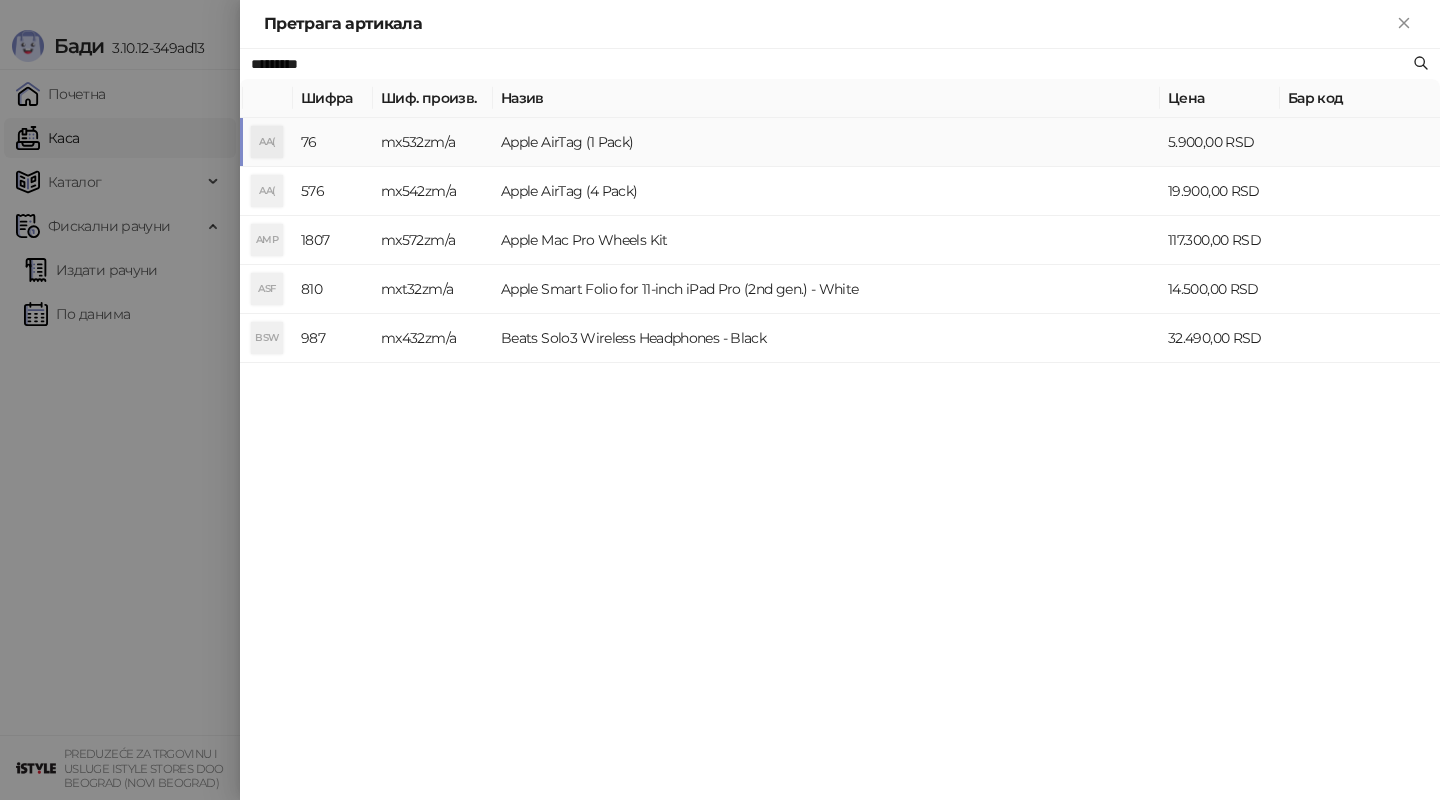 click on "Apple AirTag (1 Pack)" at bounding box center [826, 142] 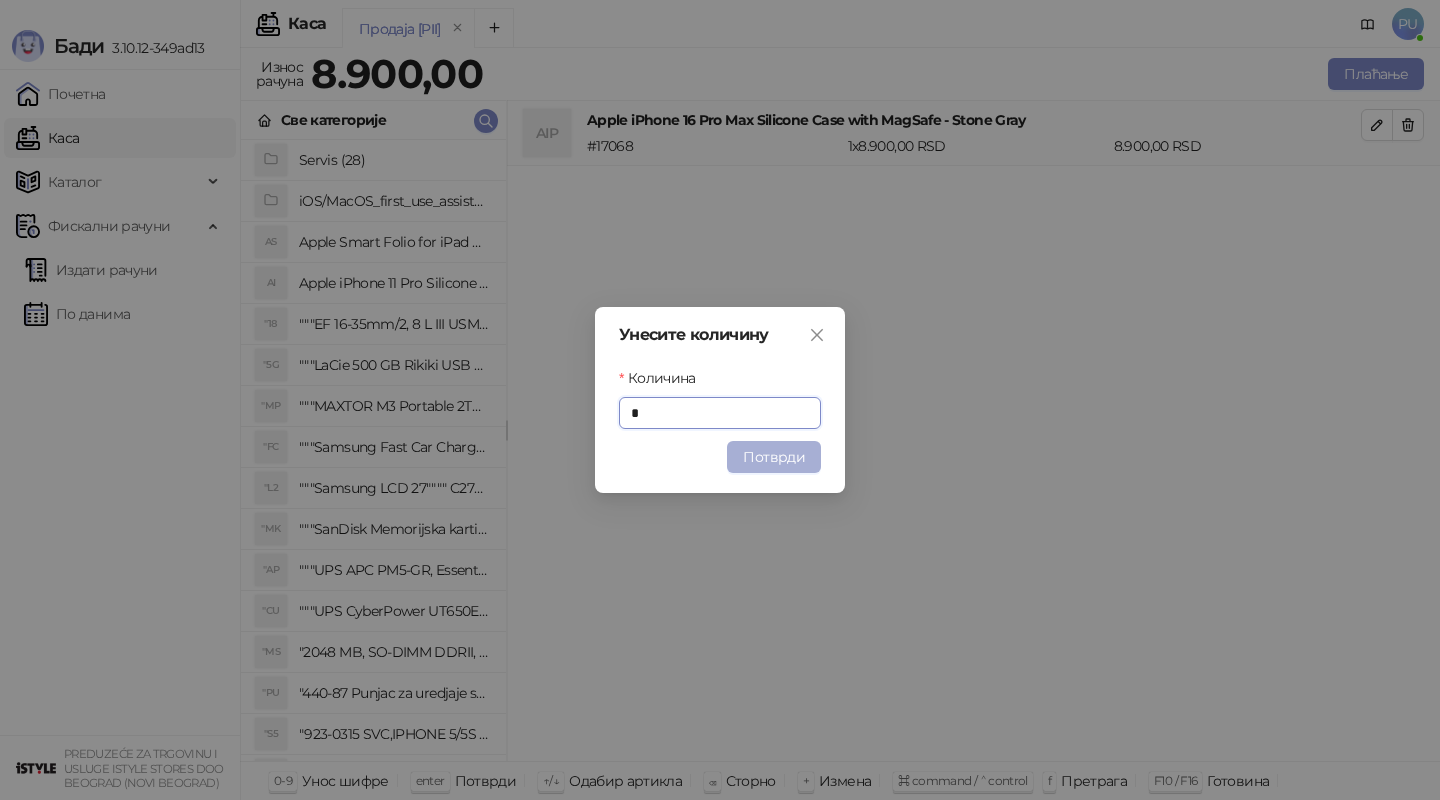 click on "Потврди" at bounding box center (774, 457) 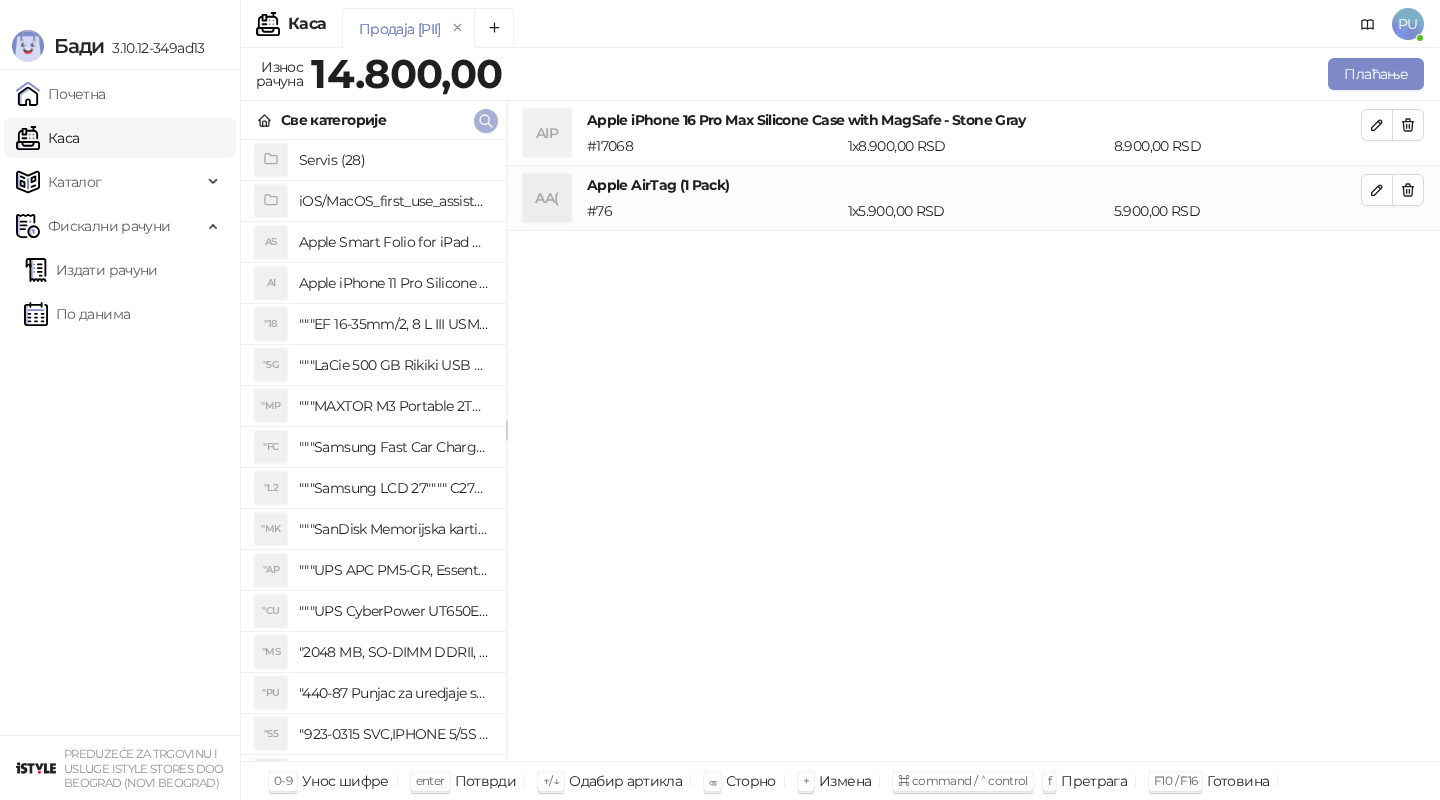 click 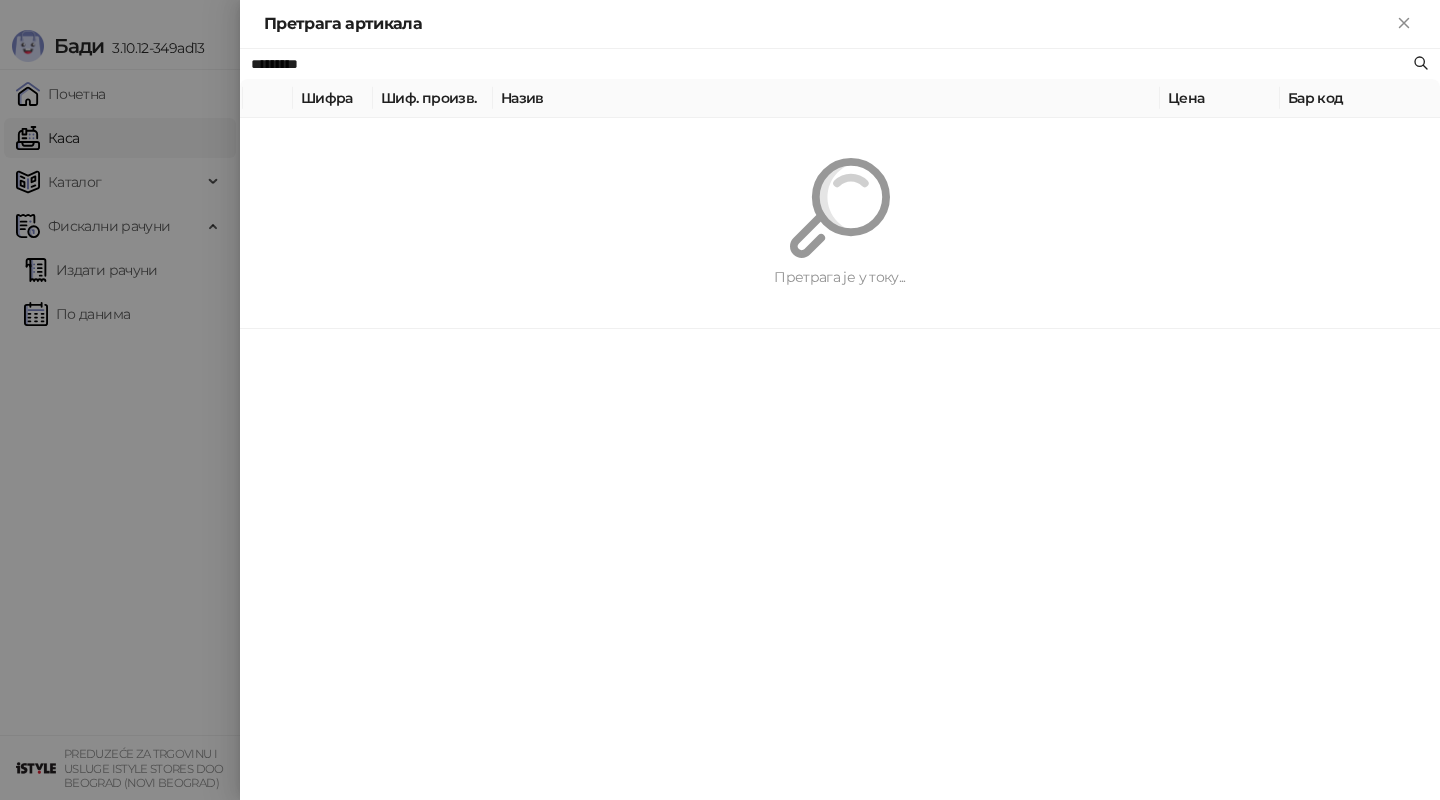 paste on "*******" 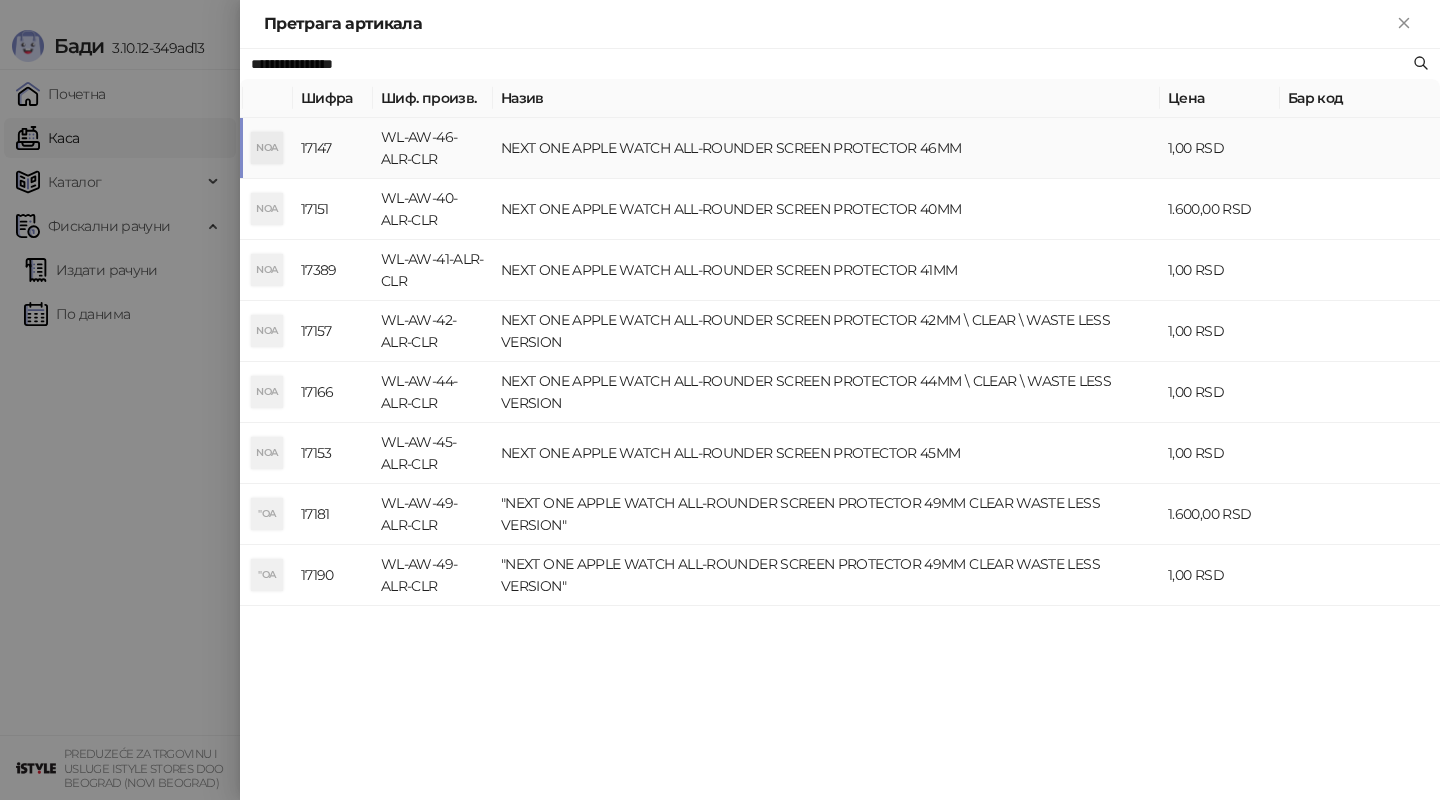 click on "NEXT ONE APPLE WATCH ALL-ROUNDER SCREEN PROTECTOR 46MM" at bounding box center (826, 148) 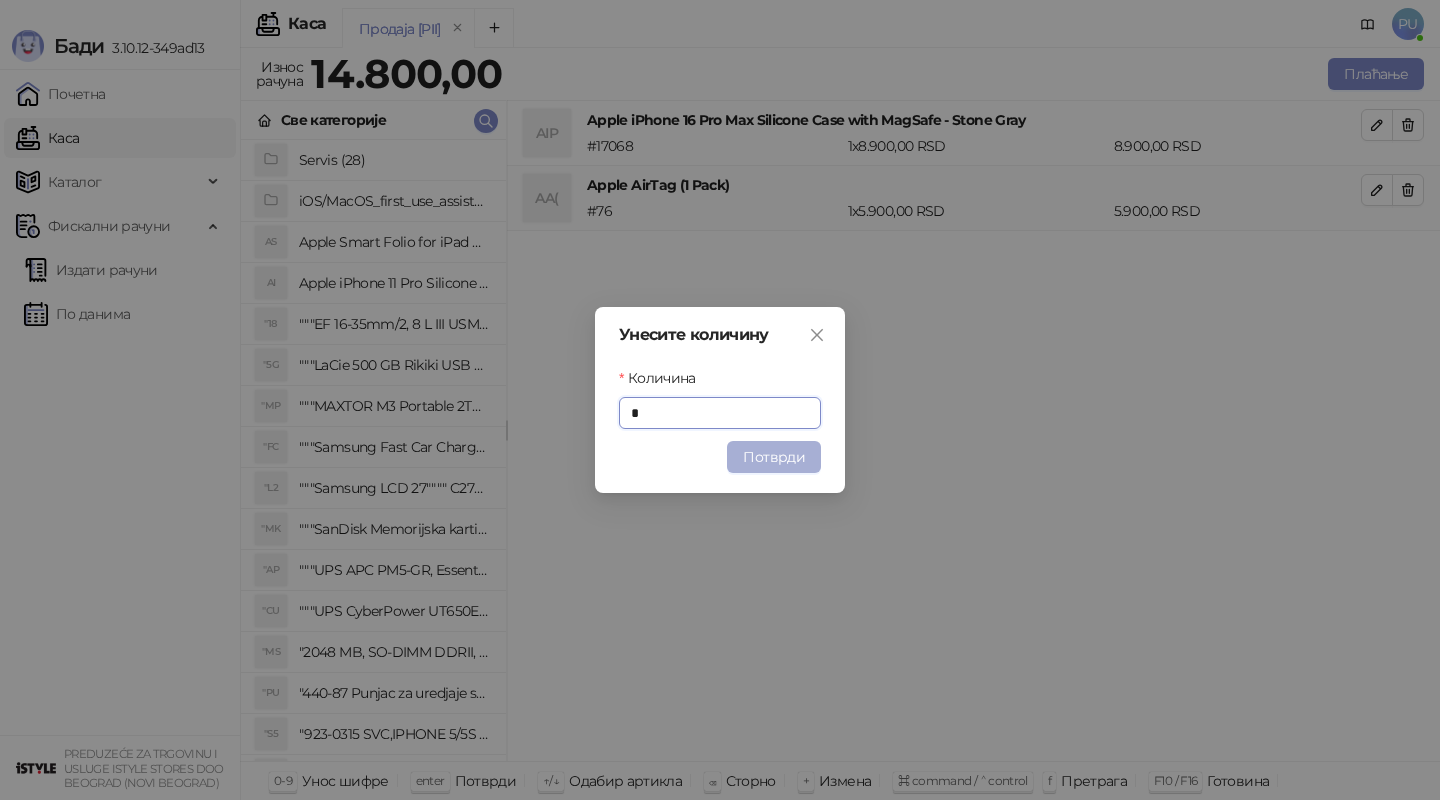 click on "Потврди" at bounding box center (774, 457) 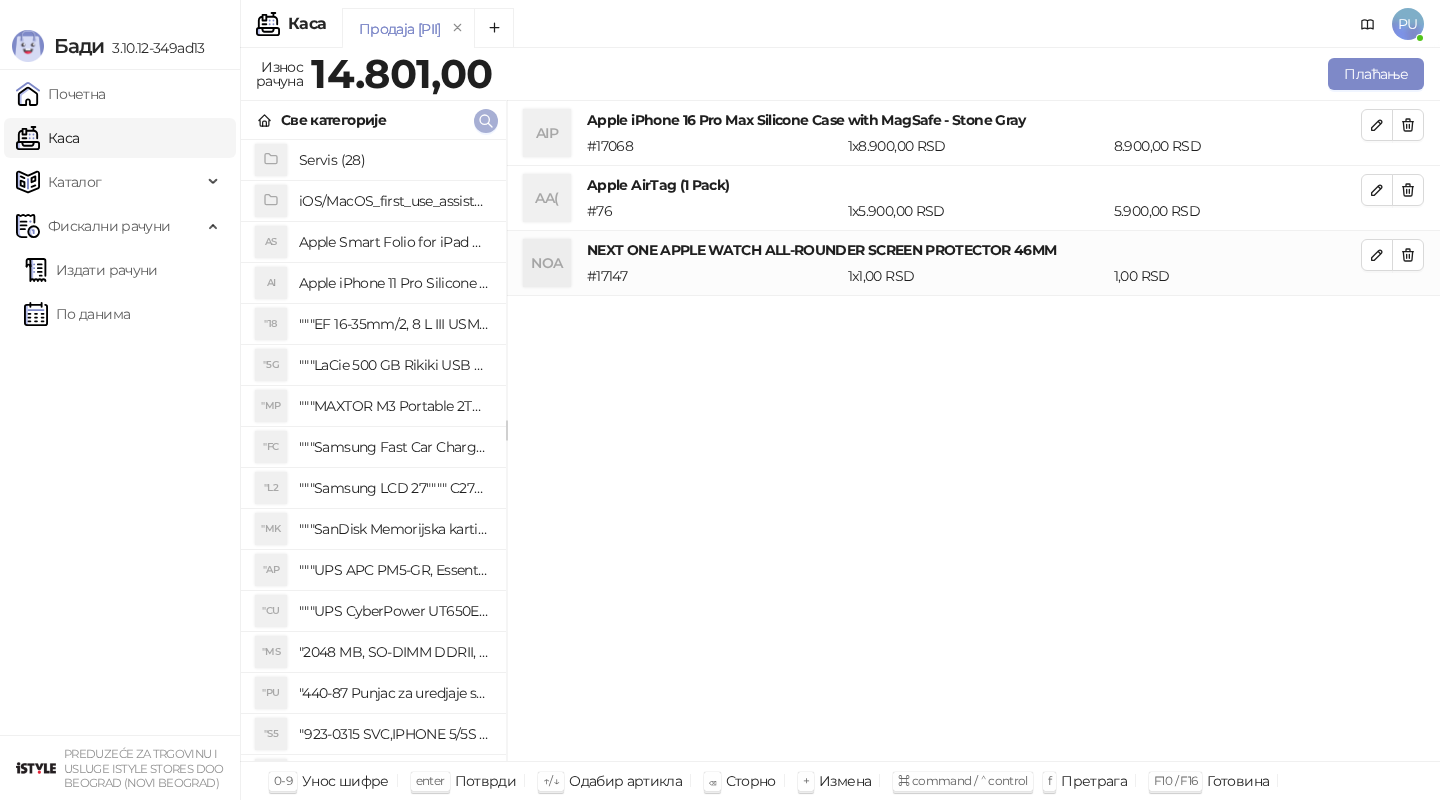click 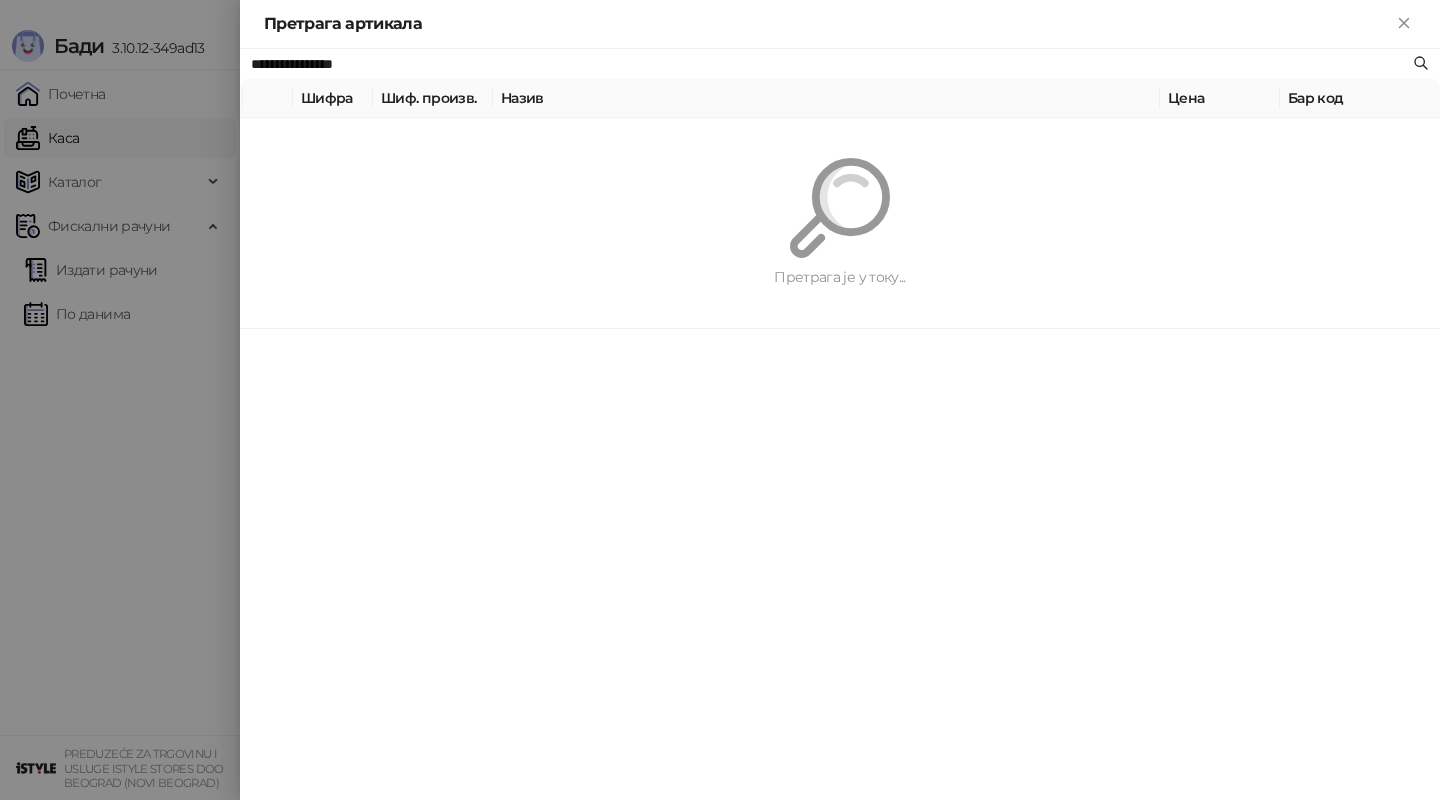 paste on "**********" 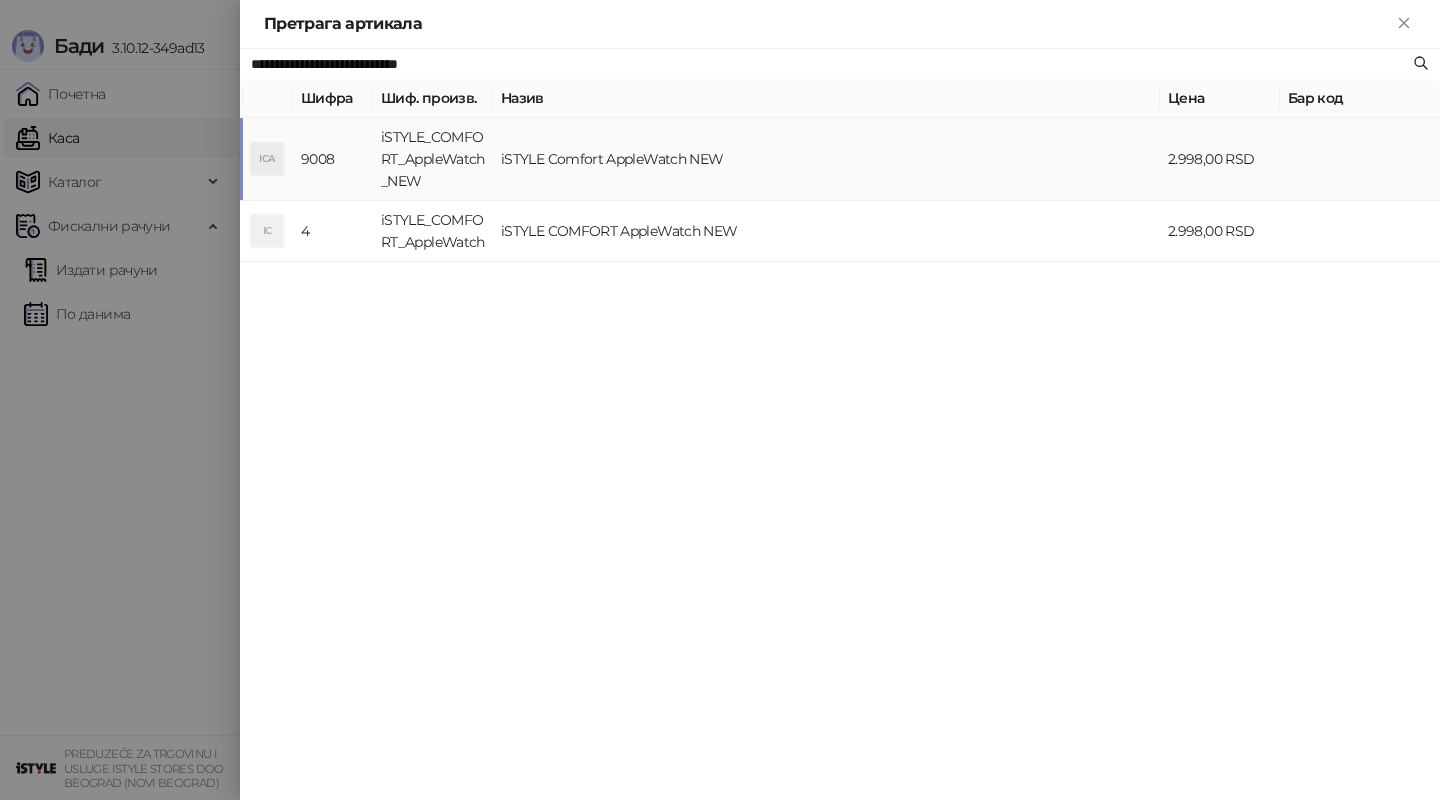 type on "**********" 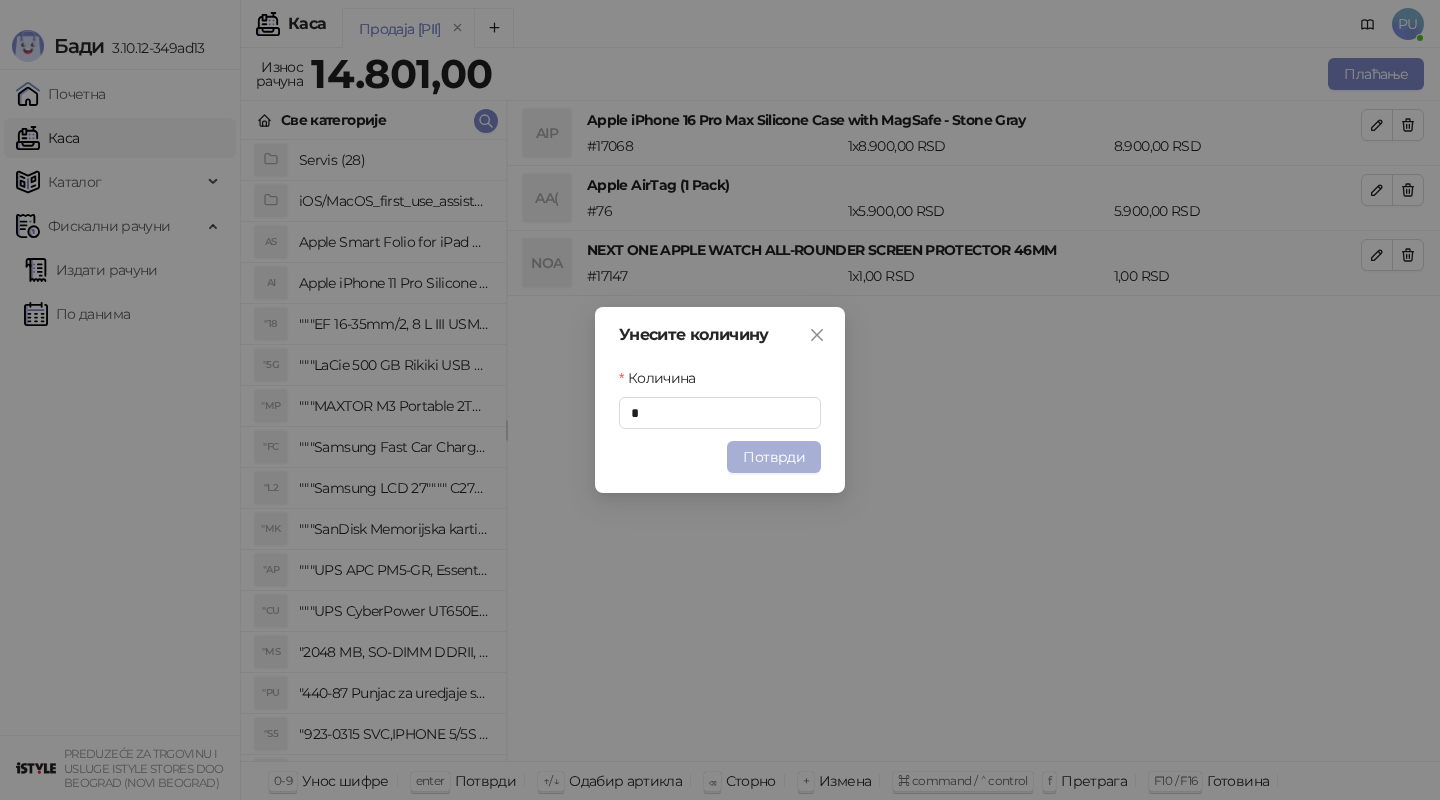 click on "Потврди" at bounding box center (774, 457) 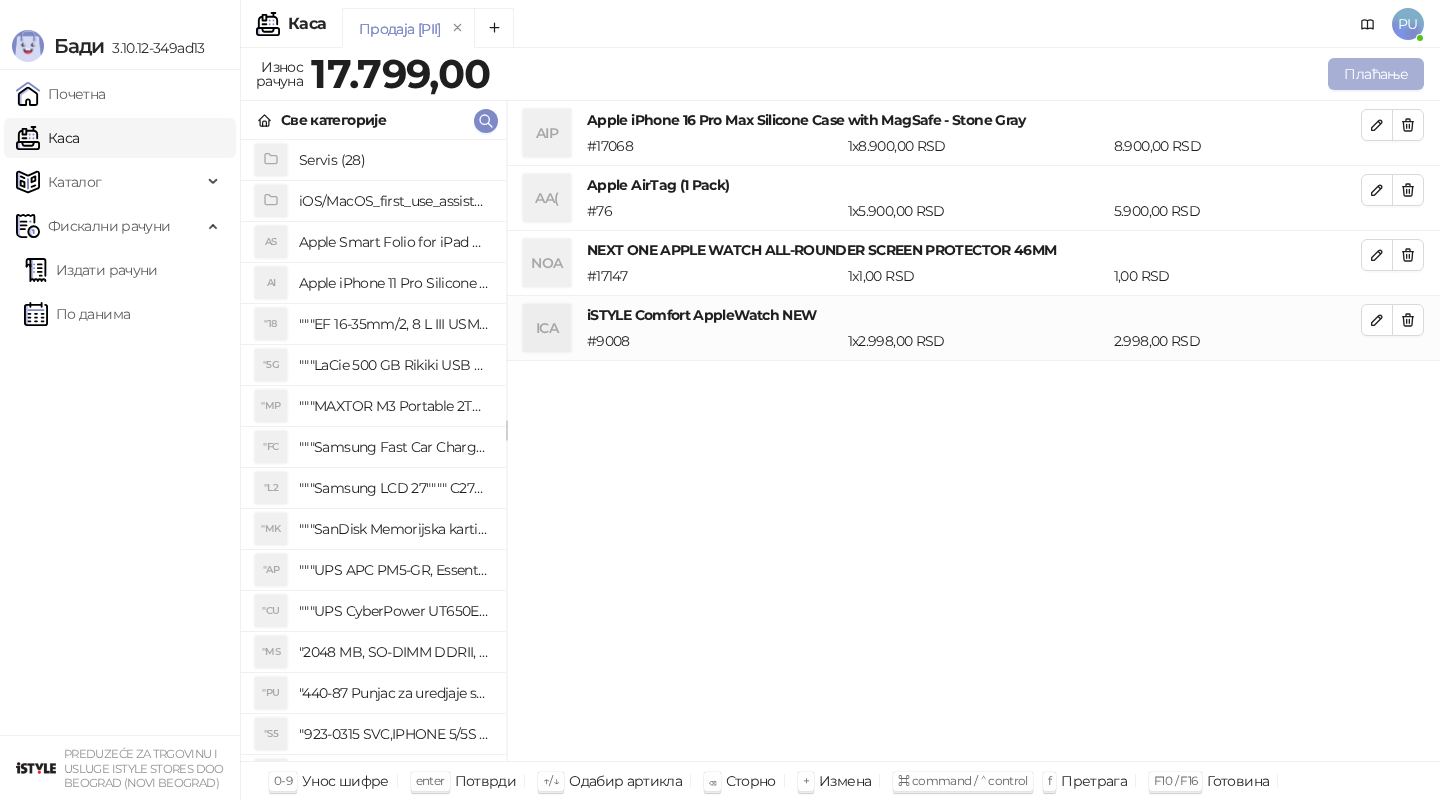 click on "Плаћање" at bounding box center [1376, 74] 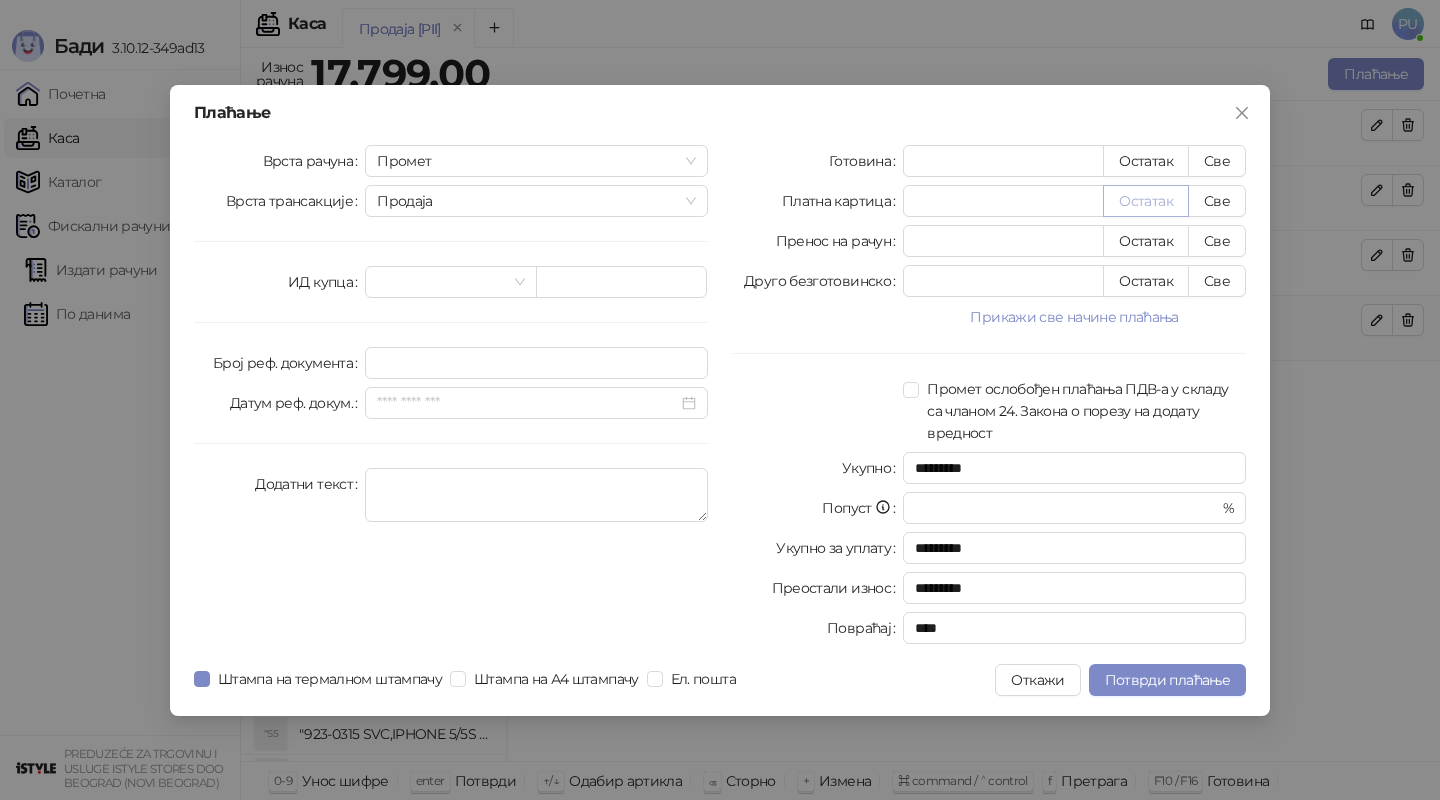 click on "Остатак" at bounding box center (1146, 201) 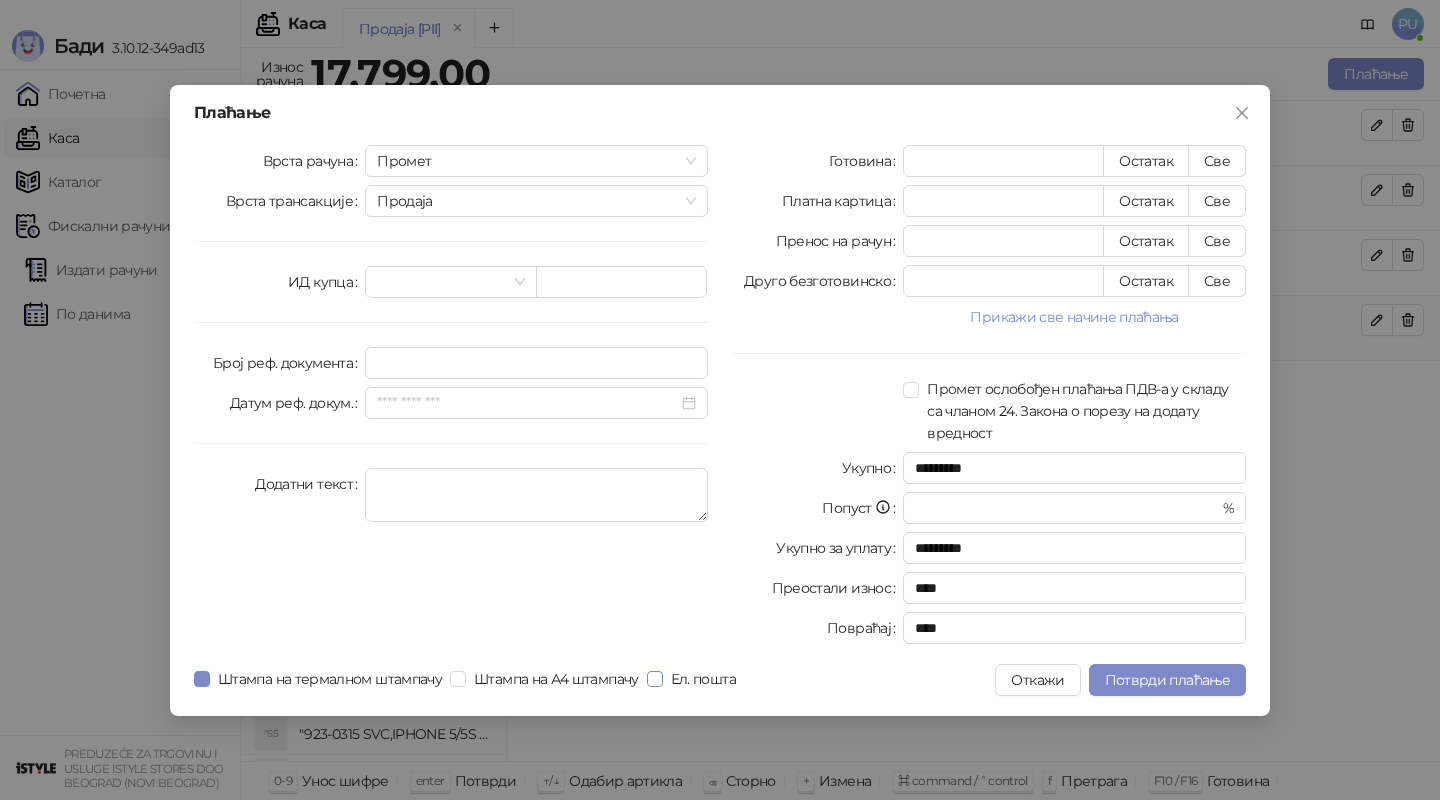 click on "Ел. пошта" at bounding box center [703, 679] 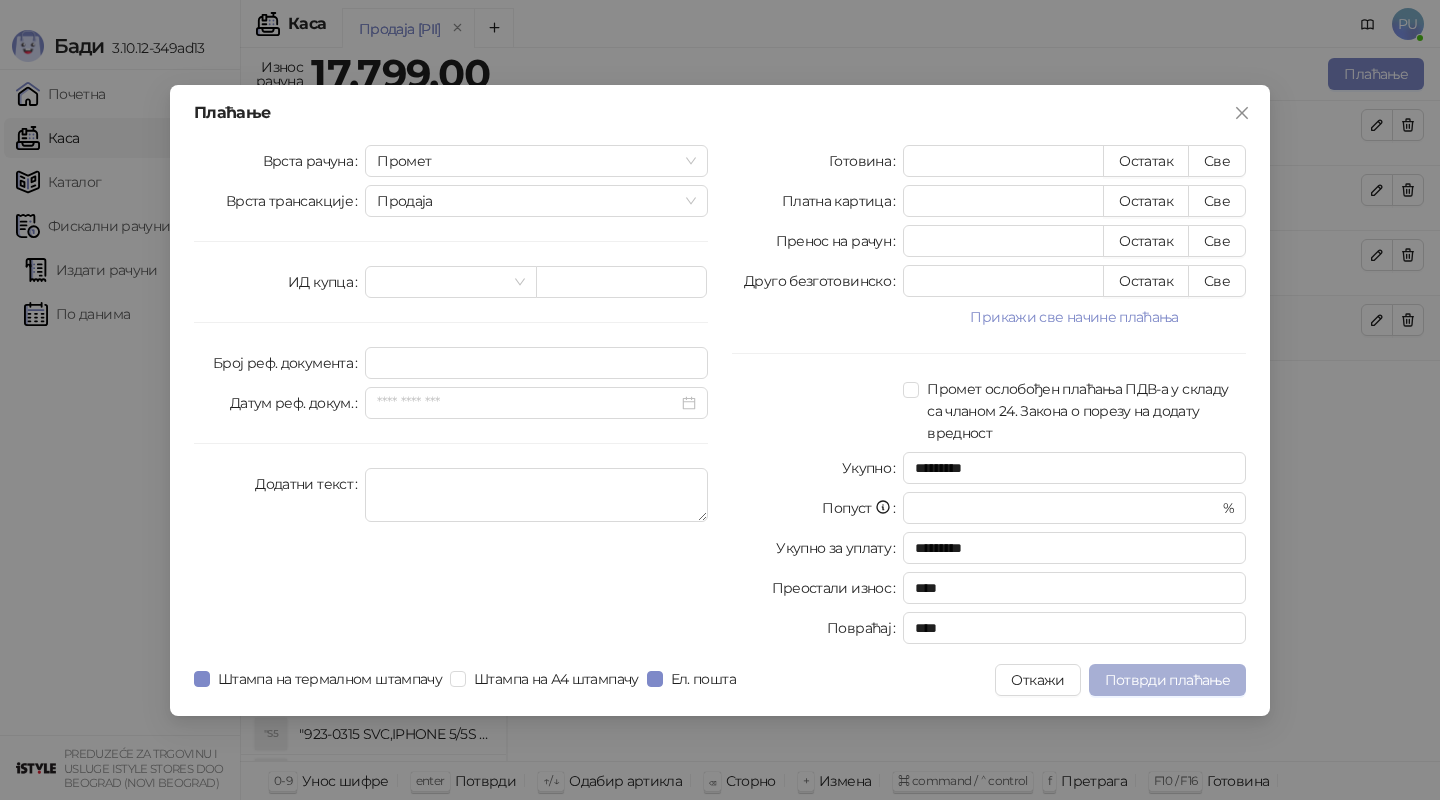 click on "Потврди плаћање" at bounding box center [1167, 680] 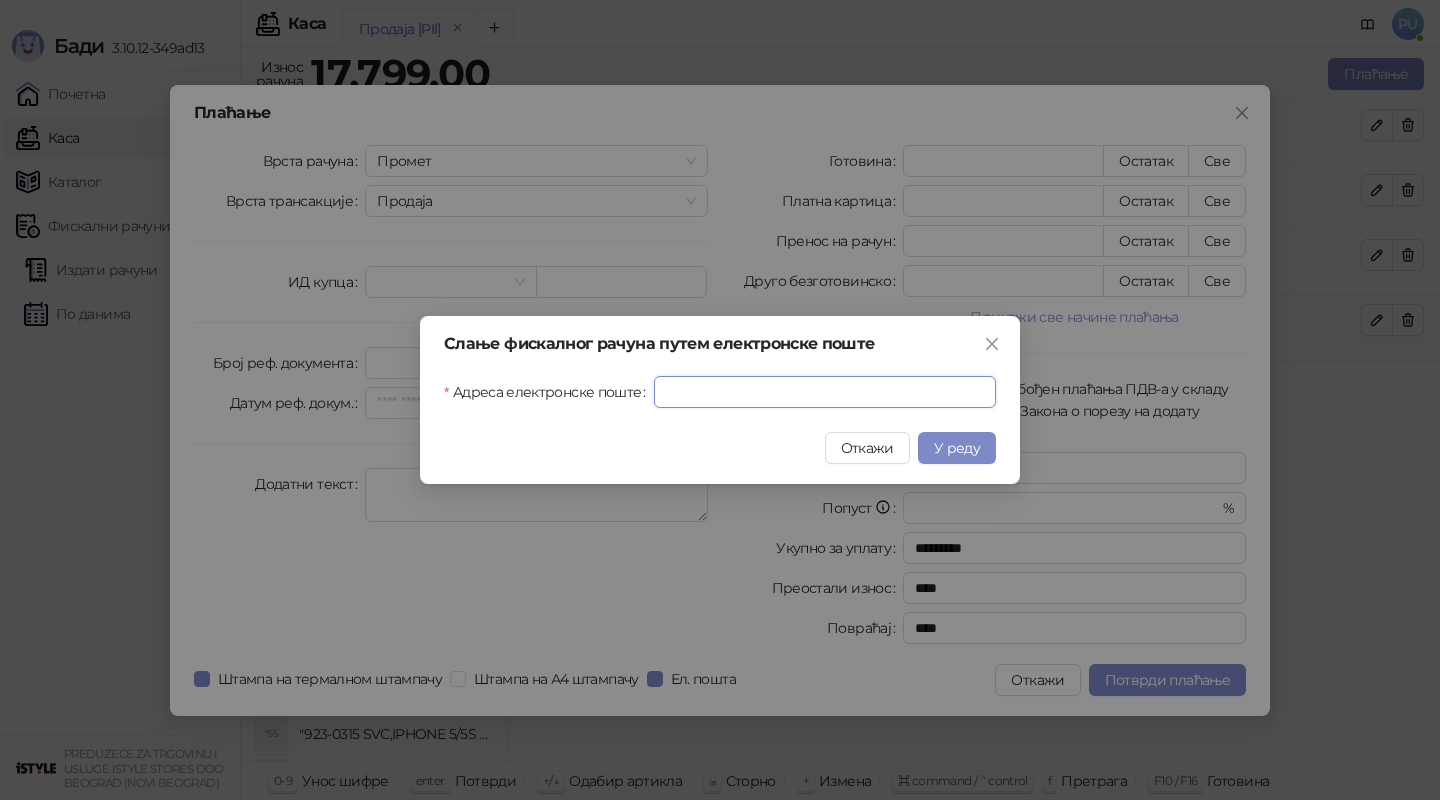 click on "Адреса електронске поште" at bounding box center [825, 392] 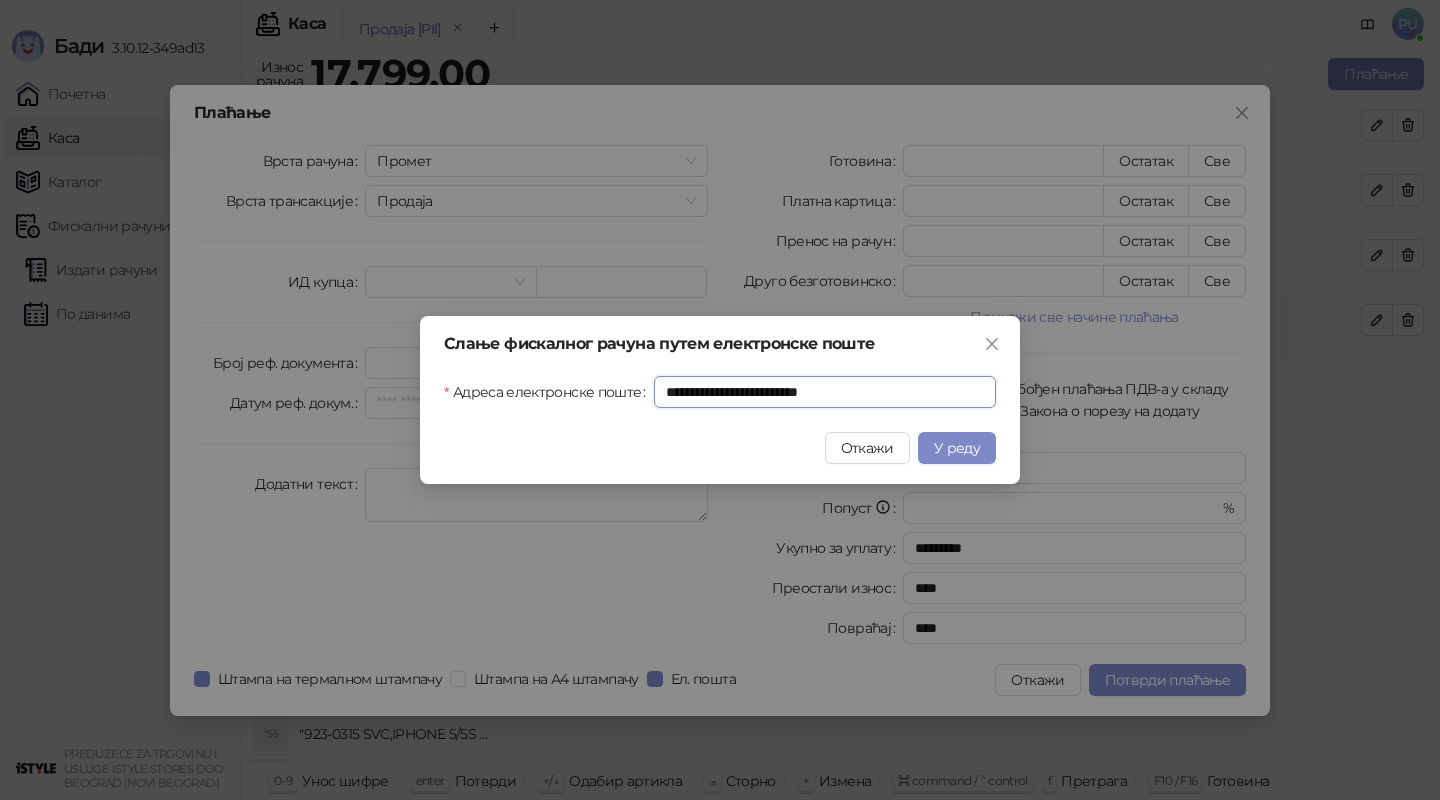 type on "**********" 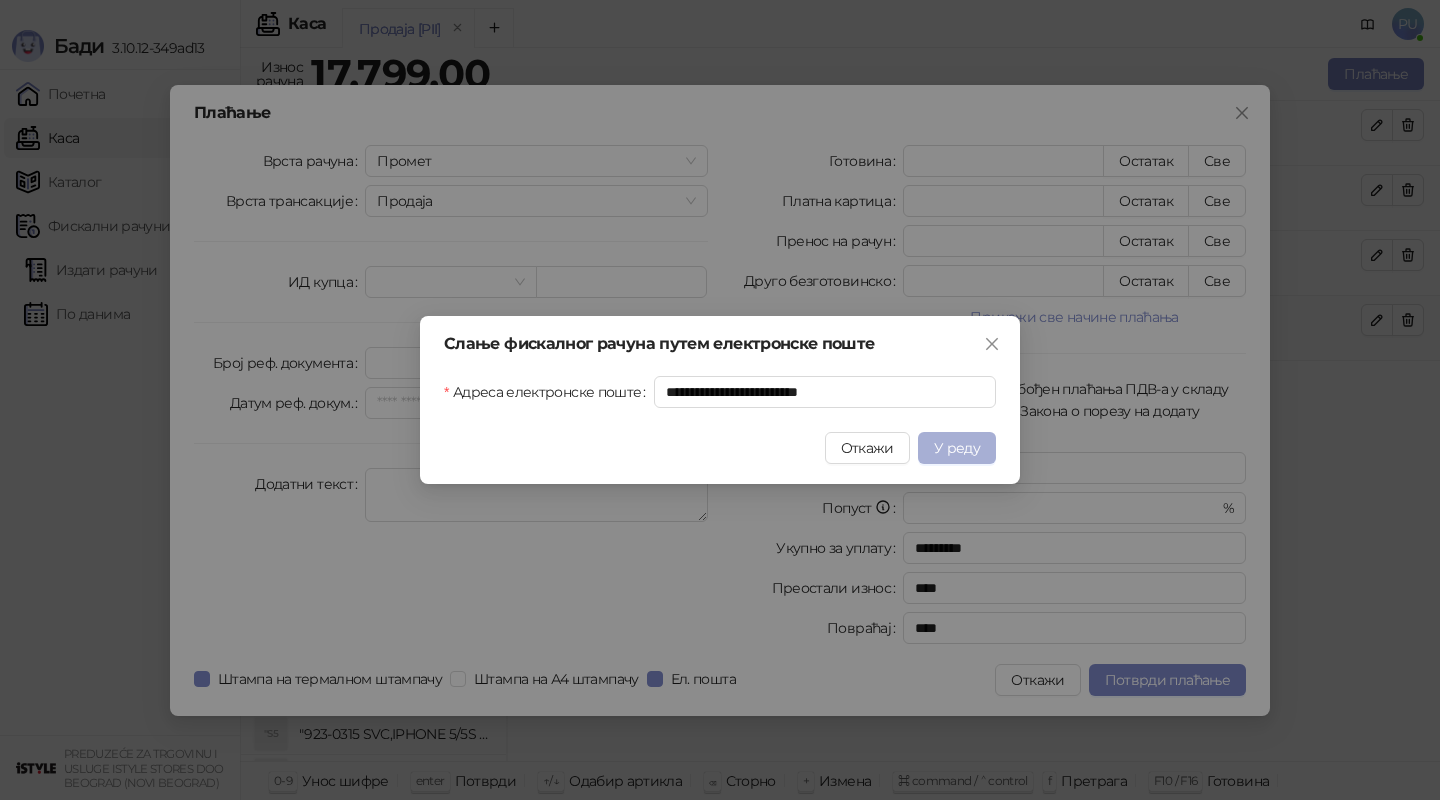 click on "У реду" at bounding box center (957, 448) 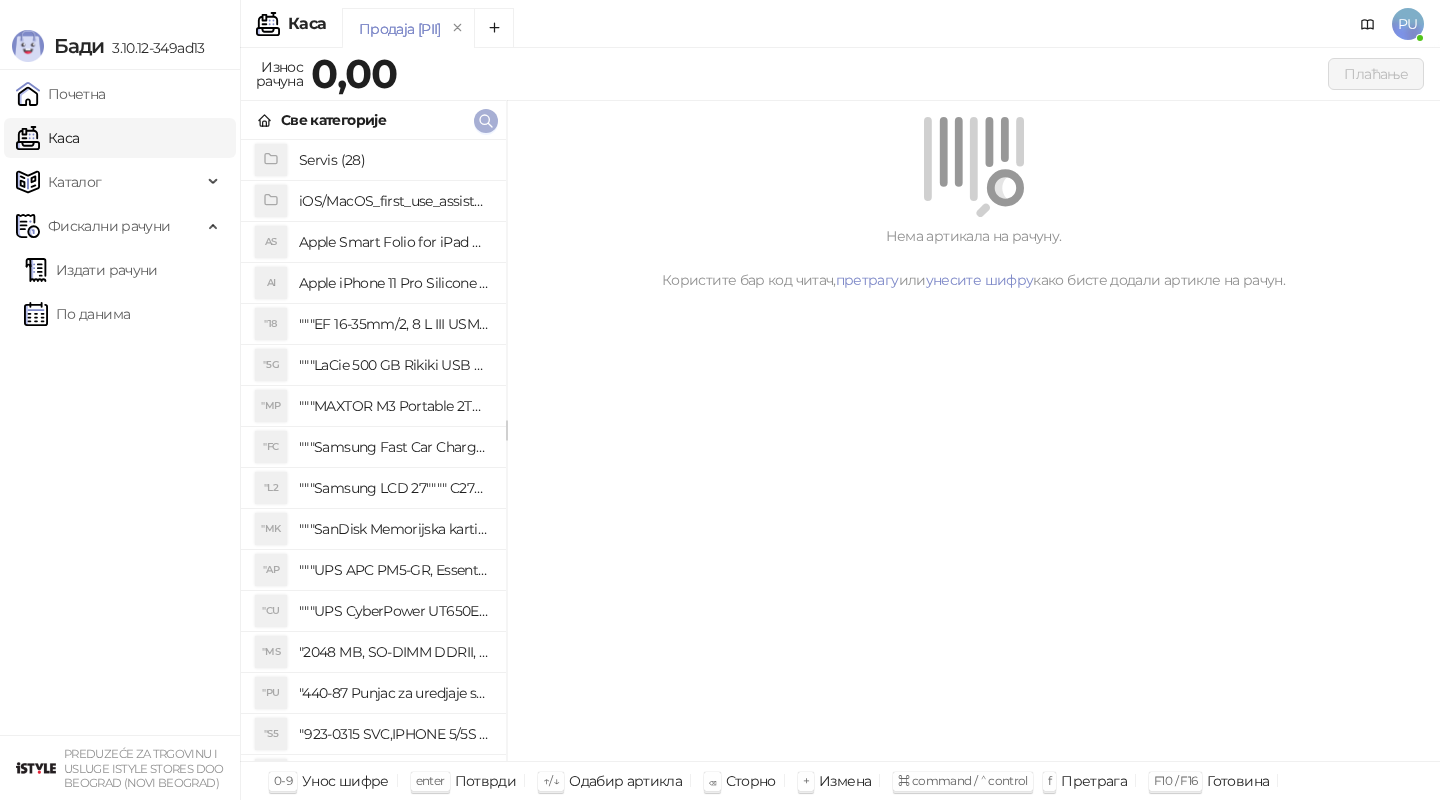 click 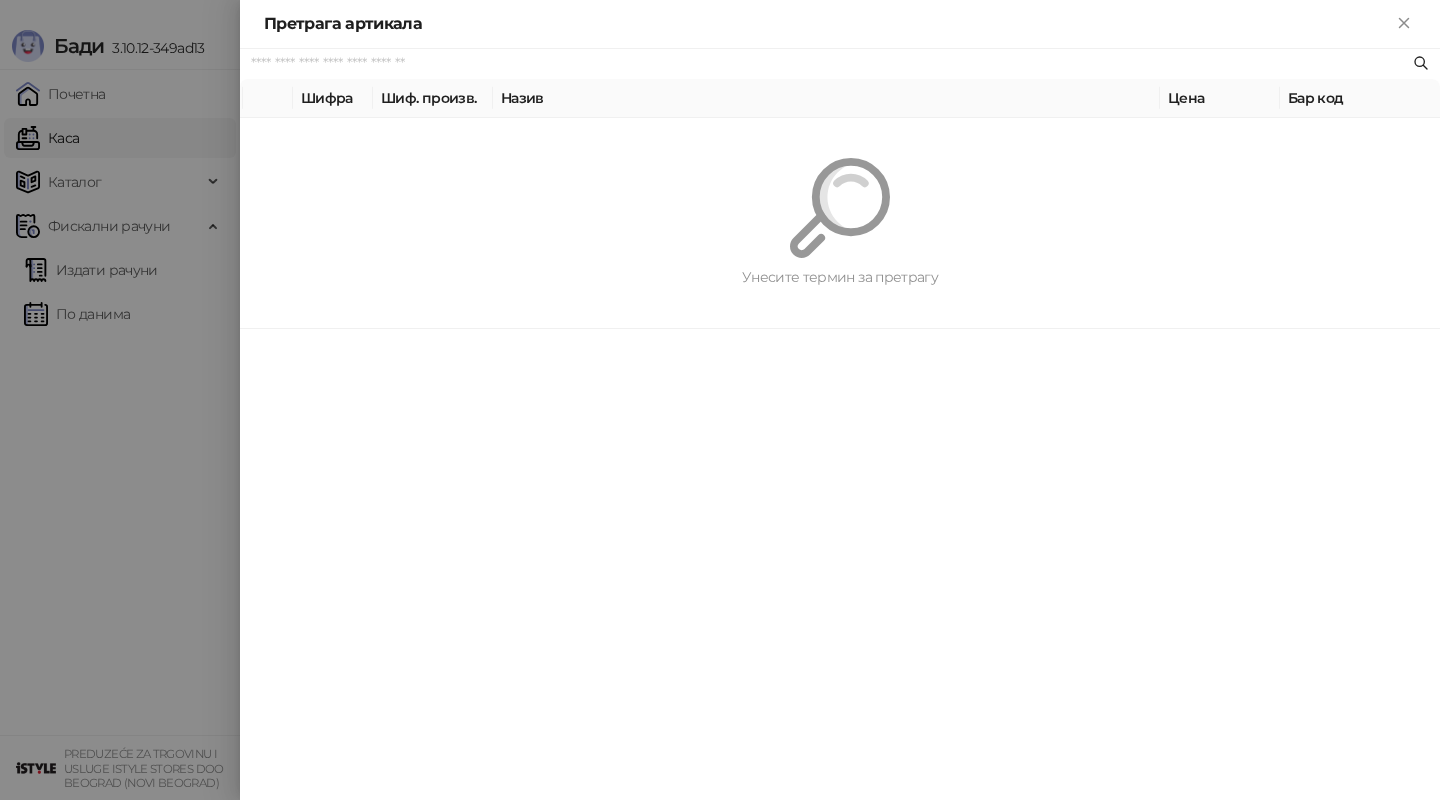 paste on "*********" 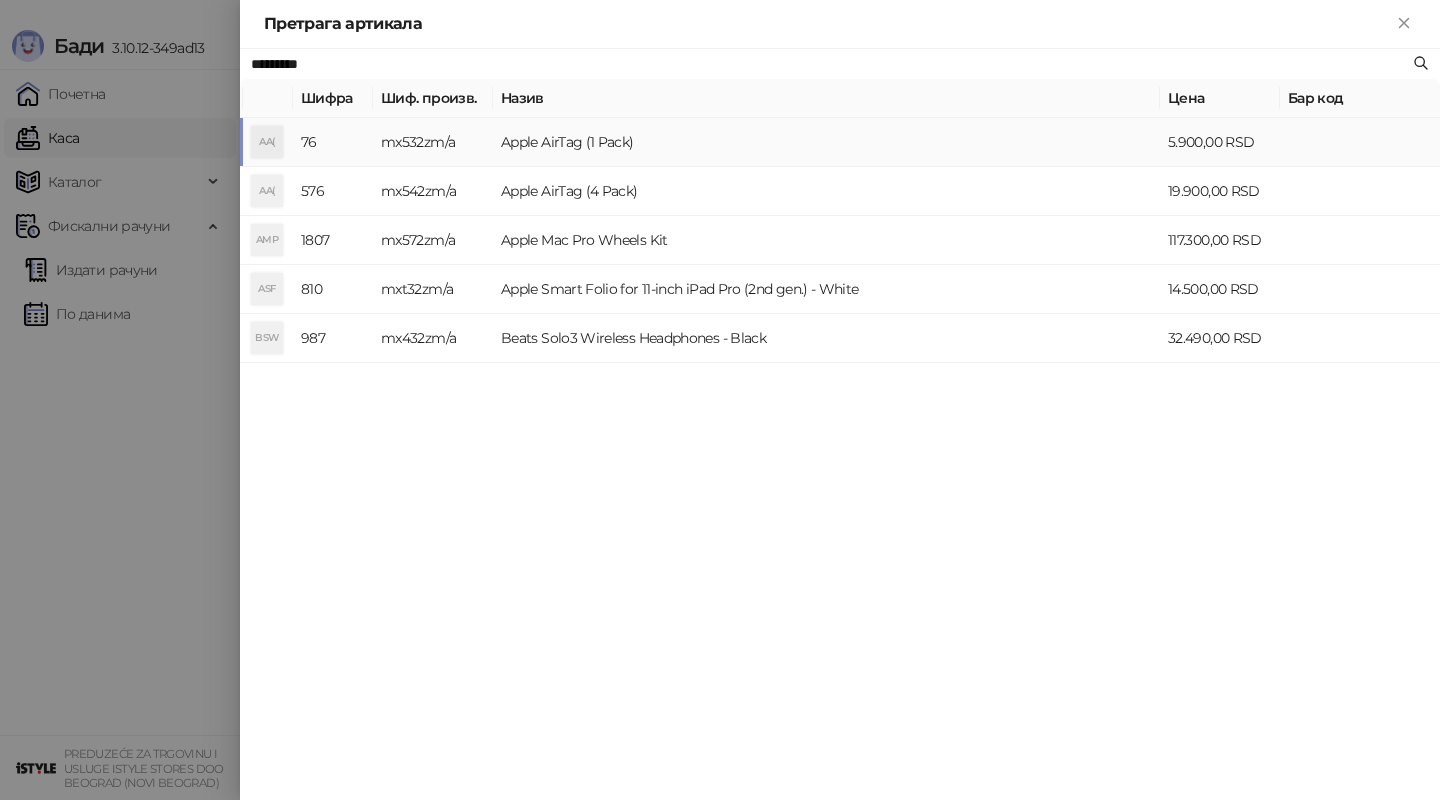 click on "Apple AirTag (1 Pack)" at bounding box center [826, 142] 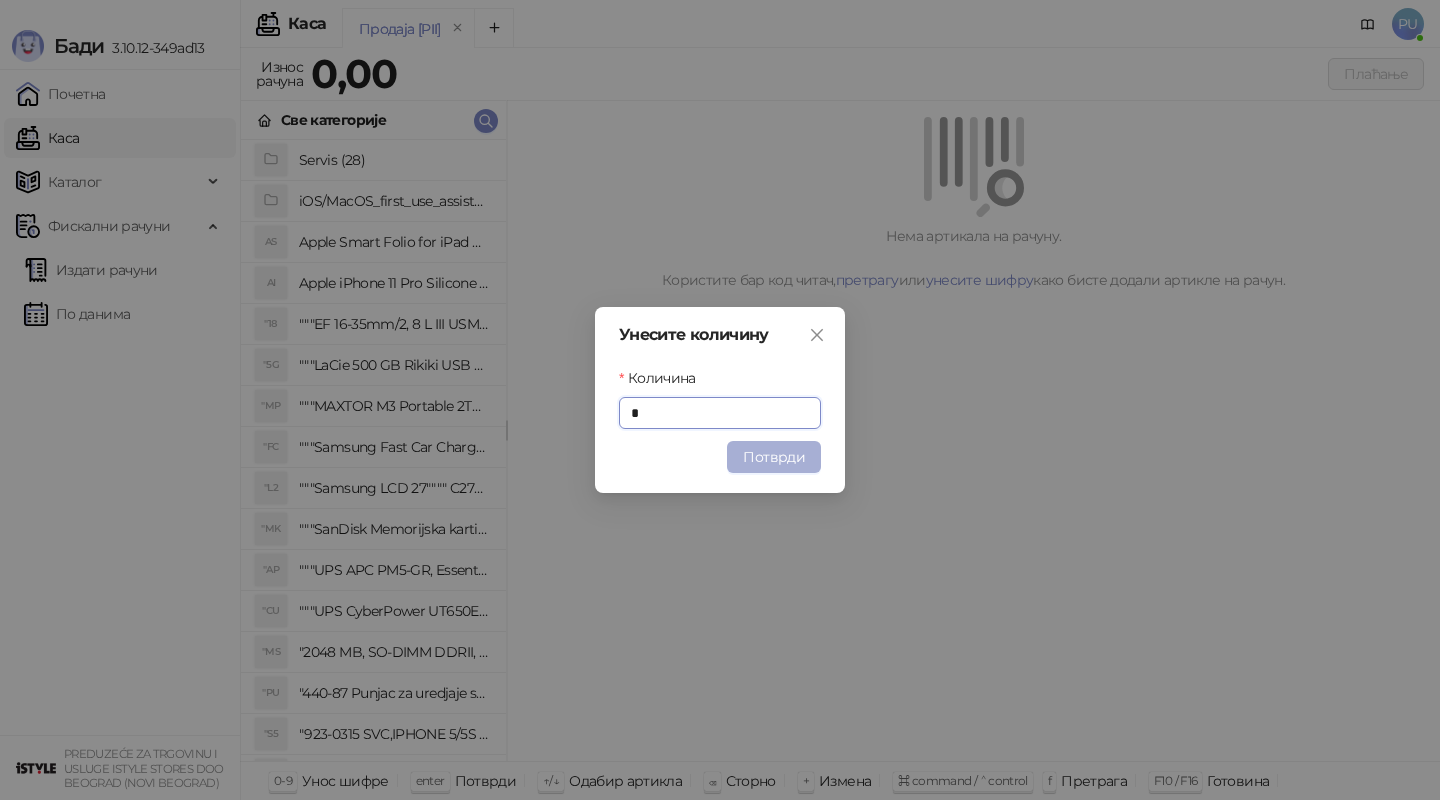 click on "Потврди" at bounding box center (774, 457) 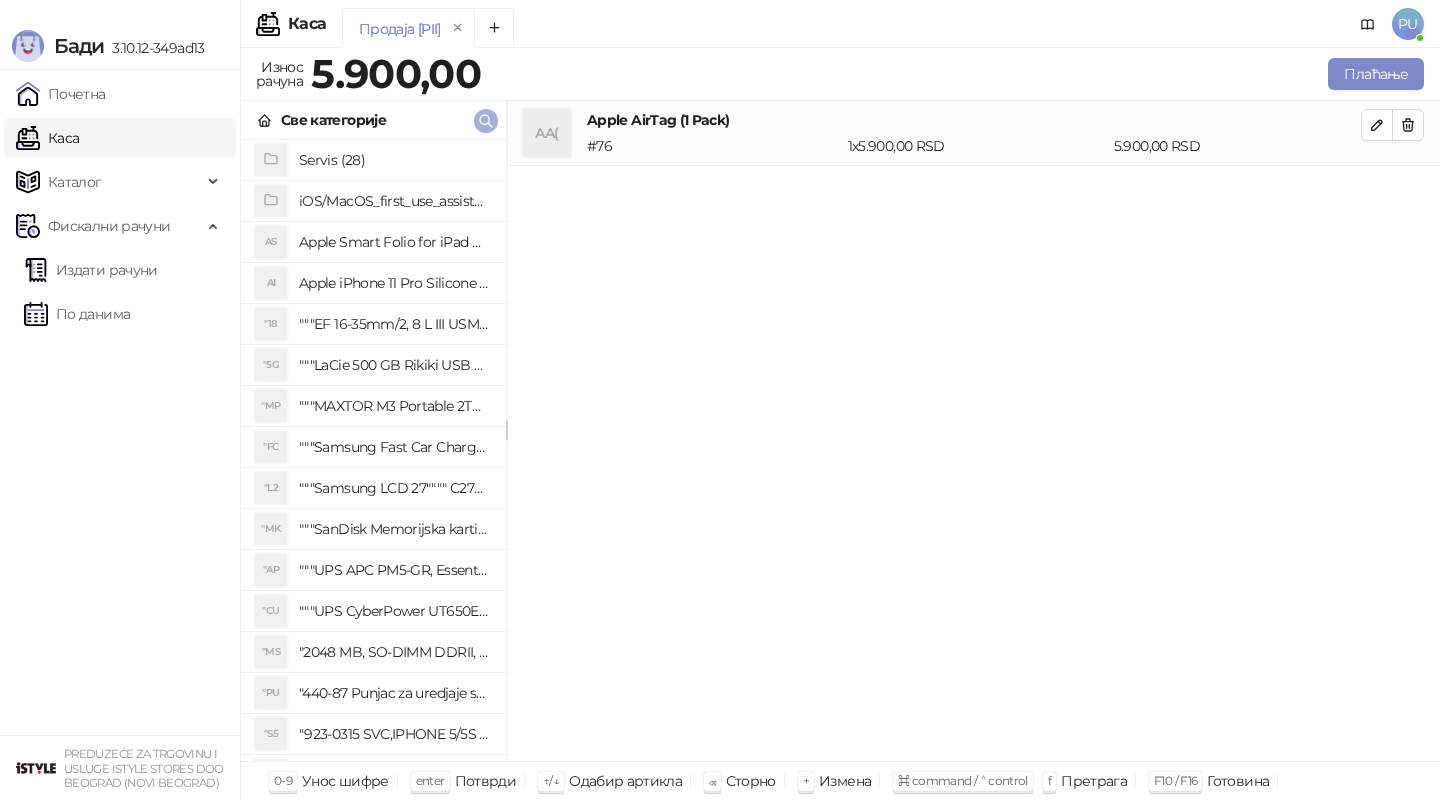 click 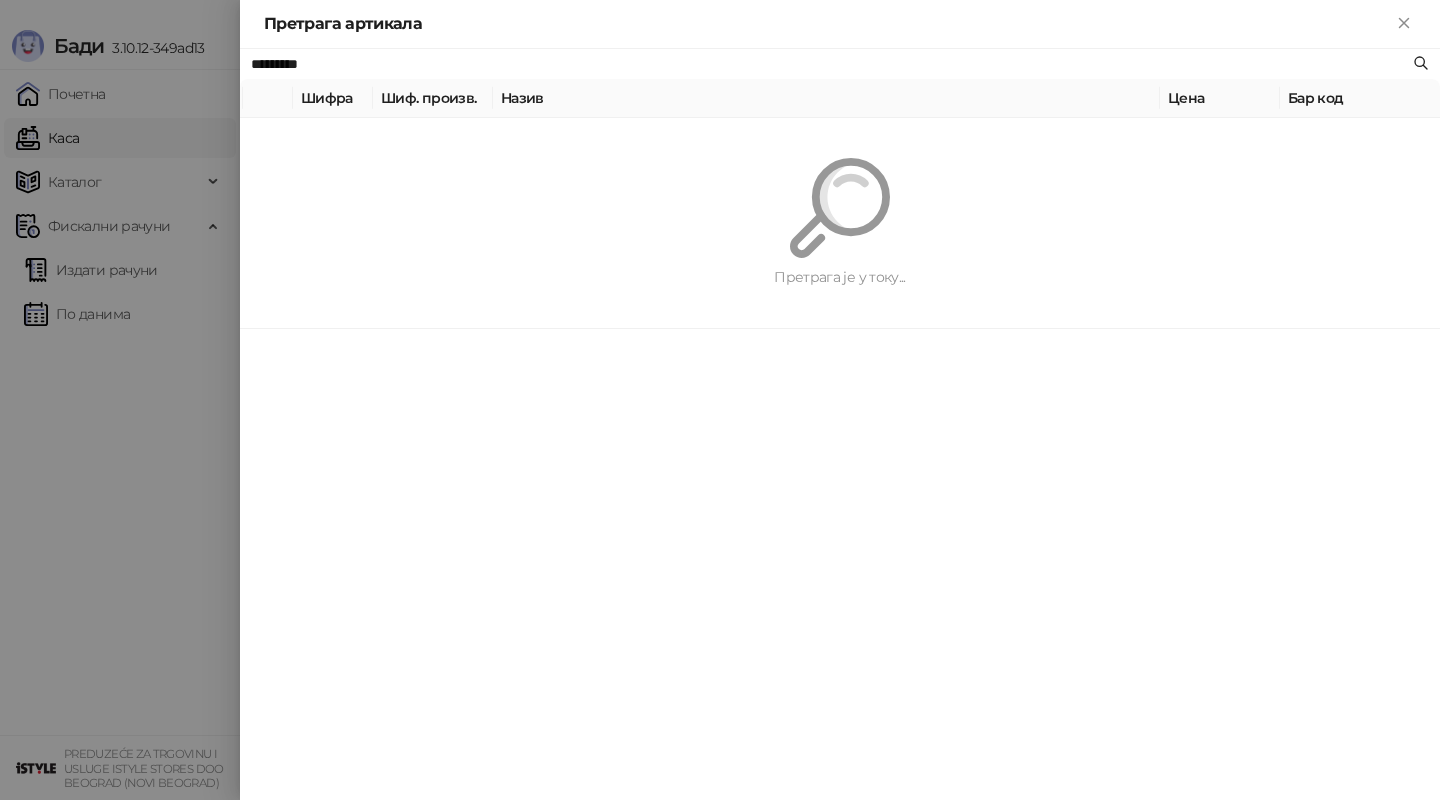 paste on "**" 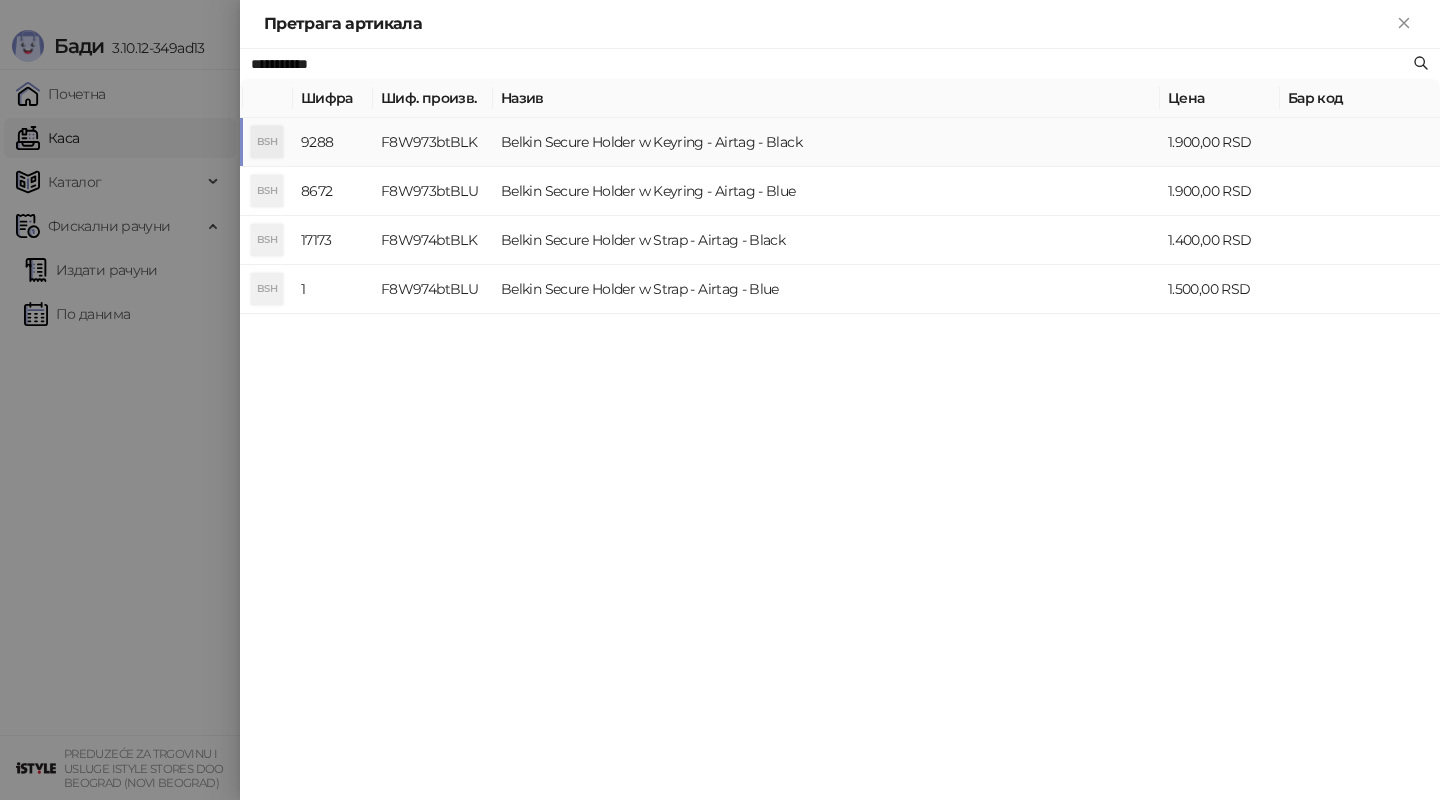 type on "**********" 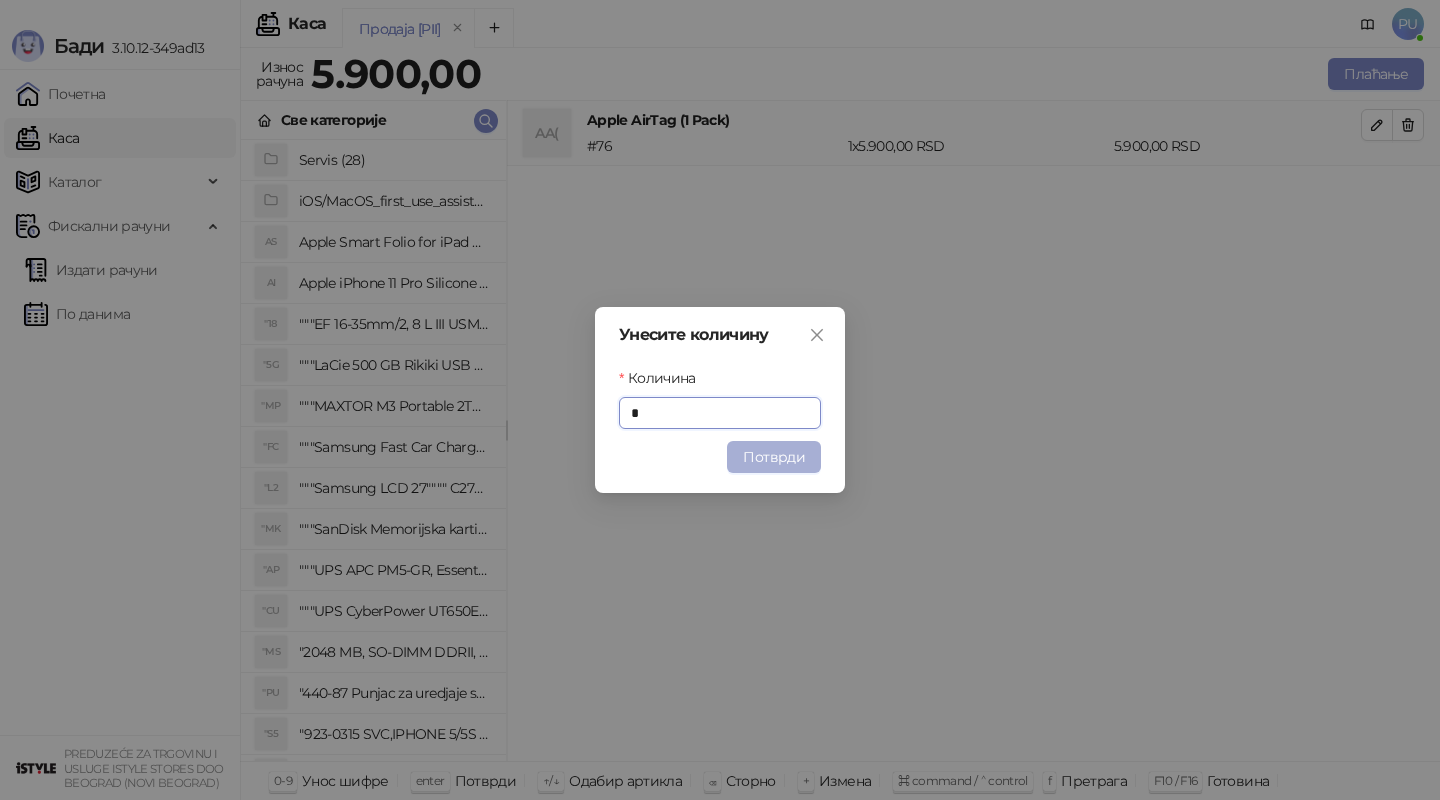 click on "Потврди" at bounding box center (774, 457) 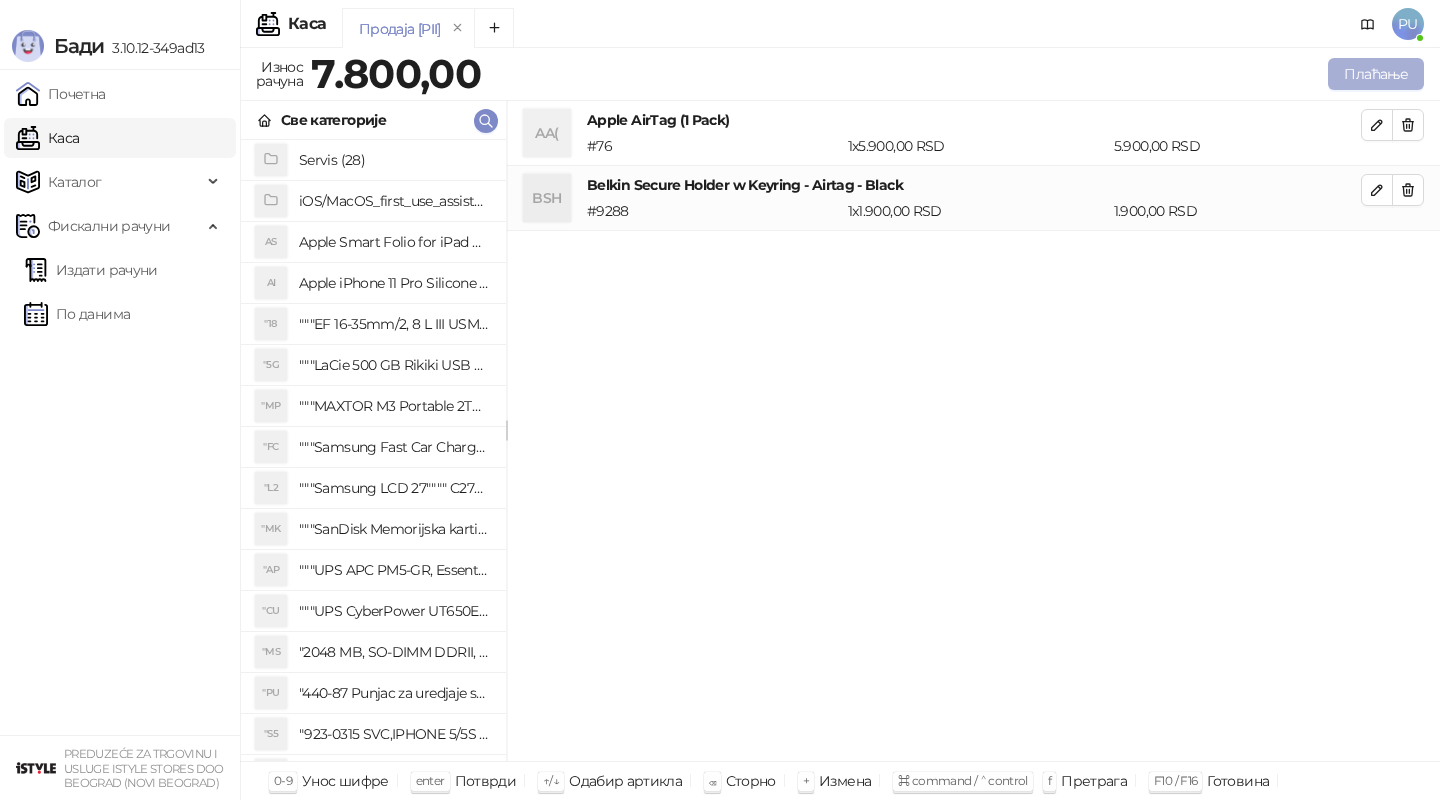 click on "Плаћање" at bounding box center (1376, 74) 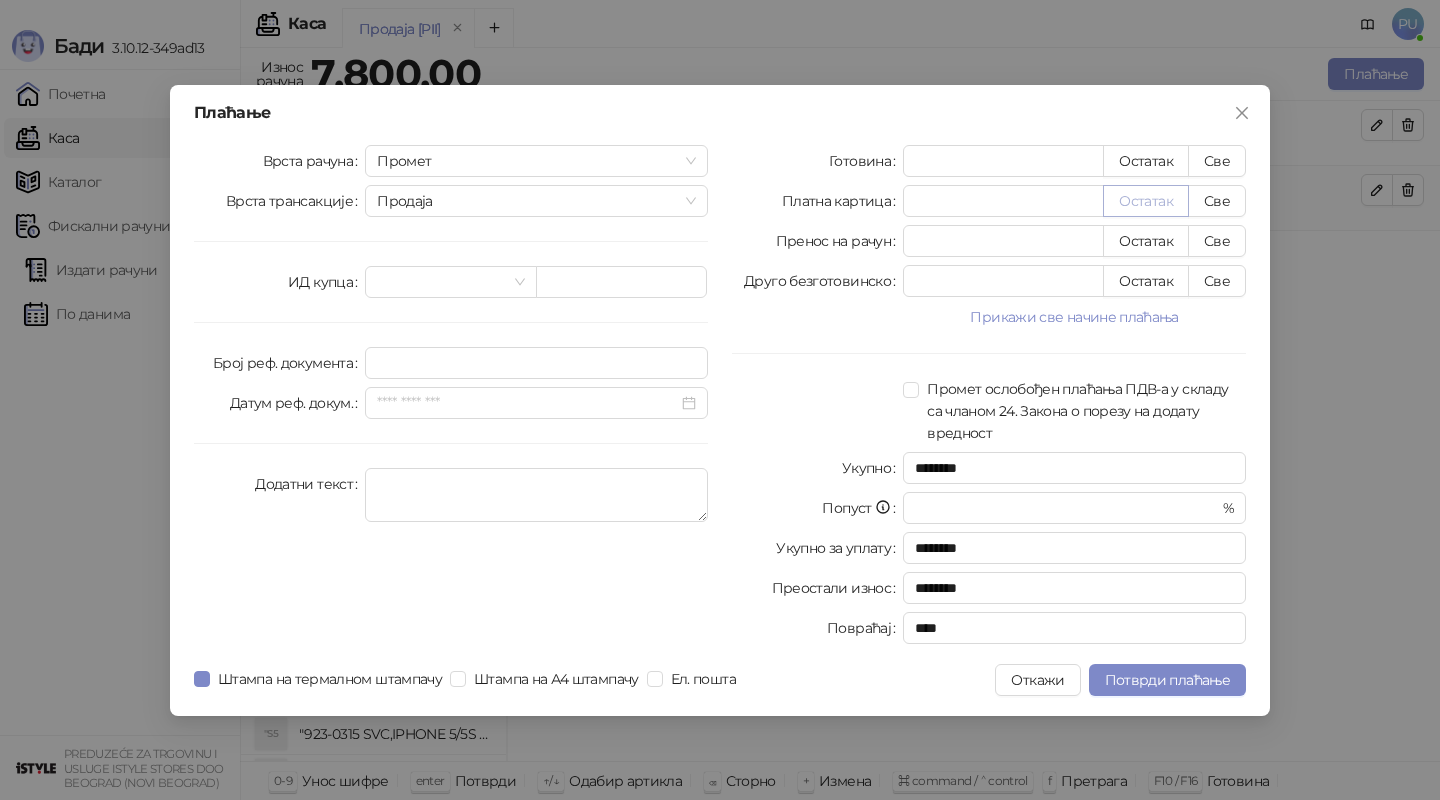 click on "Остатак" at bounding box center [1146, 201] 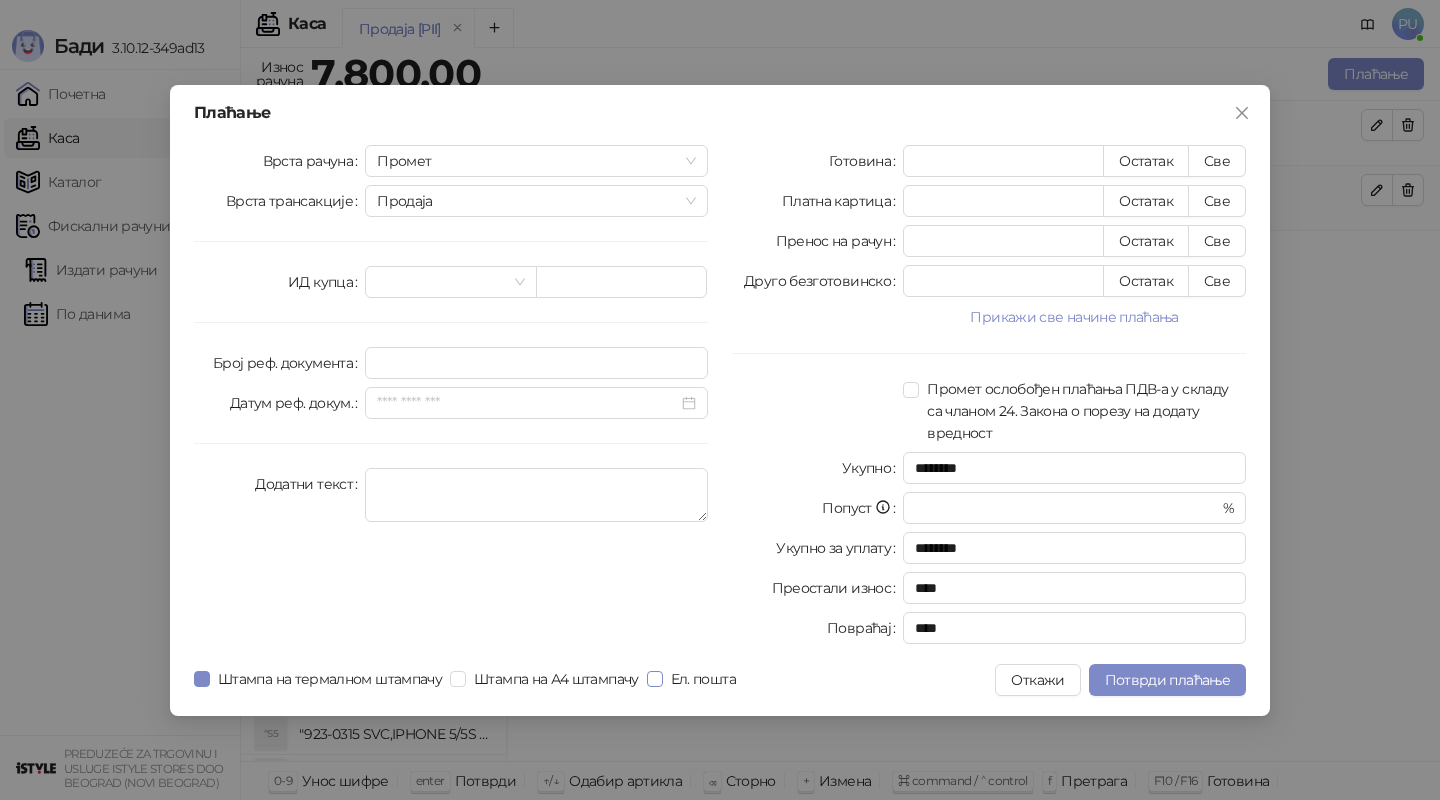 click on "Ел. пошта" at bounding box center [703, 679] 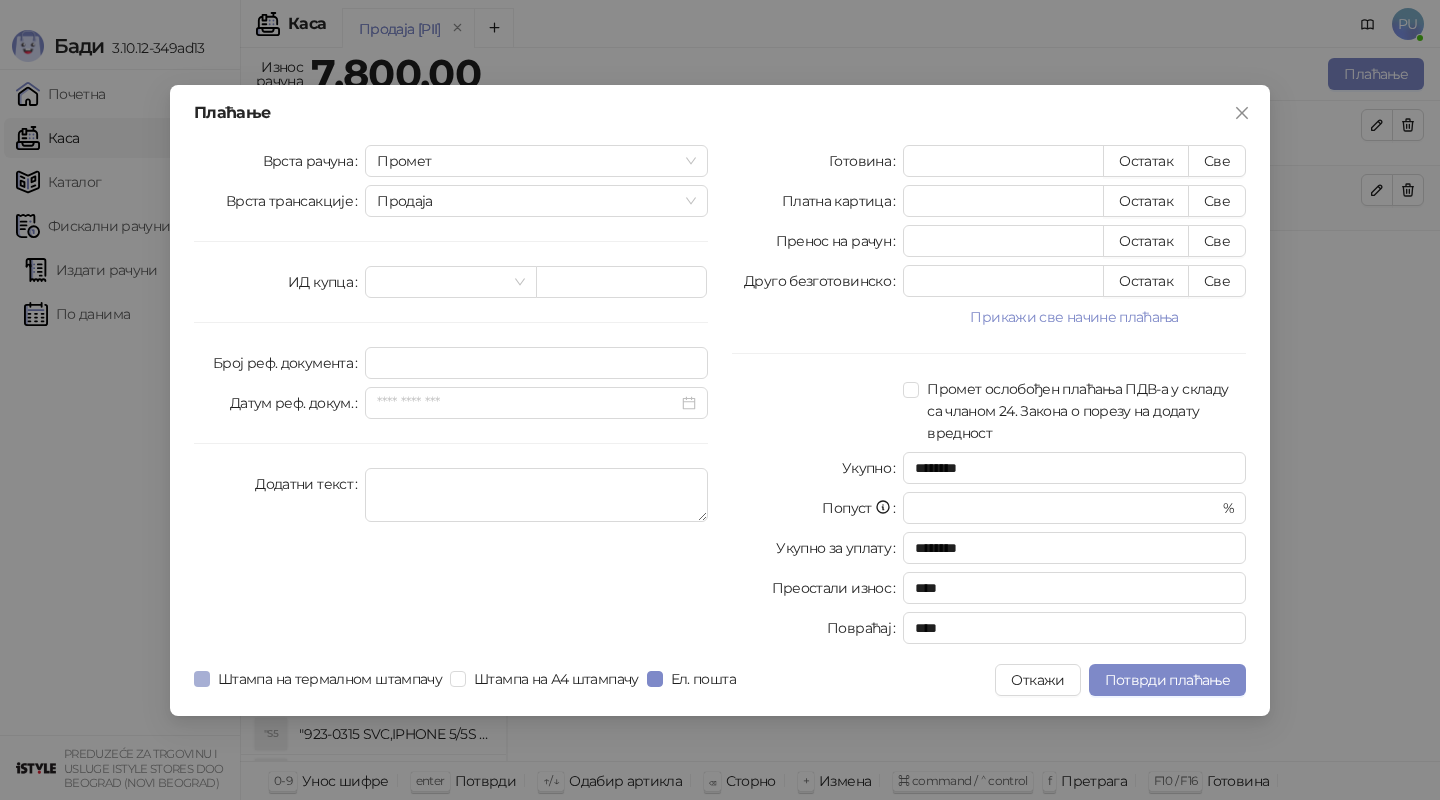 click on "Штампа на термалном штампачу" at bounding box center (330, 679) 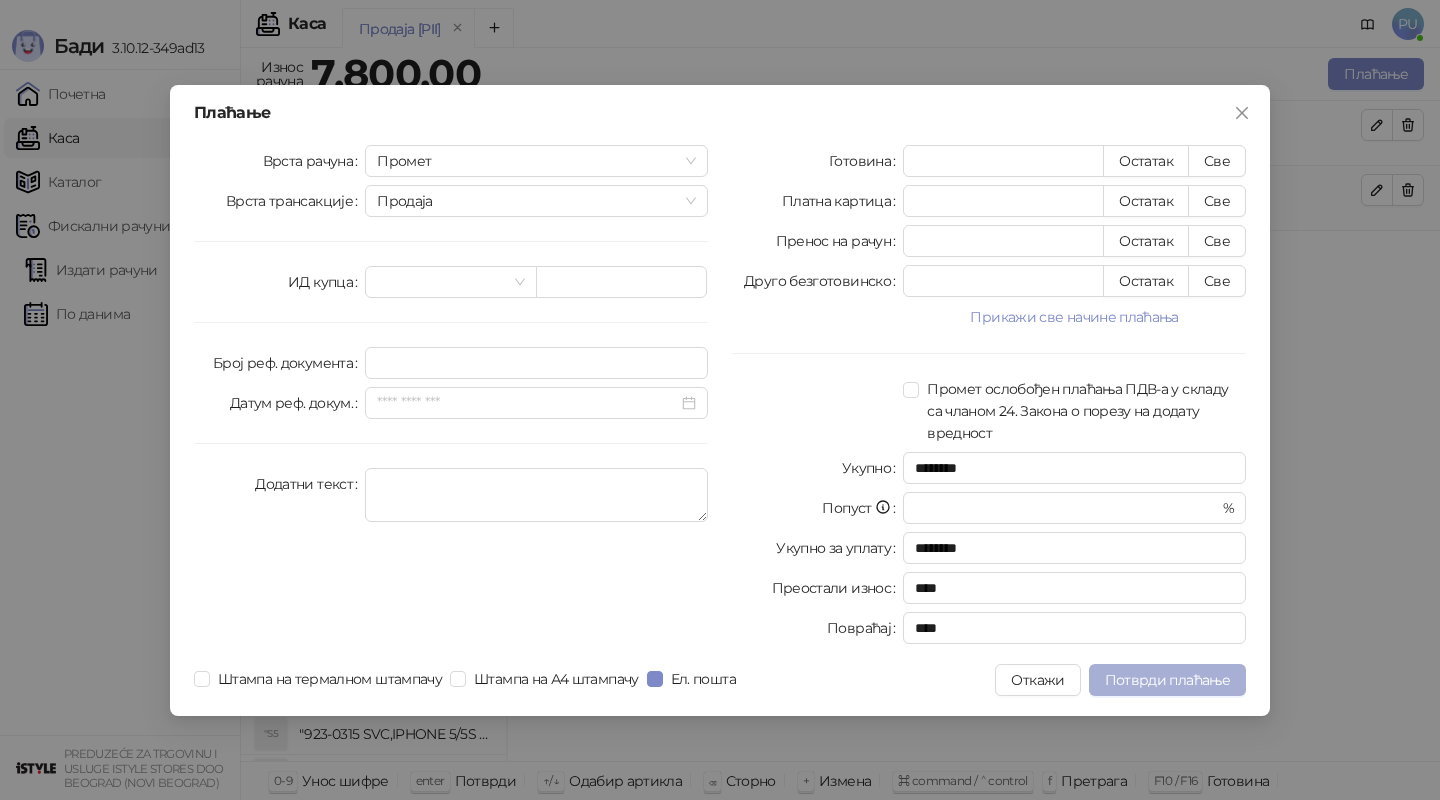 click on "Потврди плаћање" at bounding box center (1167, 680) 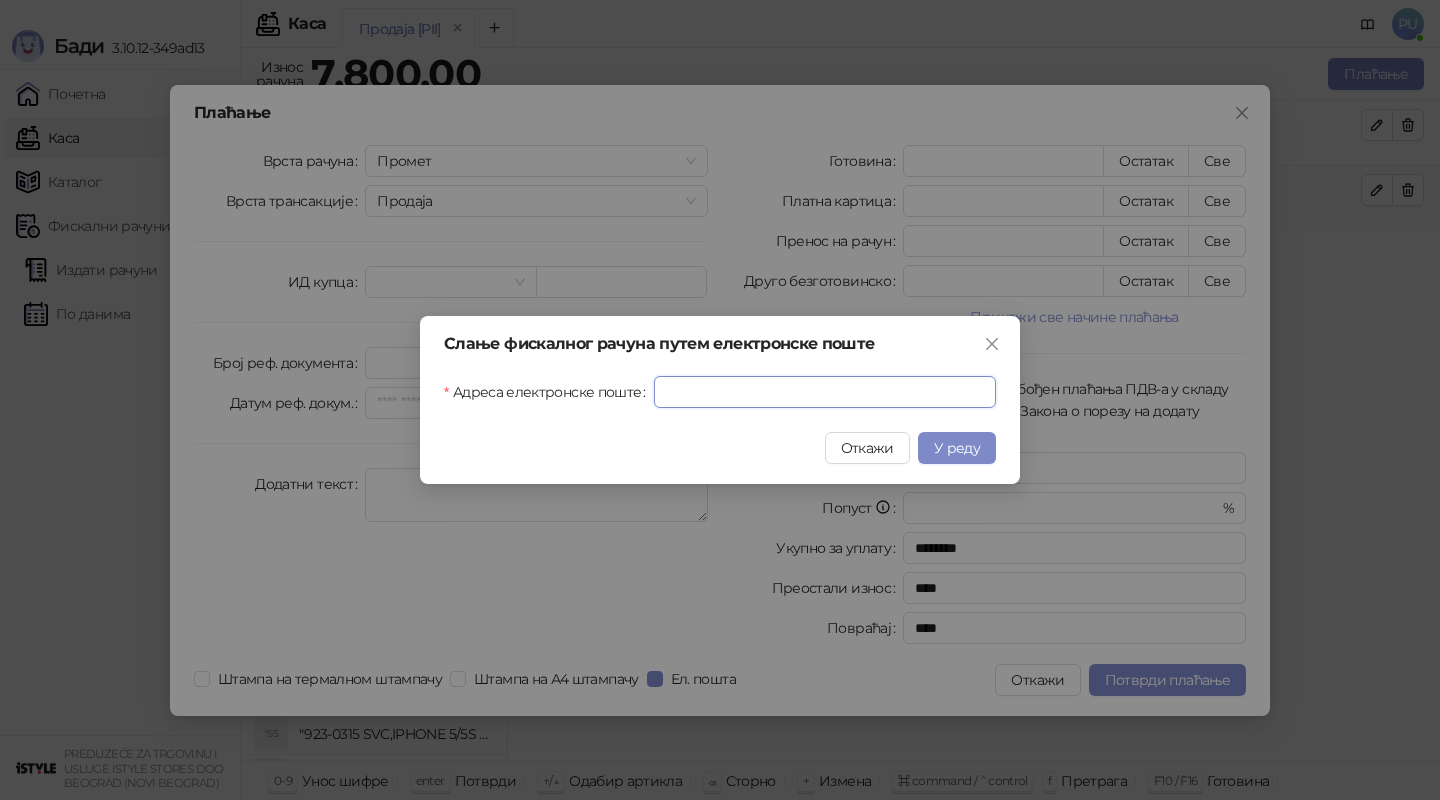 click on "Адреса електронске поште" at bounding box center [825, 392] 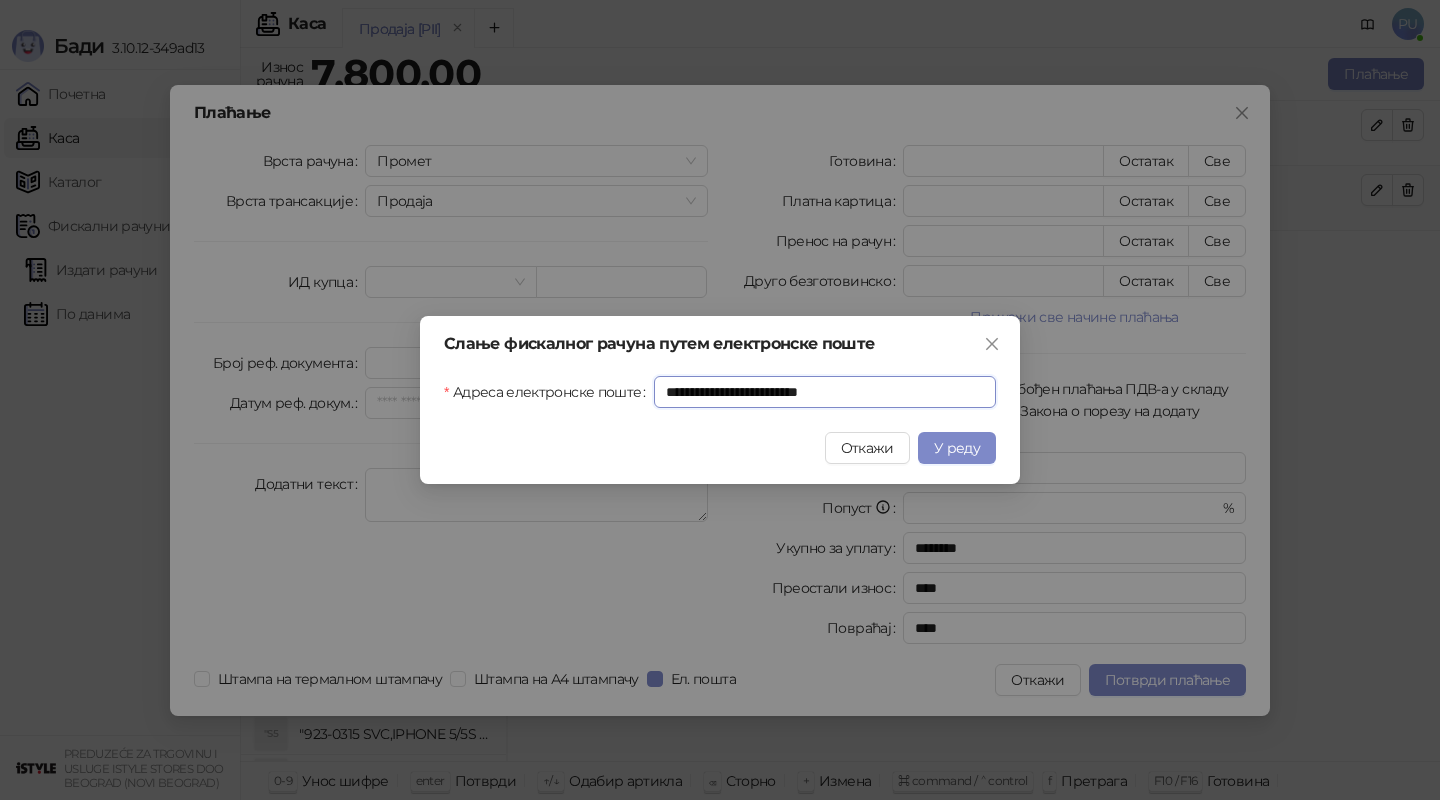 type on "**********" 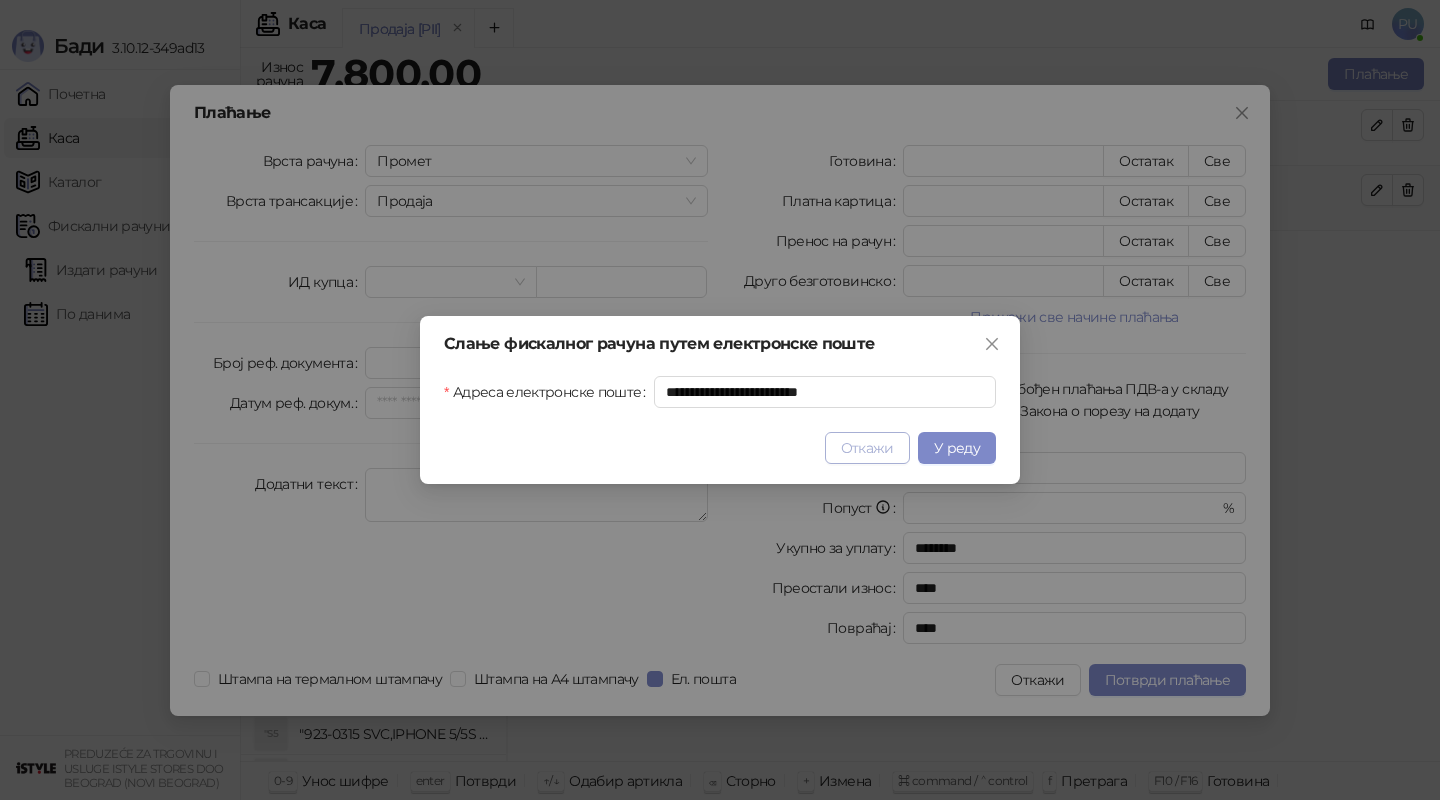 click on "Откажи" at bounding box center [867, 448] 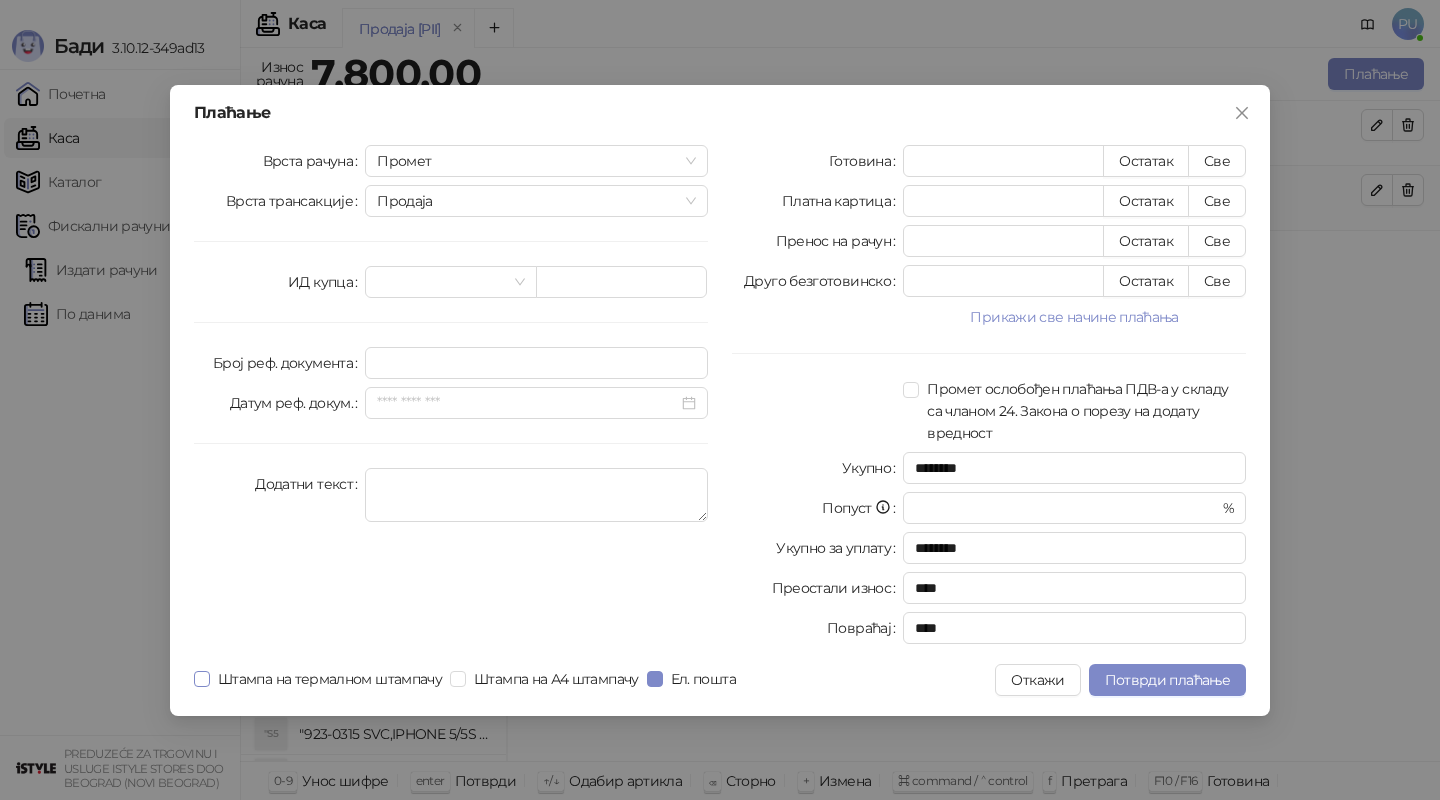 click on "Штампа на термалном штампачу" at bounding box center [330, 679] 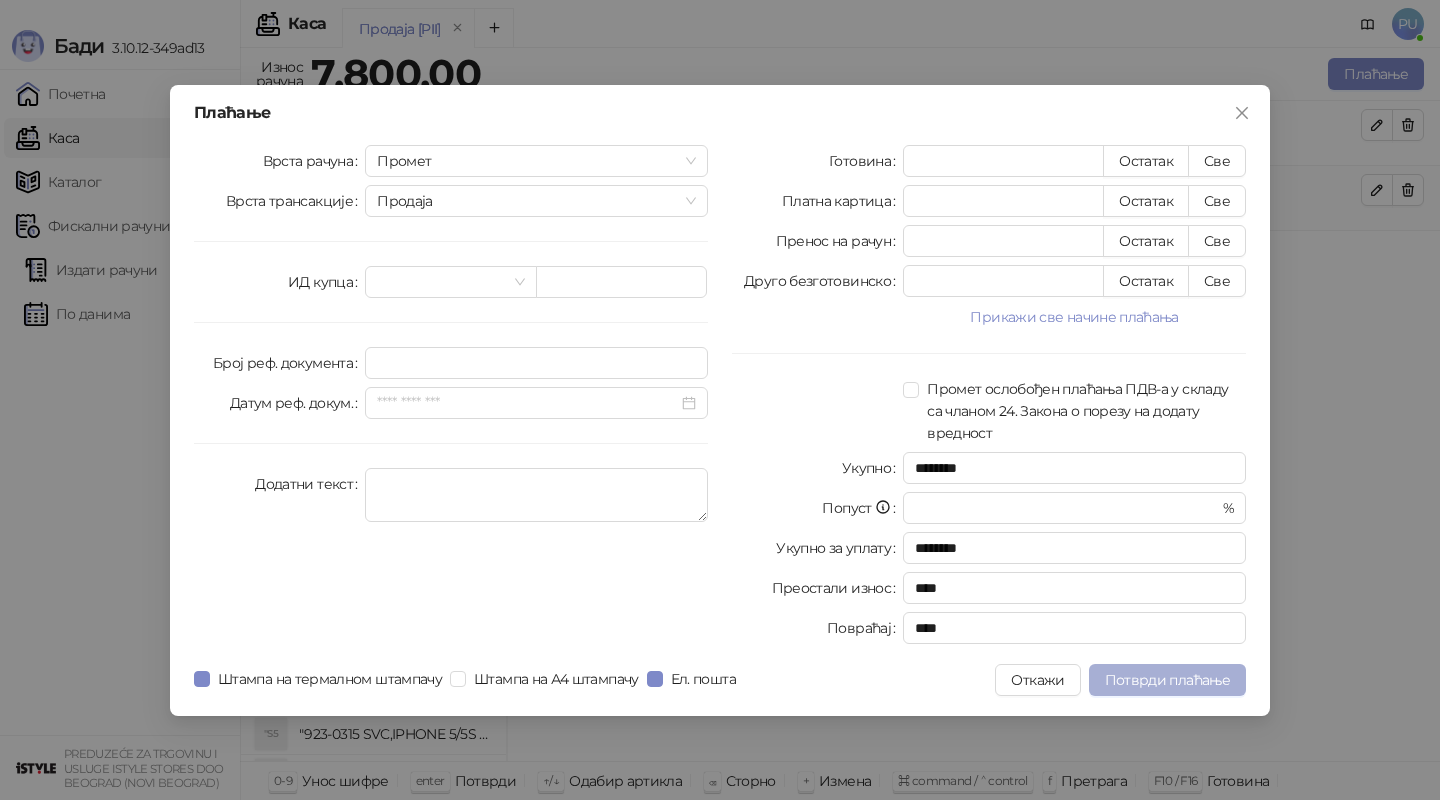 click on "Потврди плаћање" at bounding box center [1167, 680] 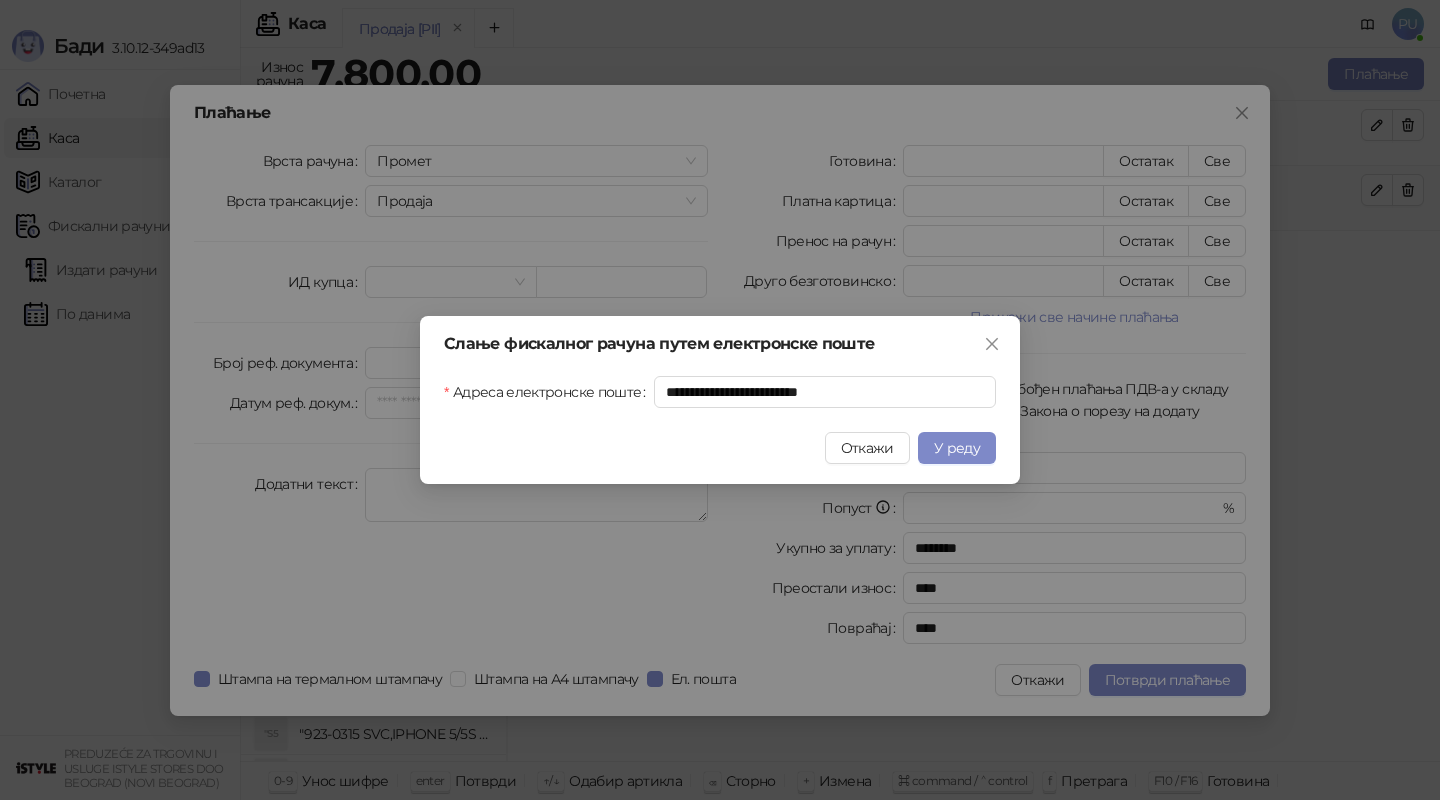 click on "**********" at bounding box center (720, 400) 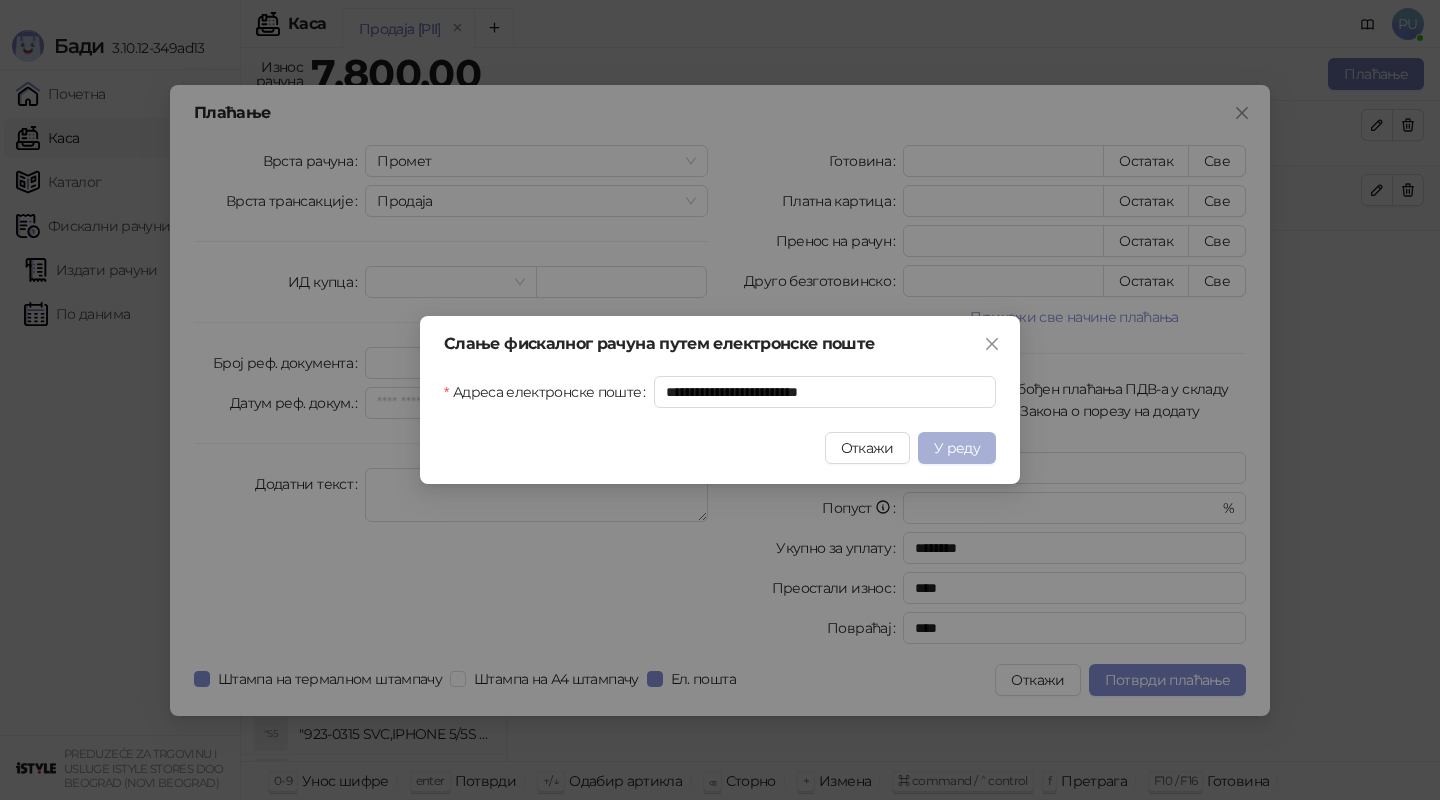 click on "У реду" at bounding box center (957, 448) 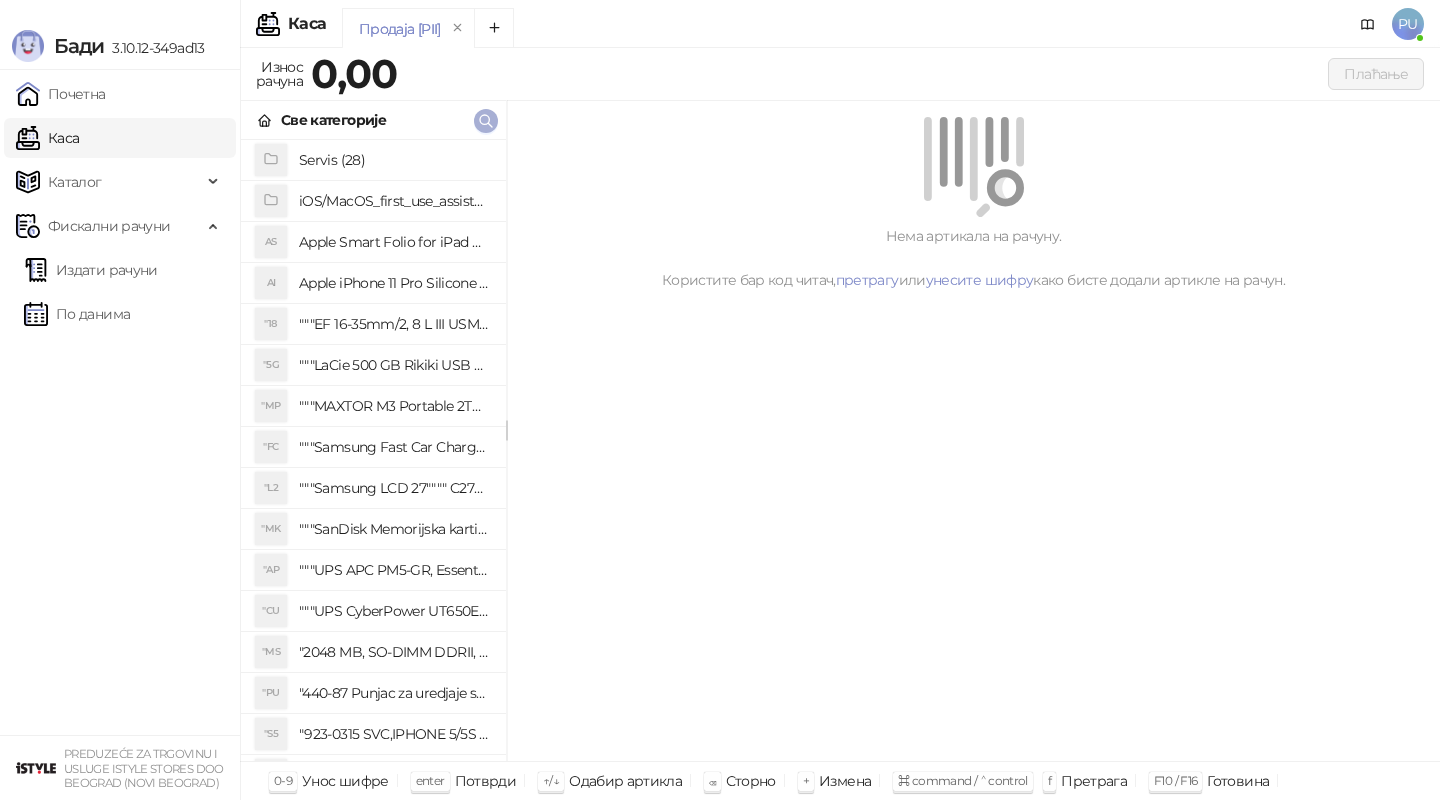 click 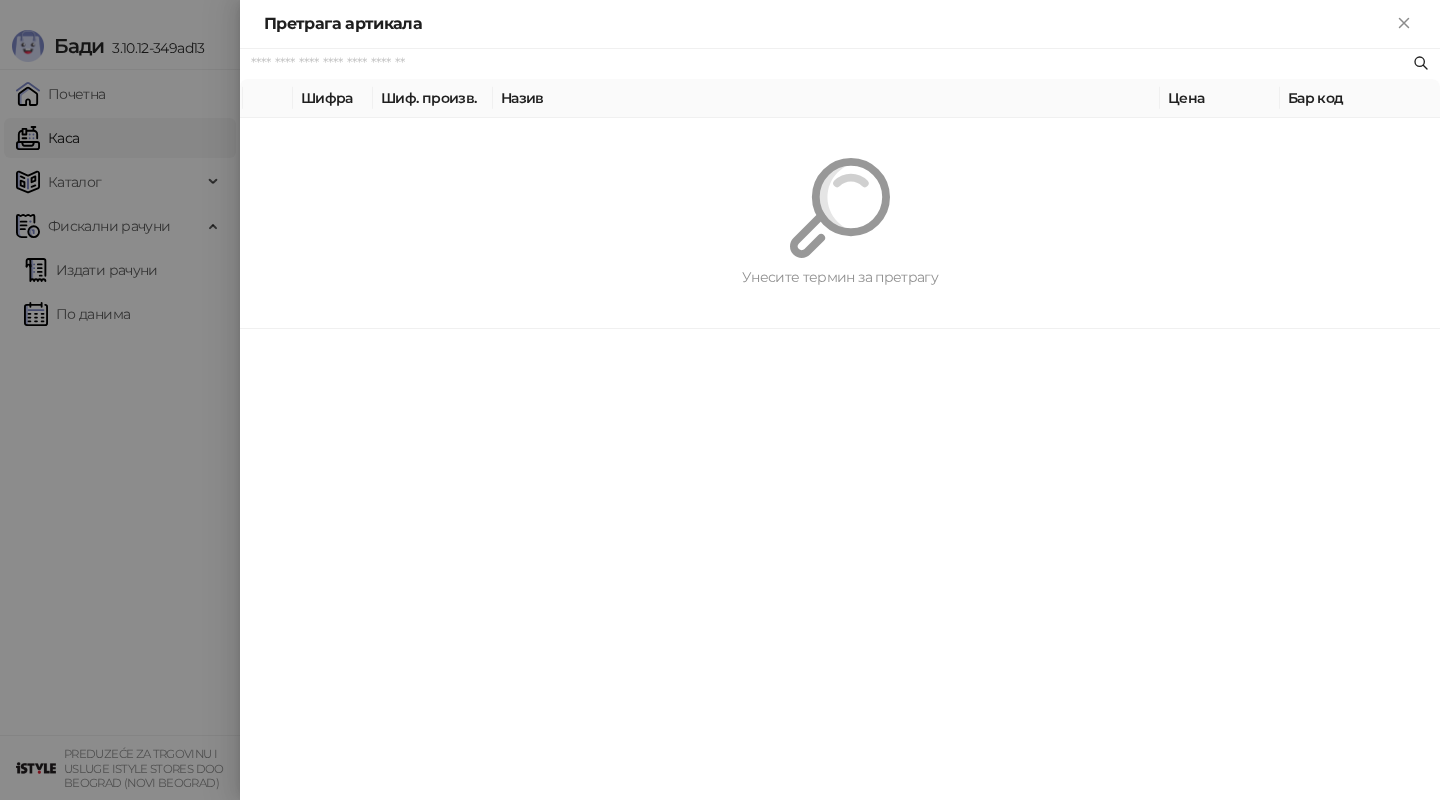 paste on "*********" 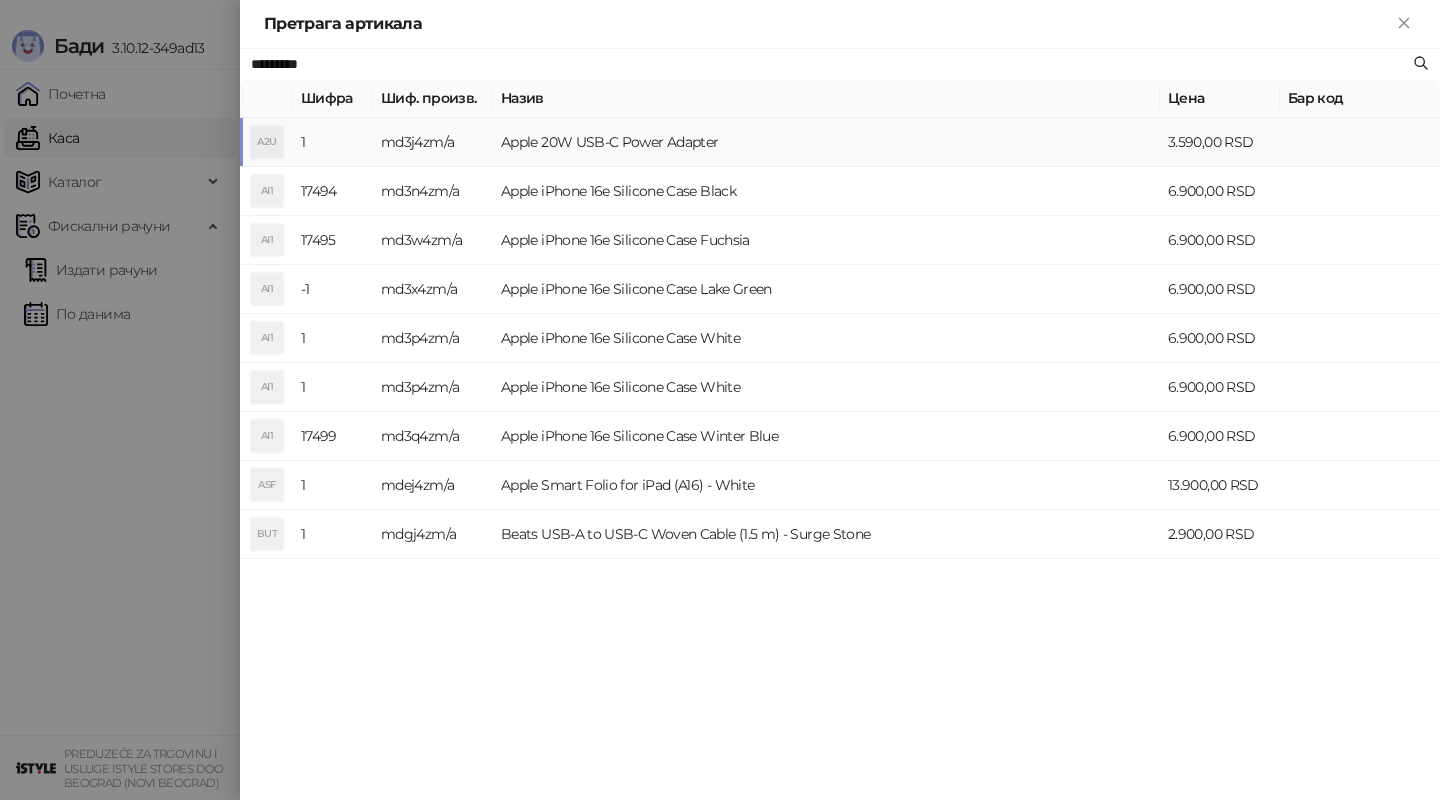 click on "Apple 20W USB-C Power Adapter" at bounding box center (826, 142) 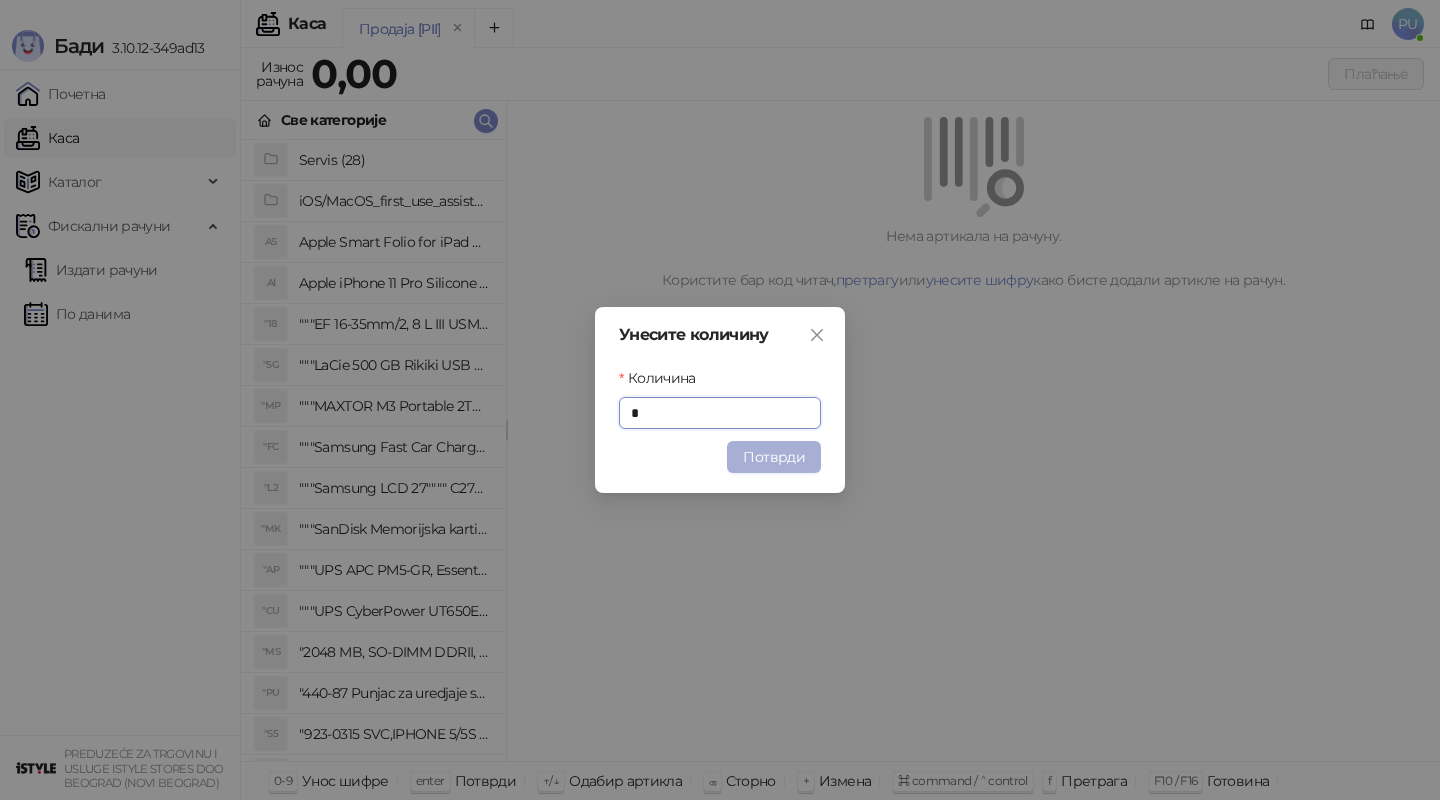 click on "Потврди" at bounding box center (774, 457) 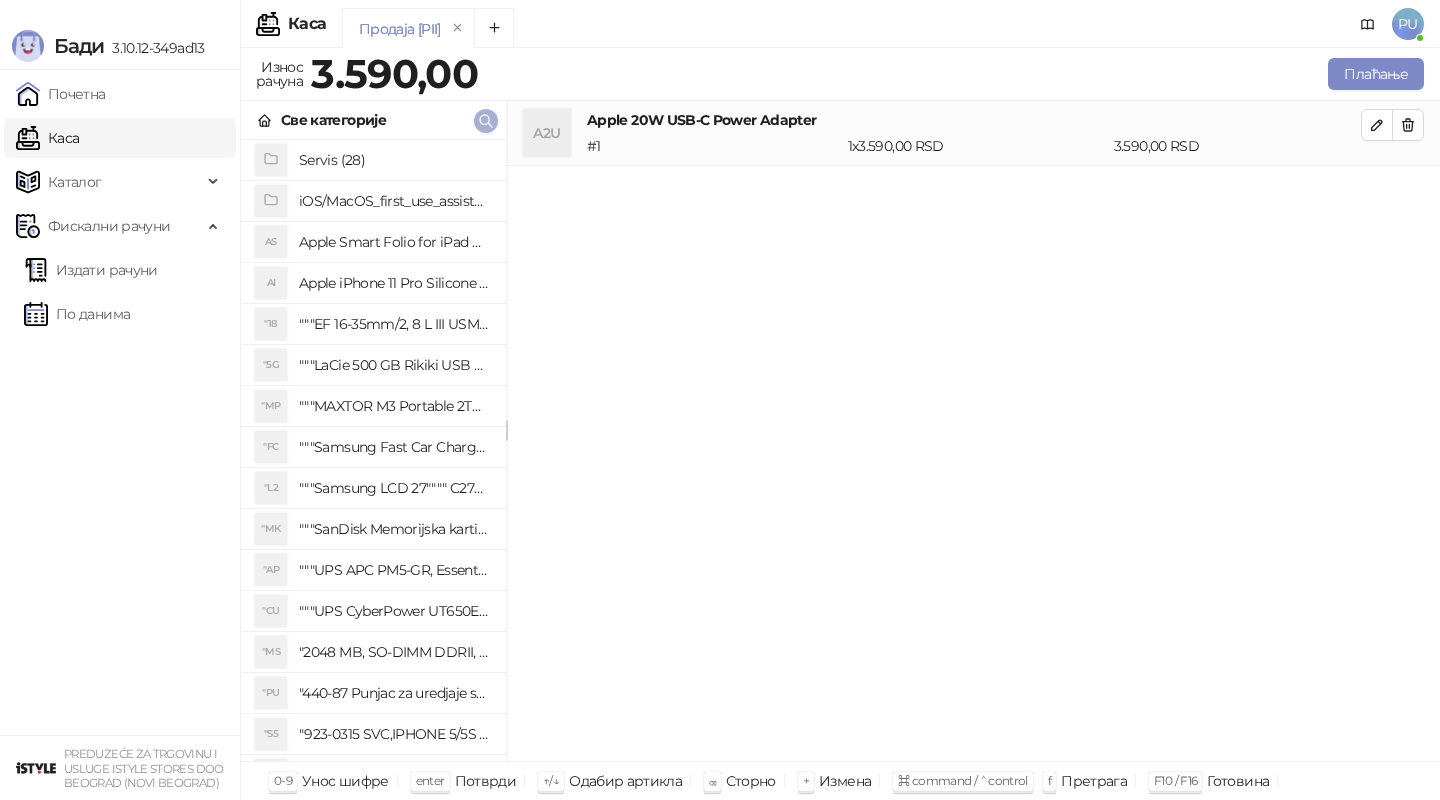 click 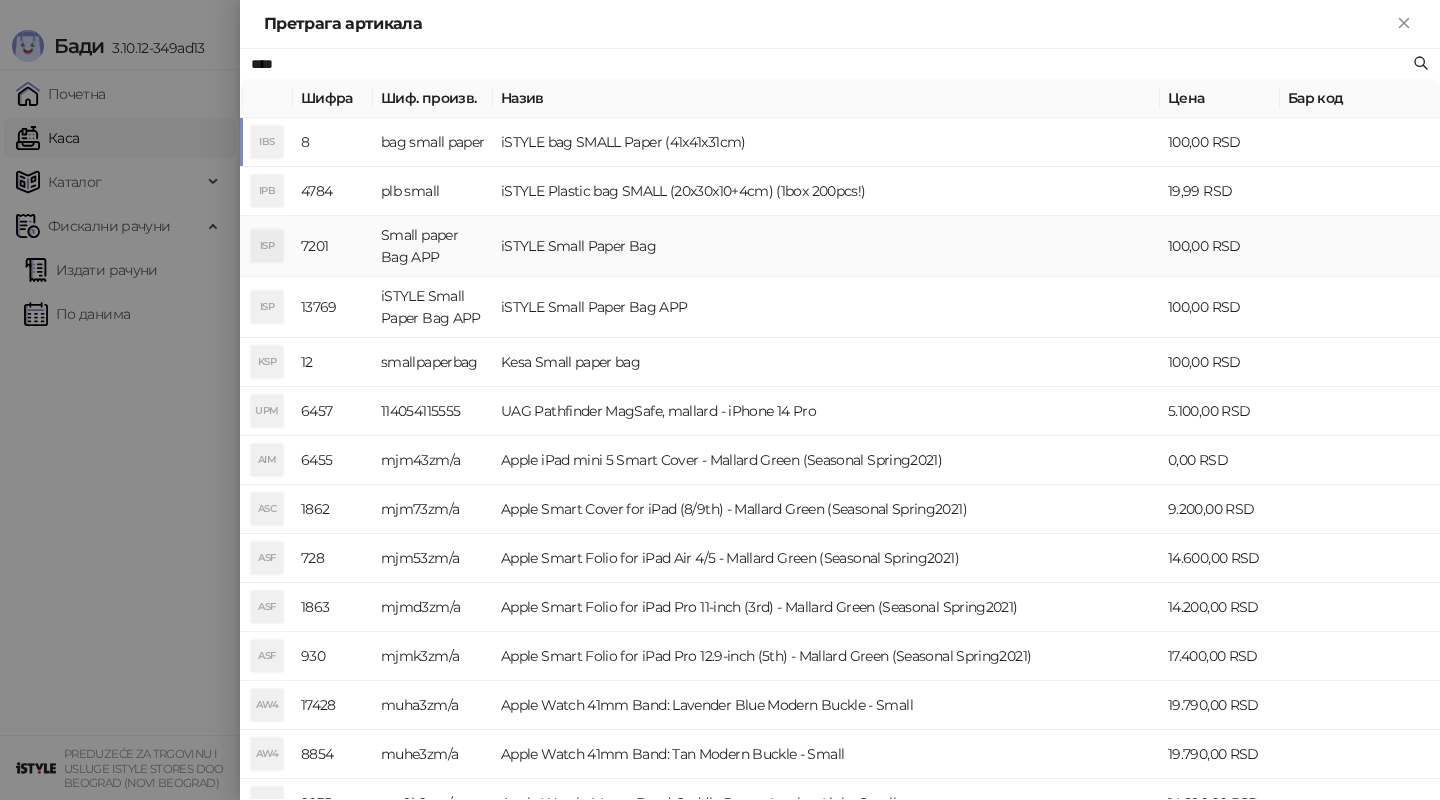 type on "****" 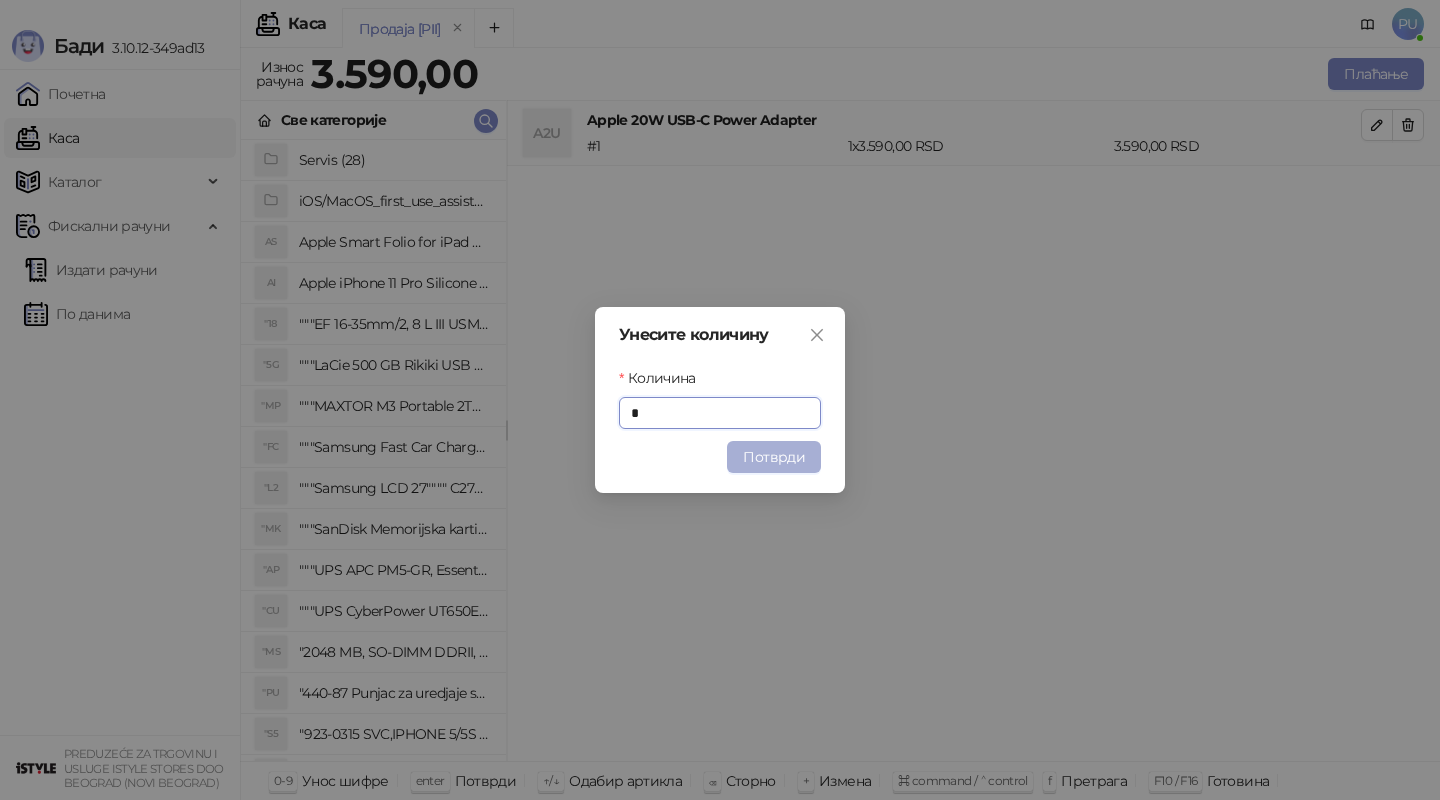click on "Потврди" at bounding box center [774, 457] 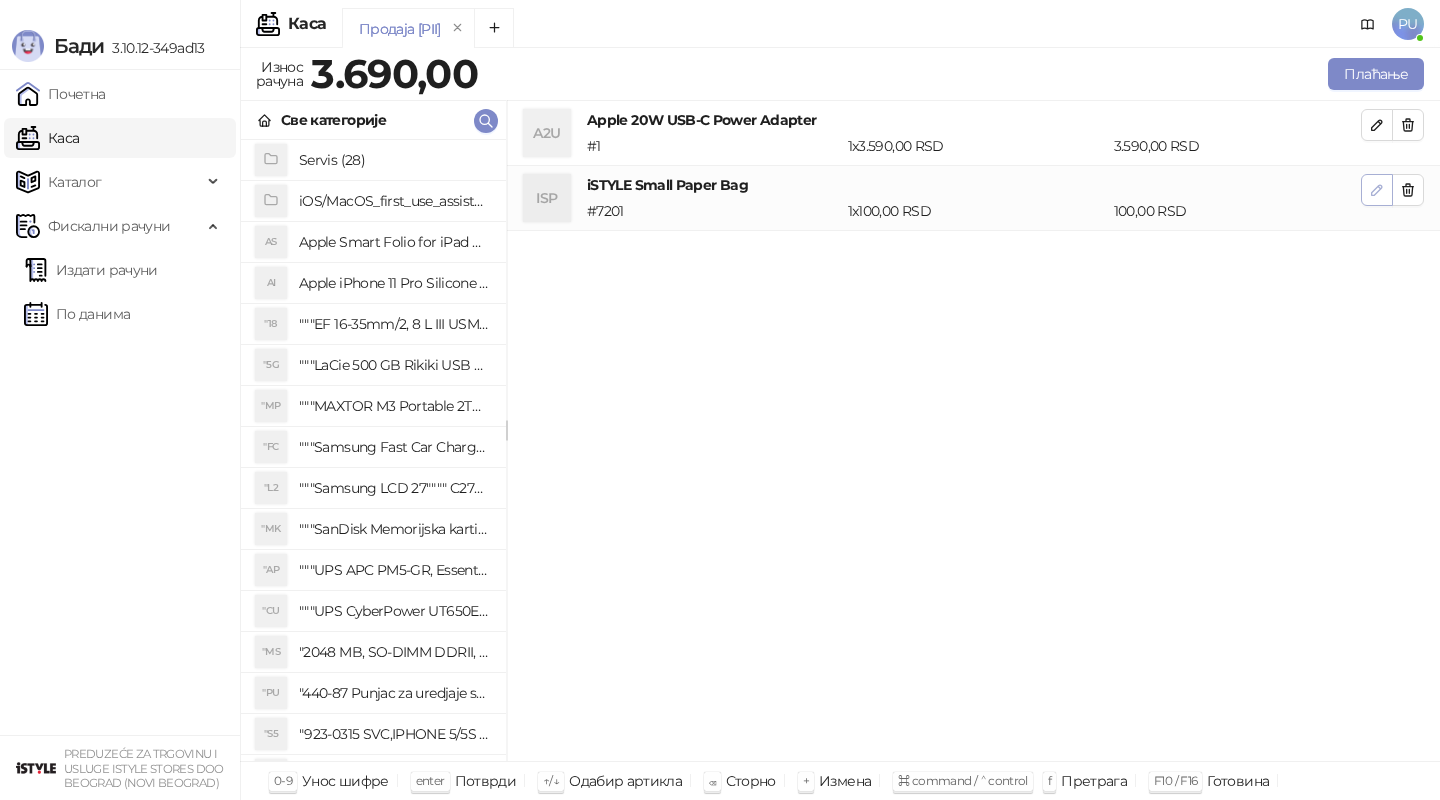 click 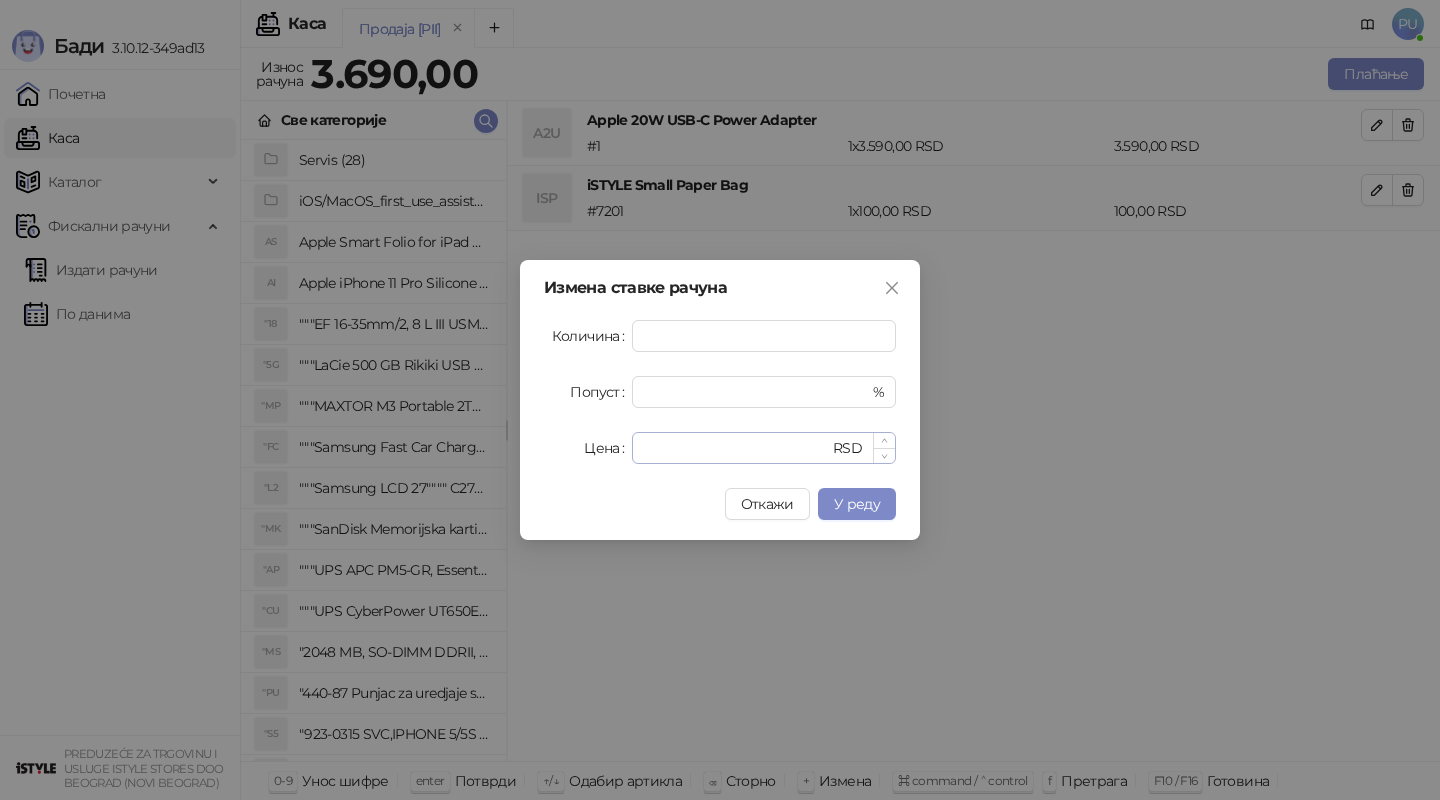 click on "Количина * Попуст * % Цена *** RSD" at bounding box center (720, 392) 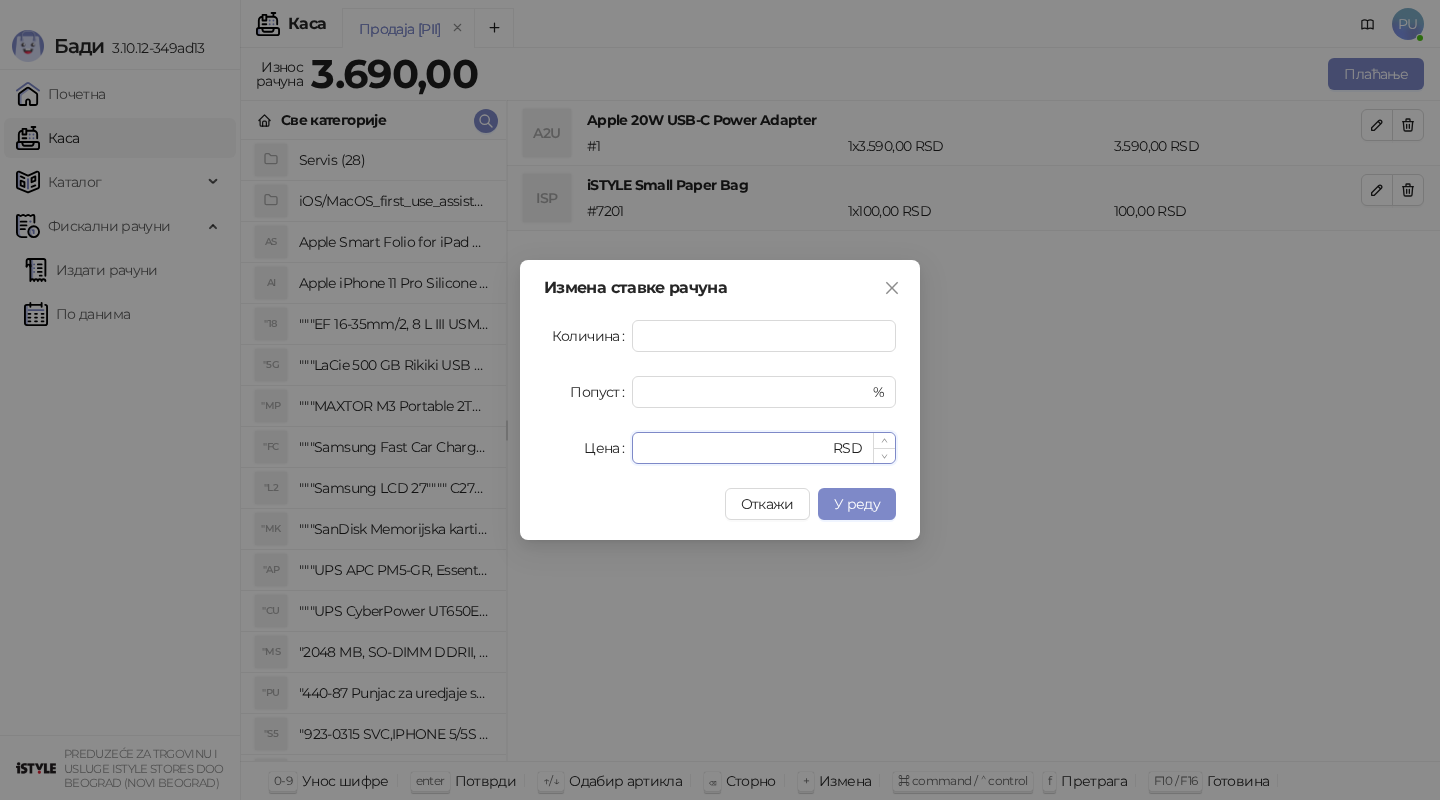 click on "***" at bounding box center [736, 448] 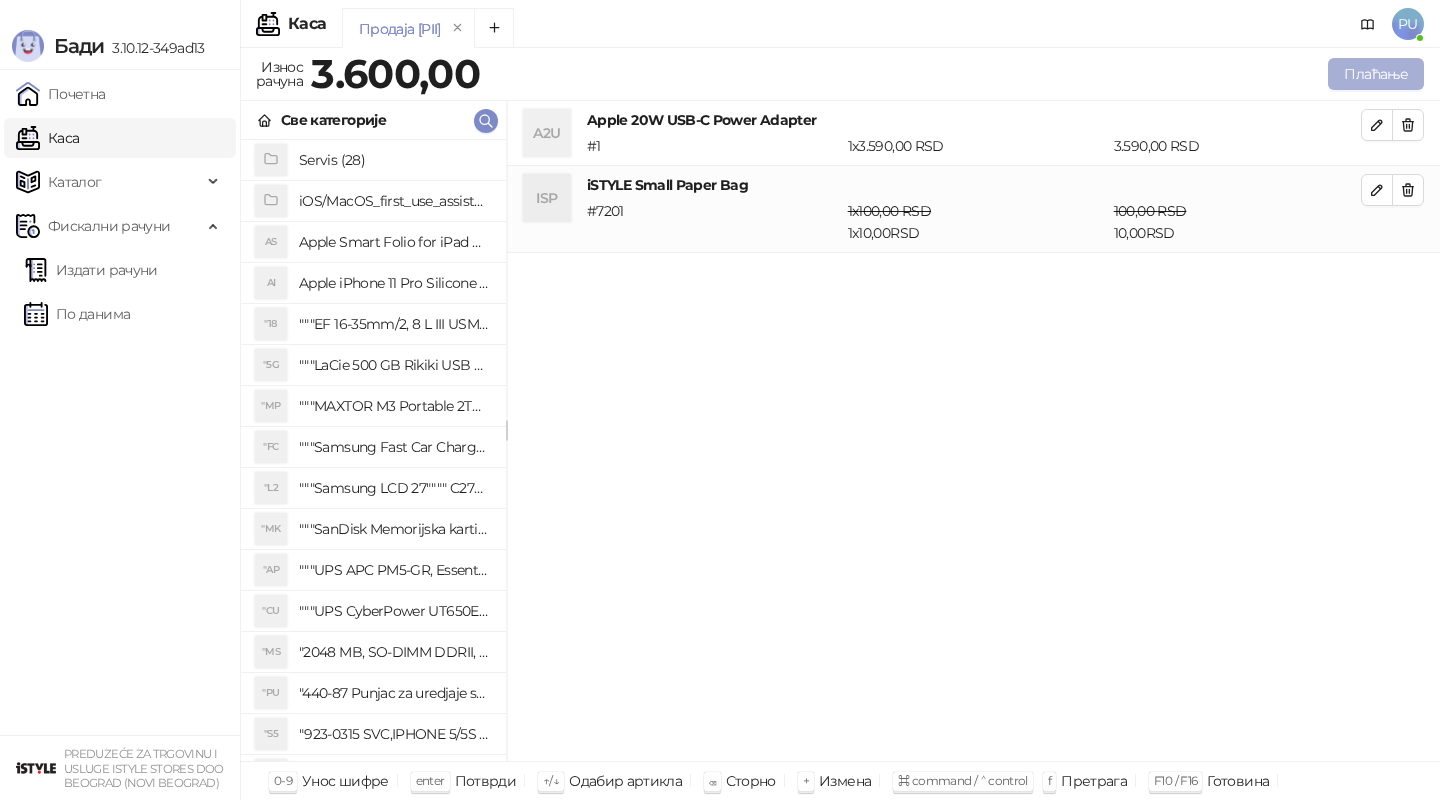 click on "Плаћање" at bounding box center (1376, 74) 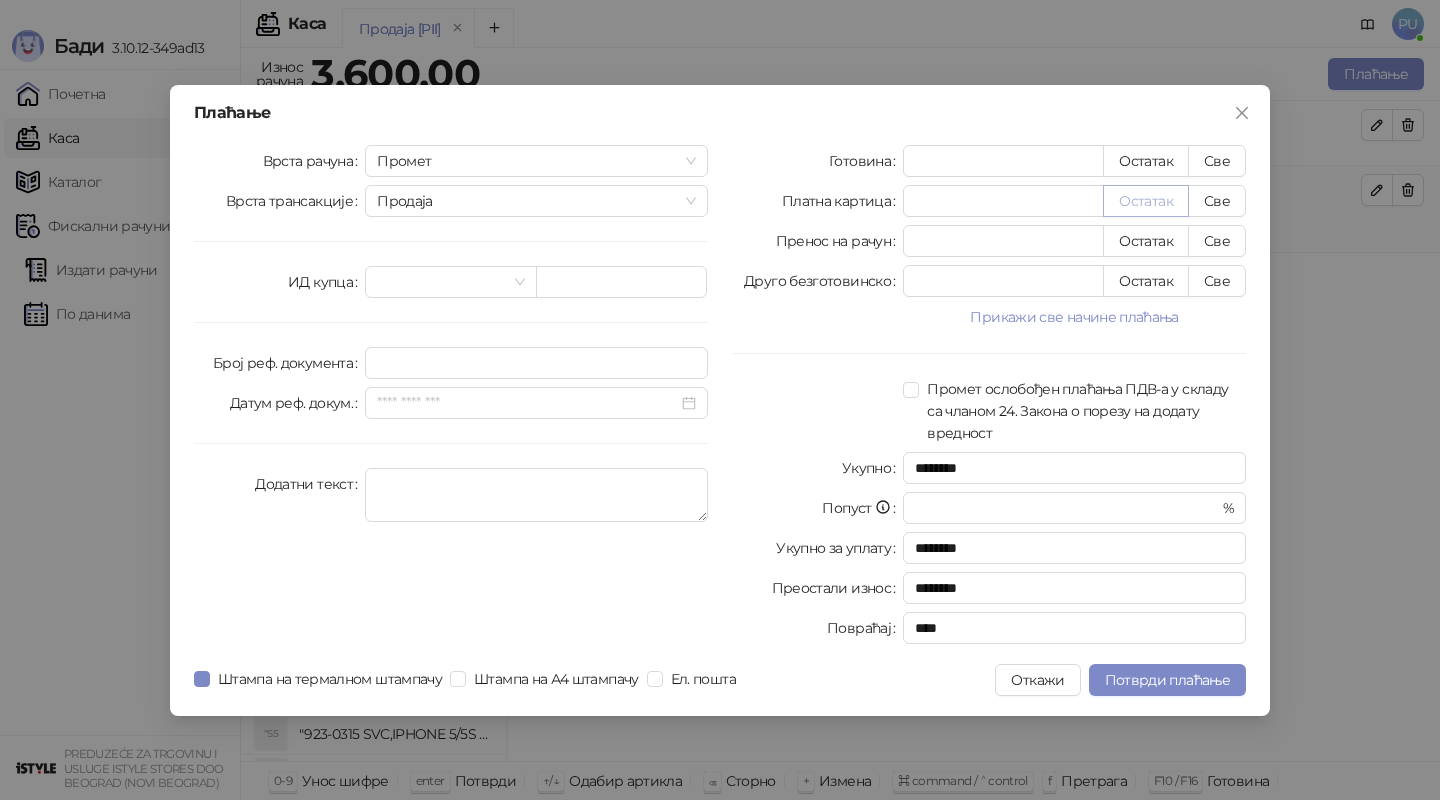click on "Остатак" at bounding box center (1146, 201) 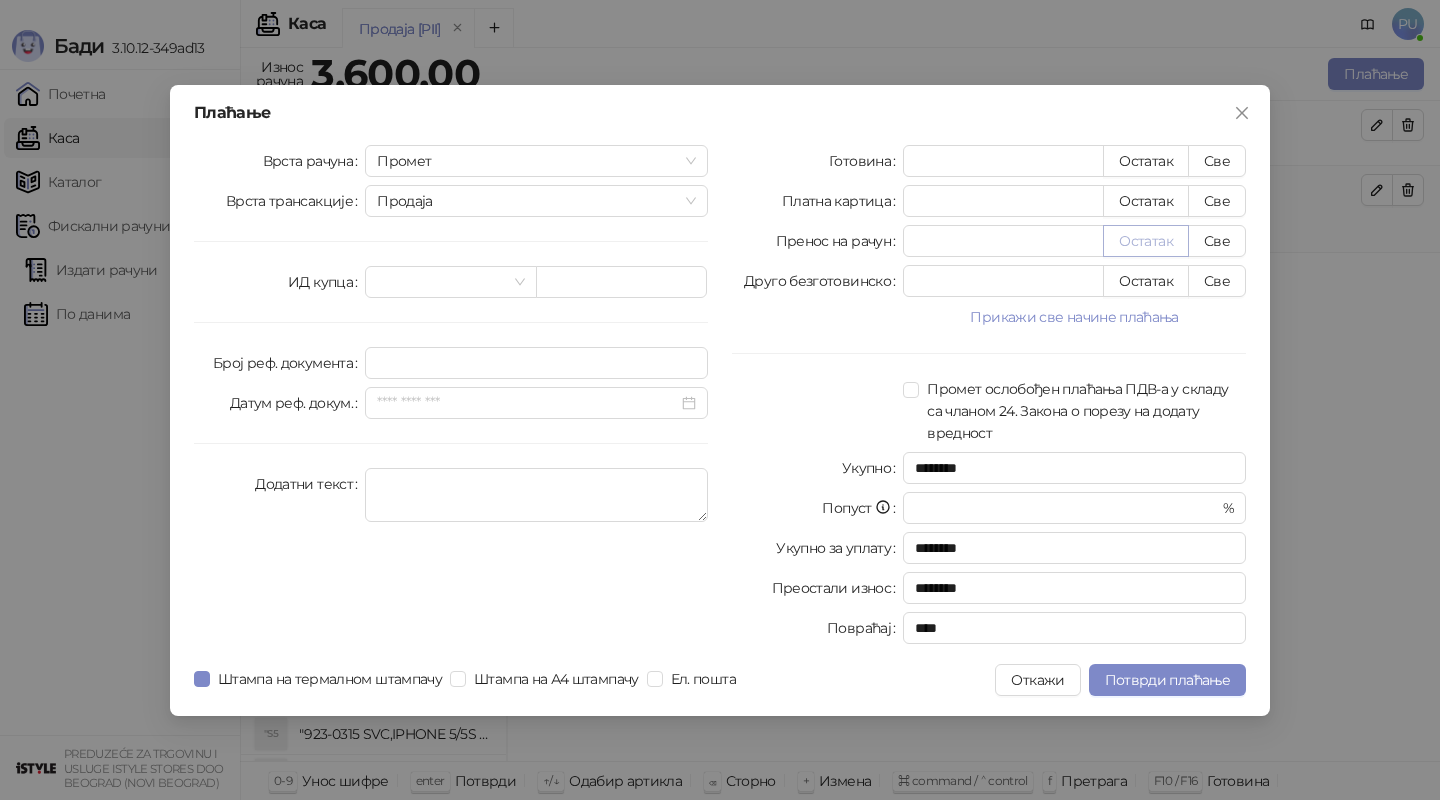 type on "****" 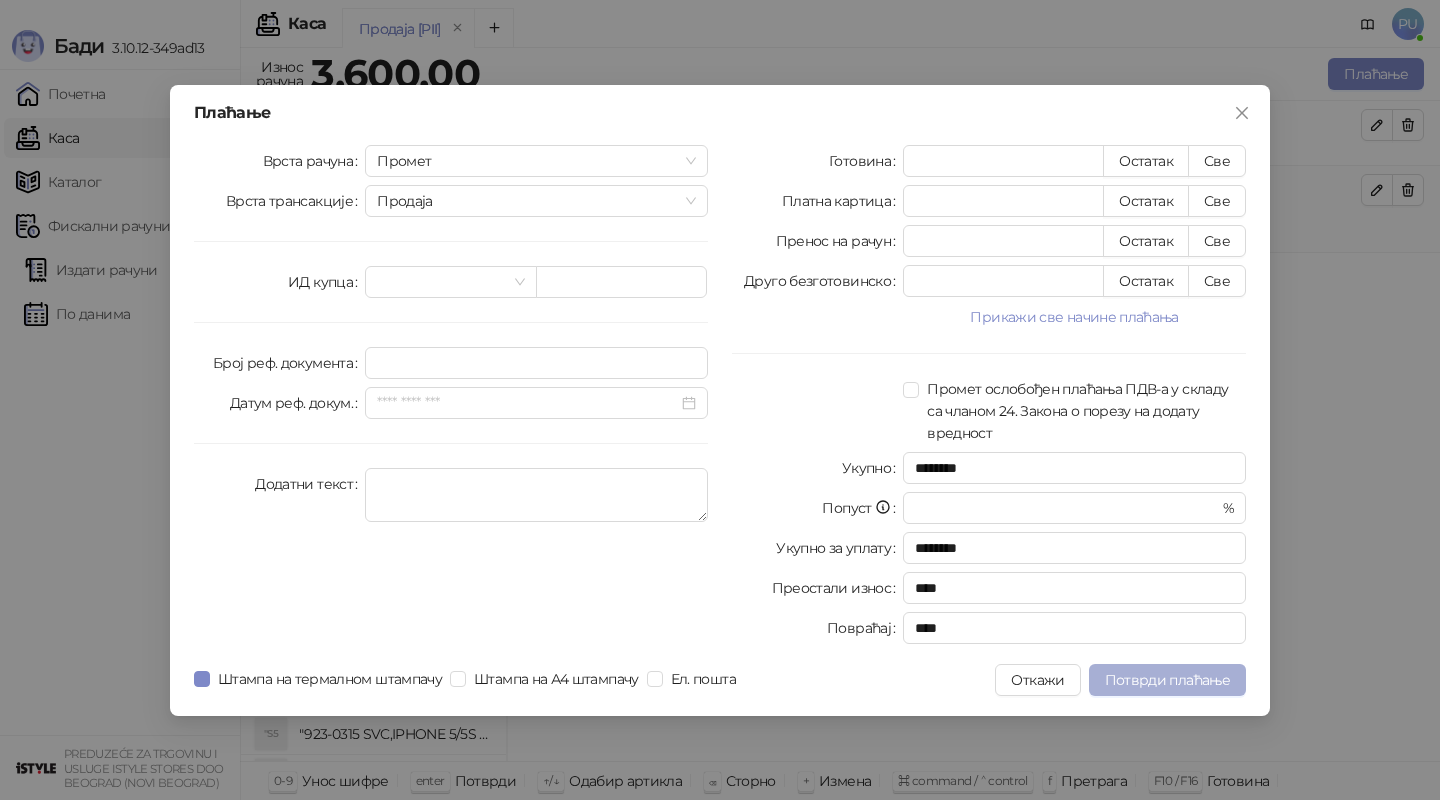 click on "Потврди плаћање" at bounding box center [1167, 680] 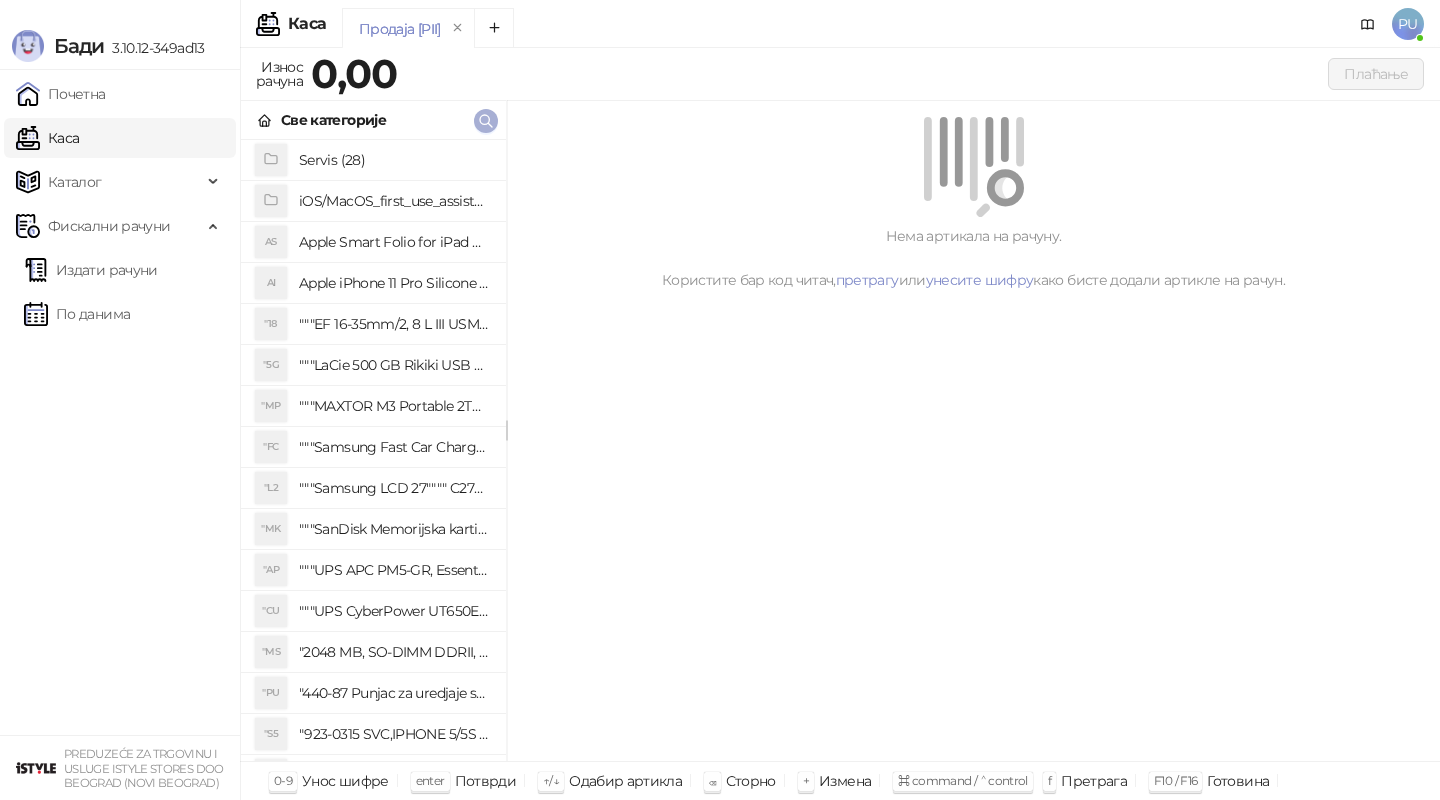 click 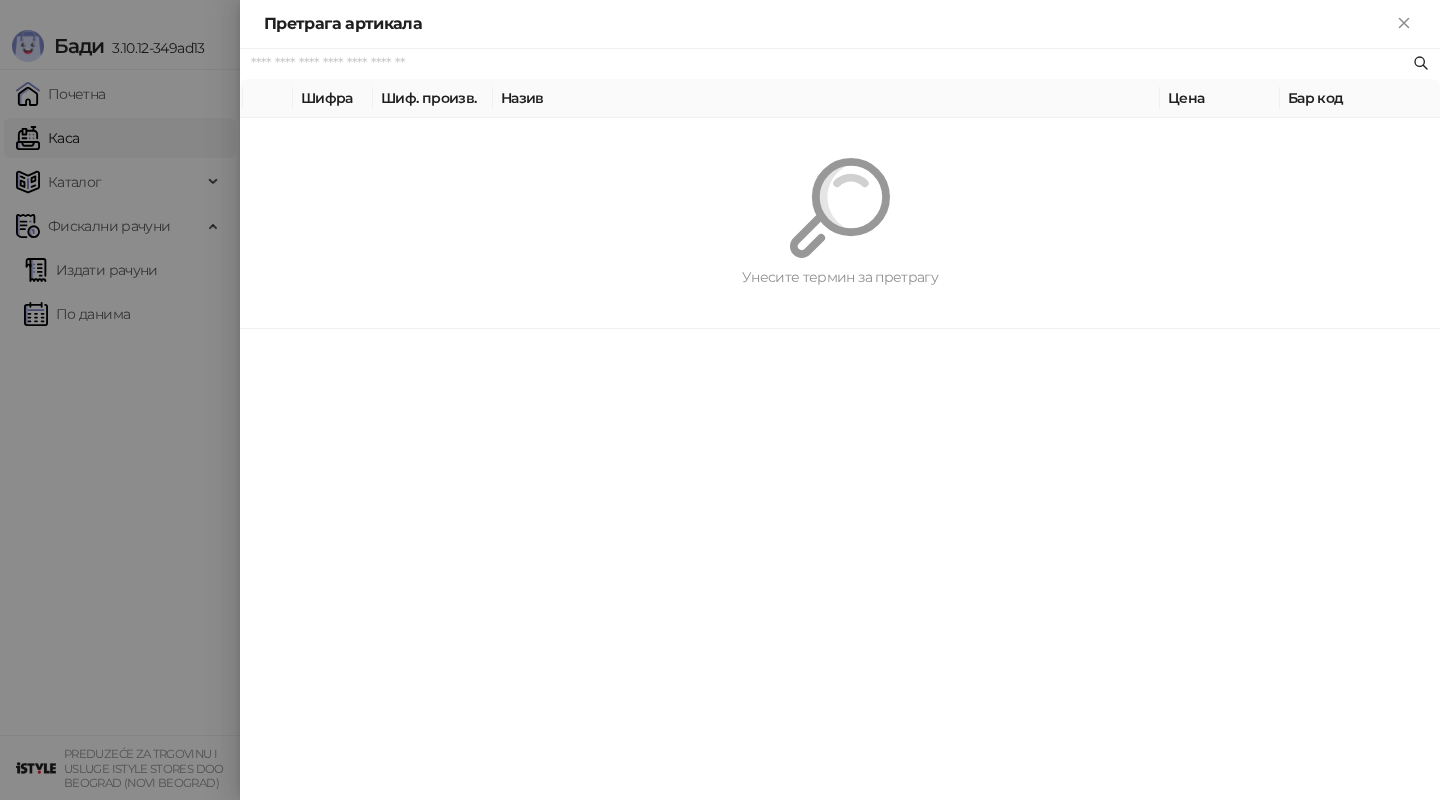 paste on "**********" 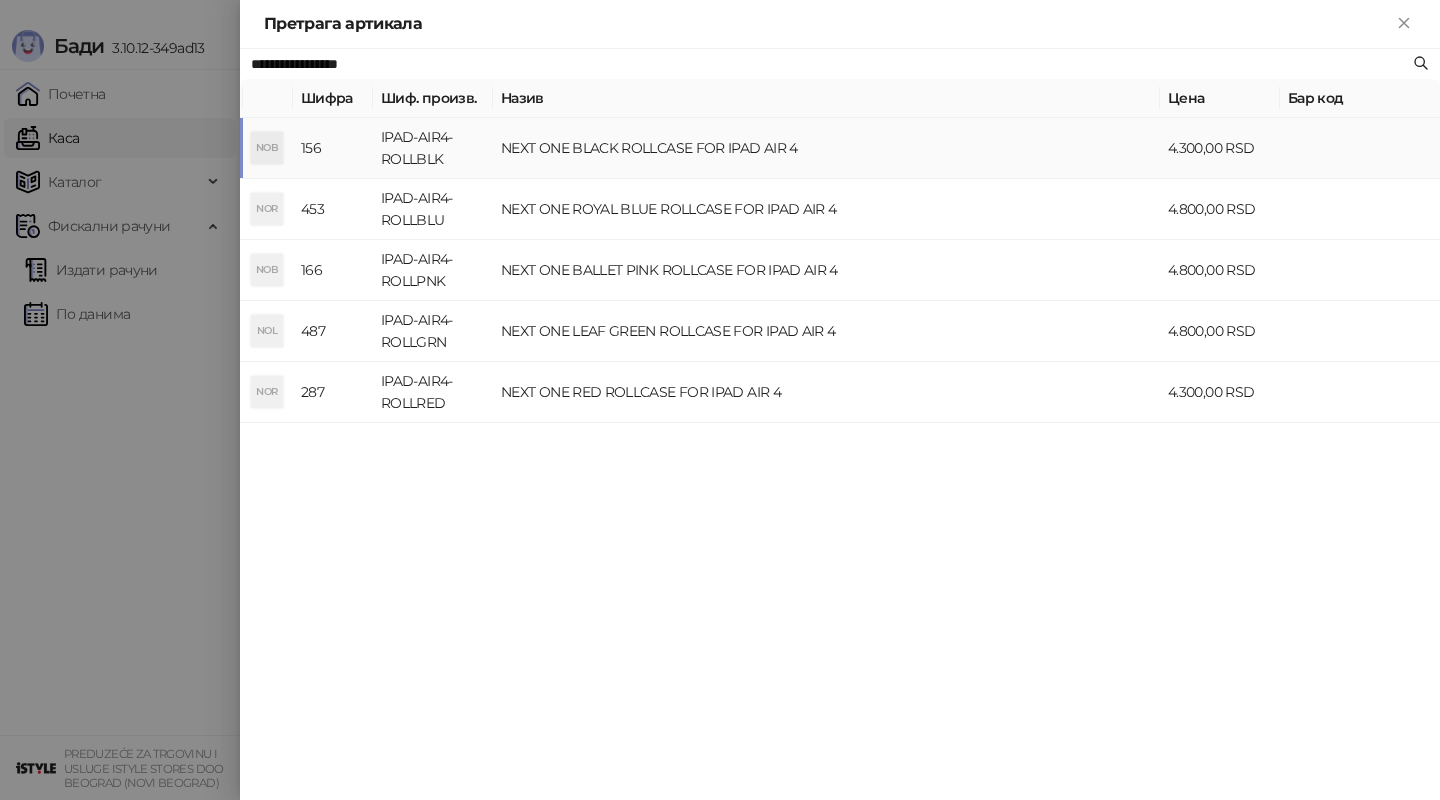 click on "NEXT ONE BLACK ROLLCASE FOR IPAD AIR 4" at bounding box center (826, 148) 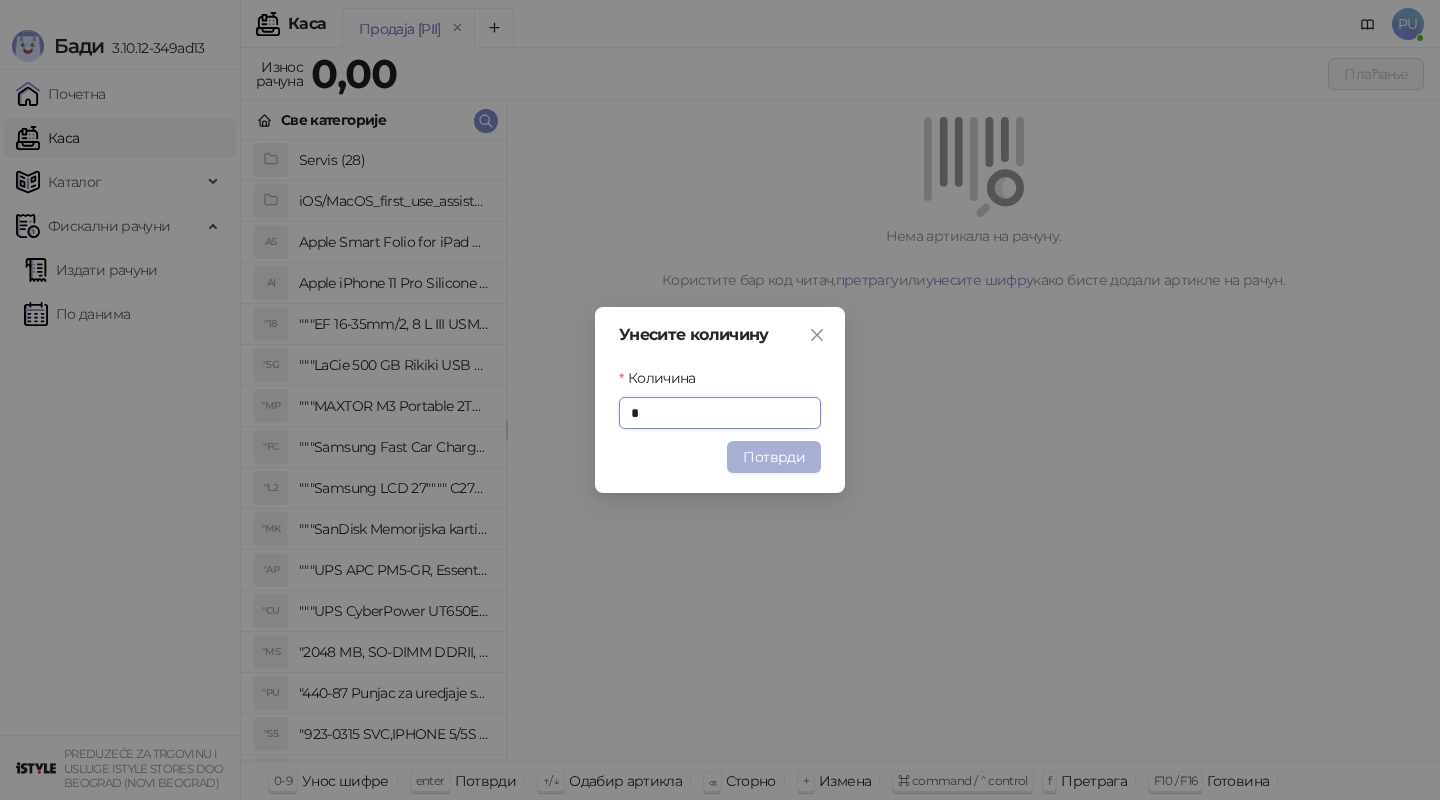 click on "Потврди" at bounding box center (774, 457) 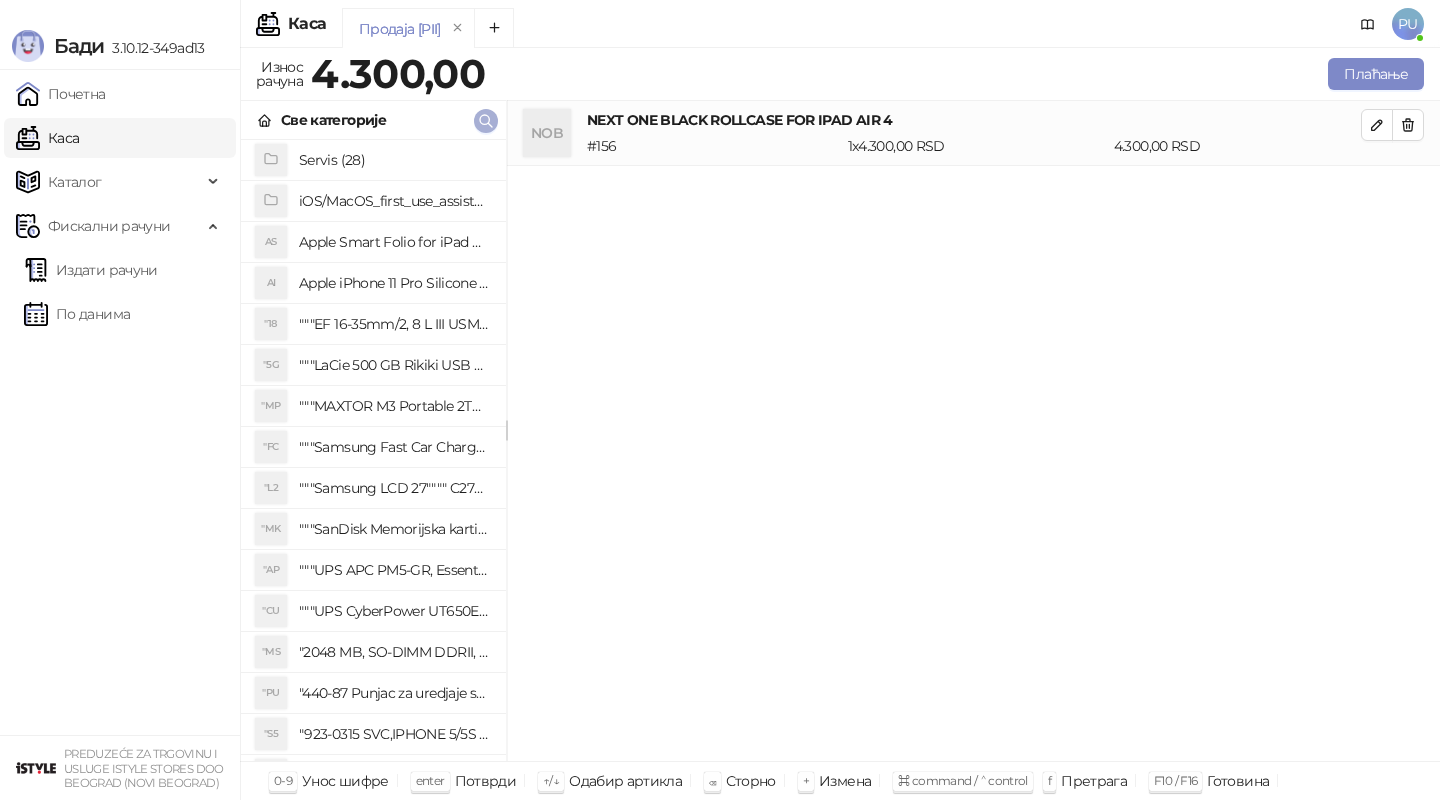 click 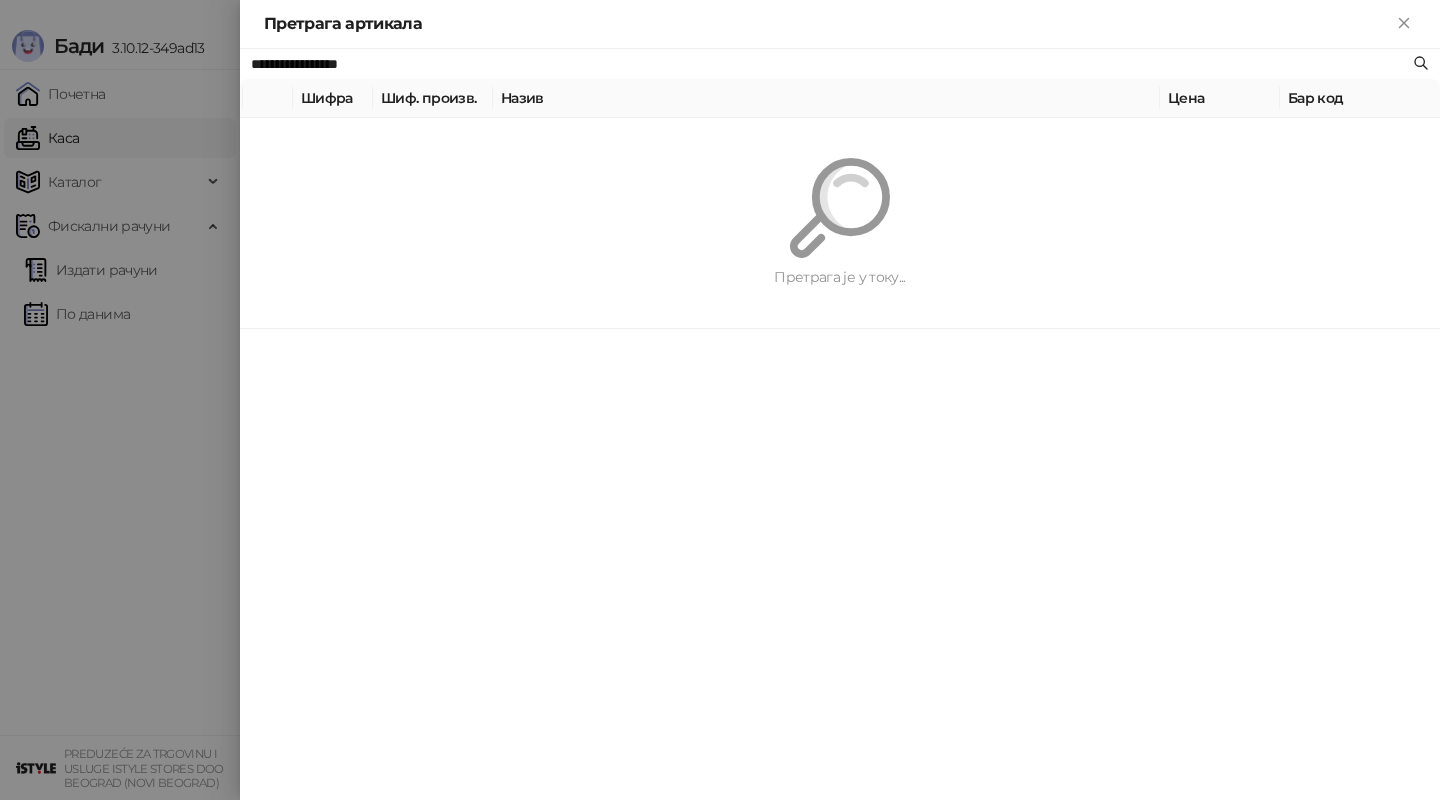 paste on "******" 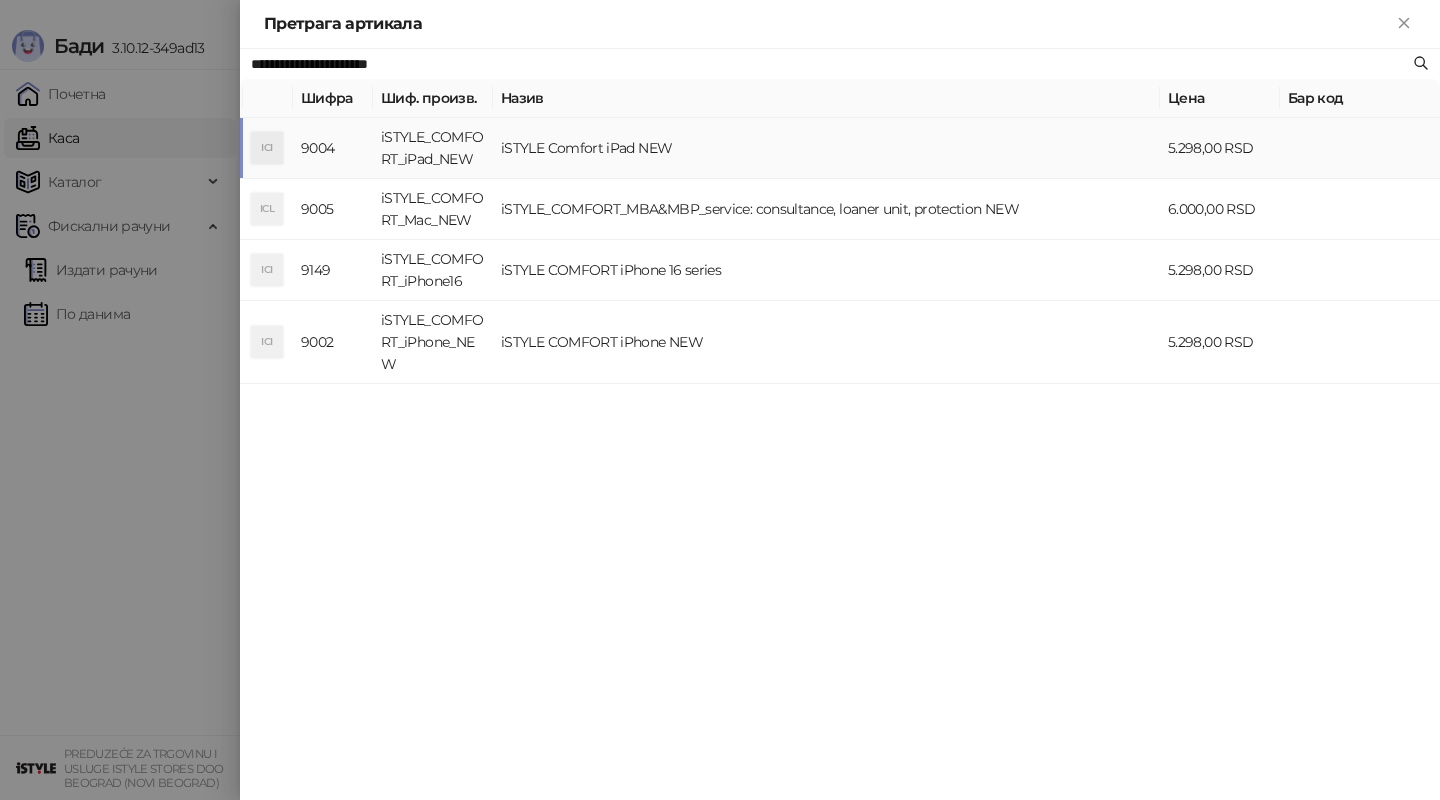 type on "**********" 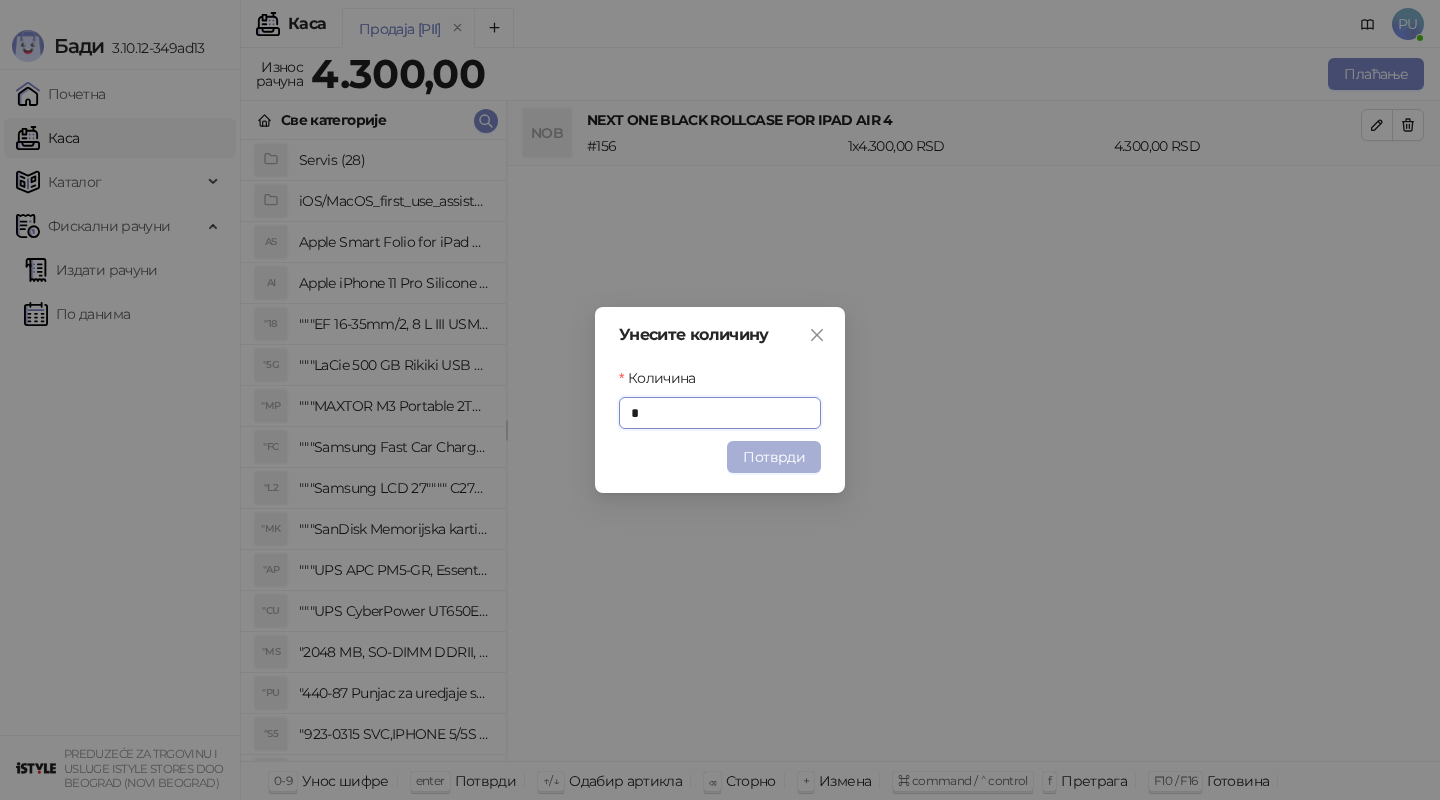 click on "Потврди" at bounding box center (774, 457) 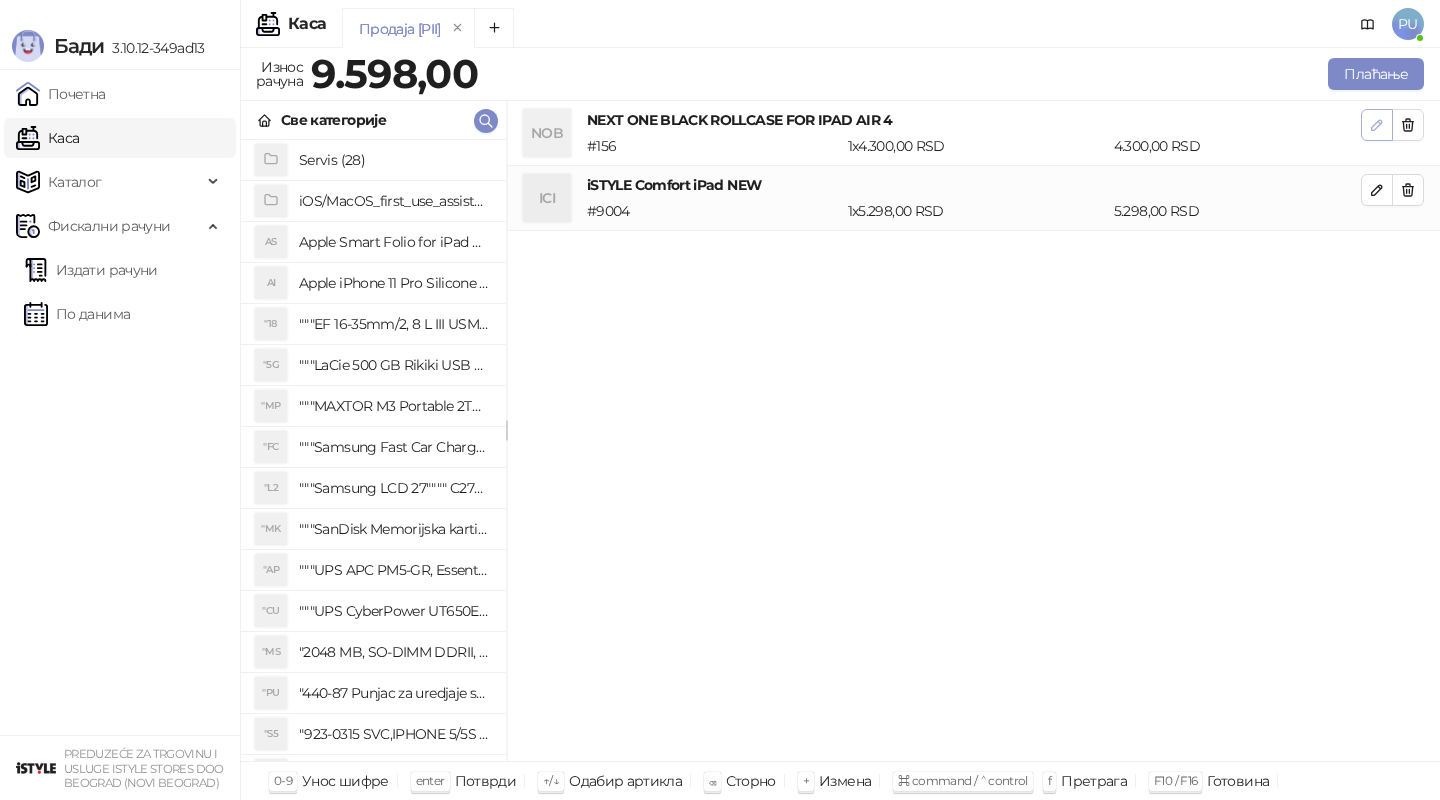 click 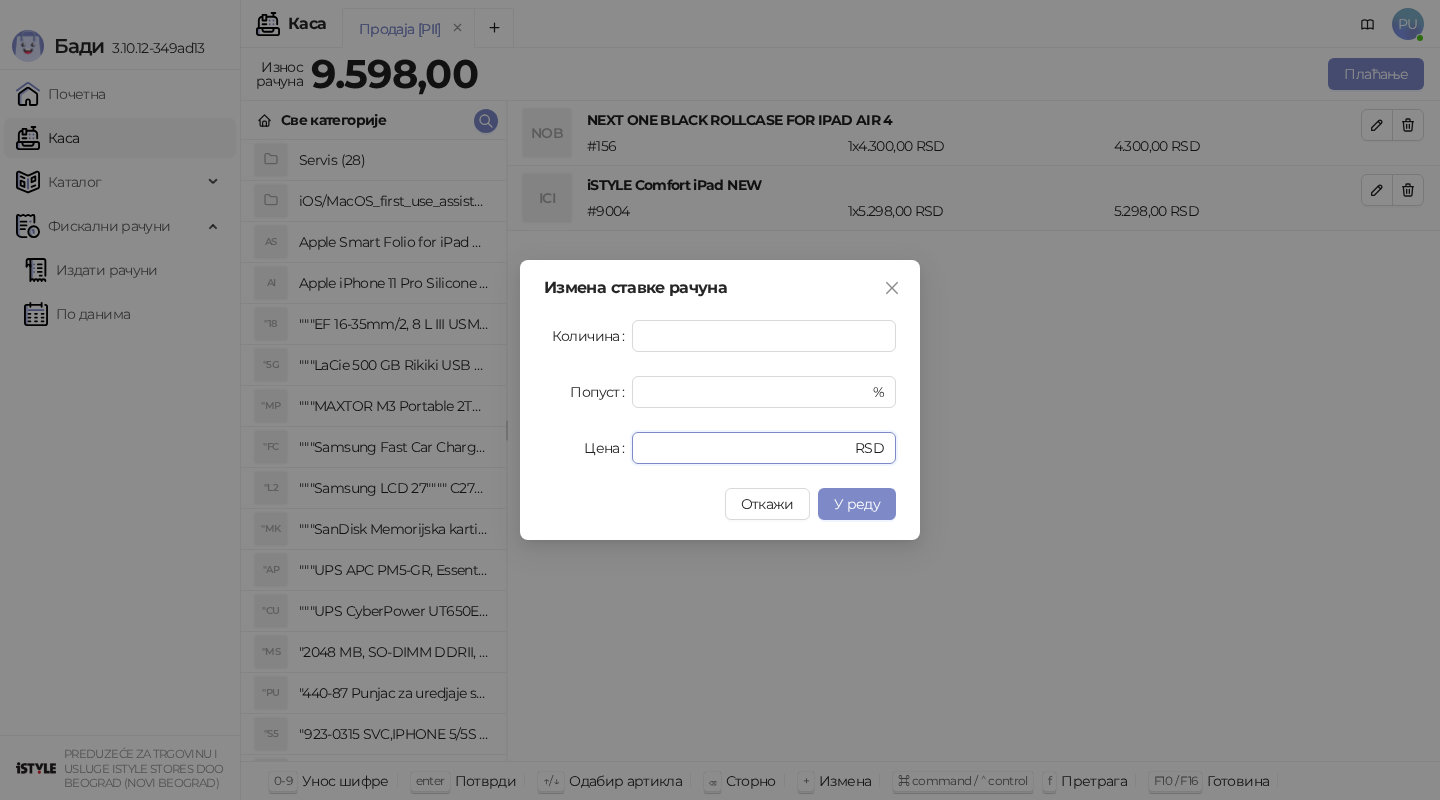 drag, startPoint x: 719, startPoint y: 445, endPoint x: 519, endPoint y: 445, distance: 200 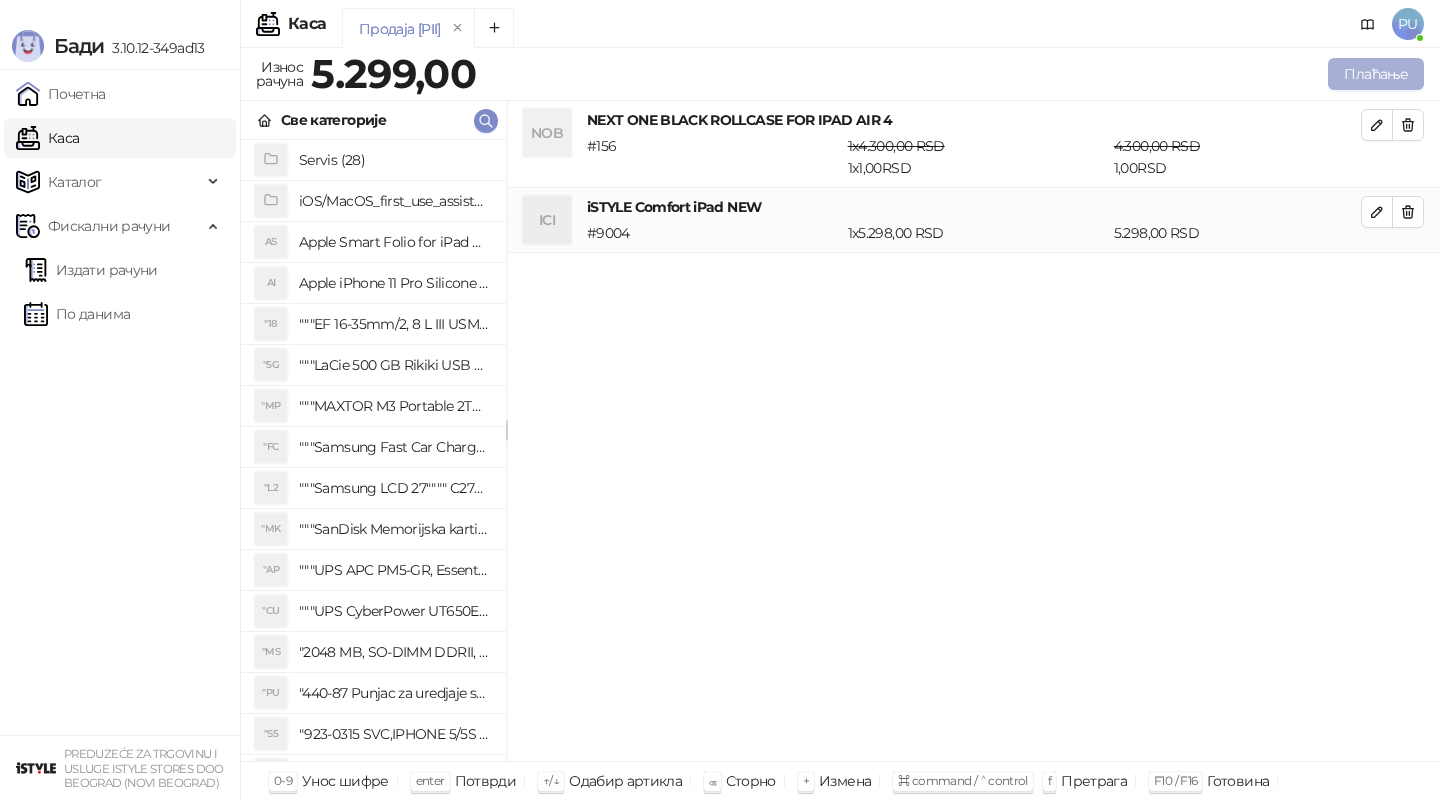 click on "Плаћање" at bounding box center (1376, 74) 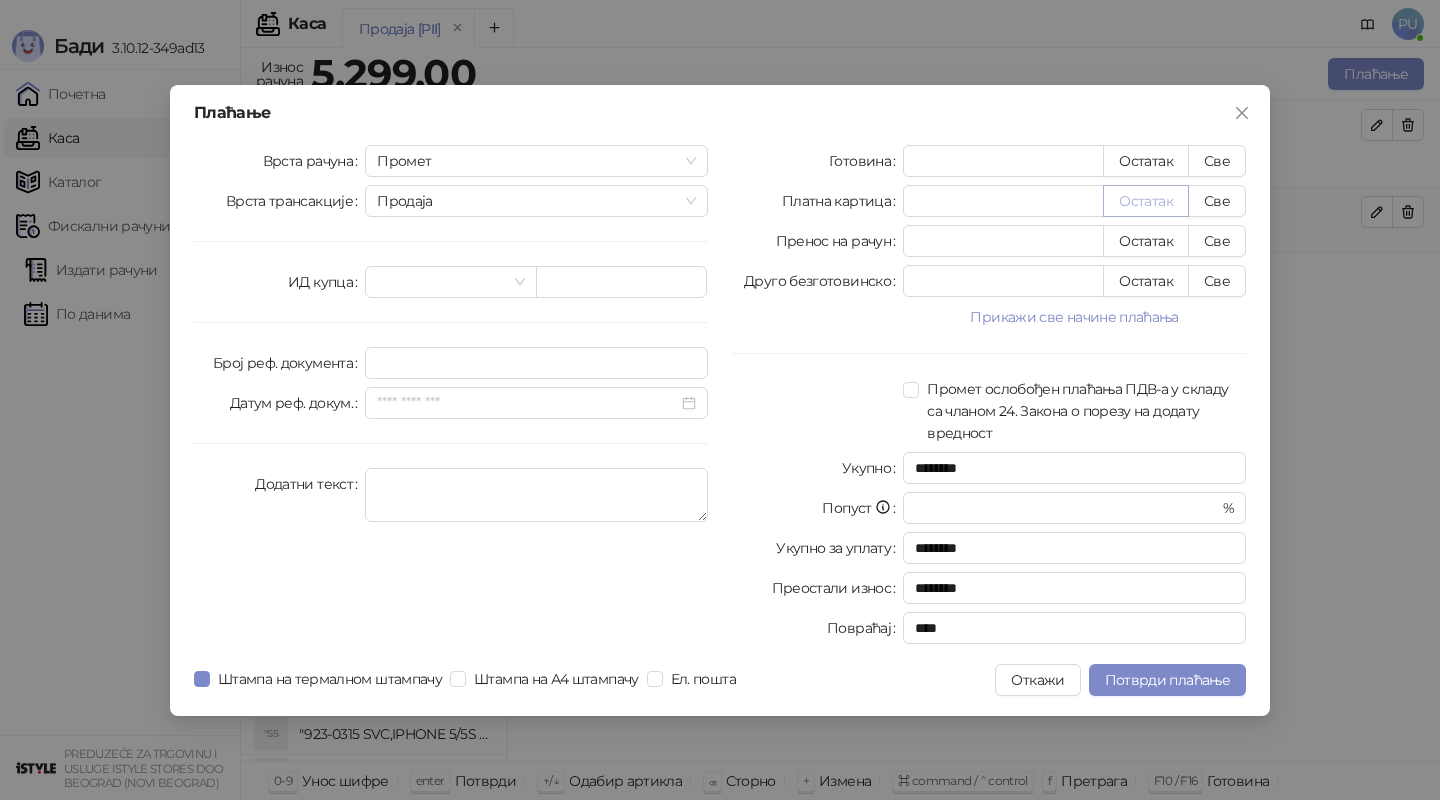 click on "Остатак" at bounding box center [1146, 201] 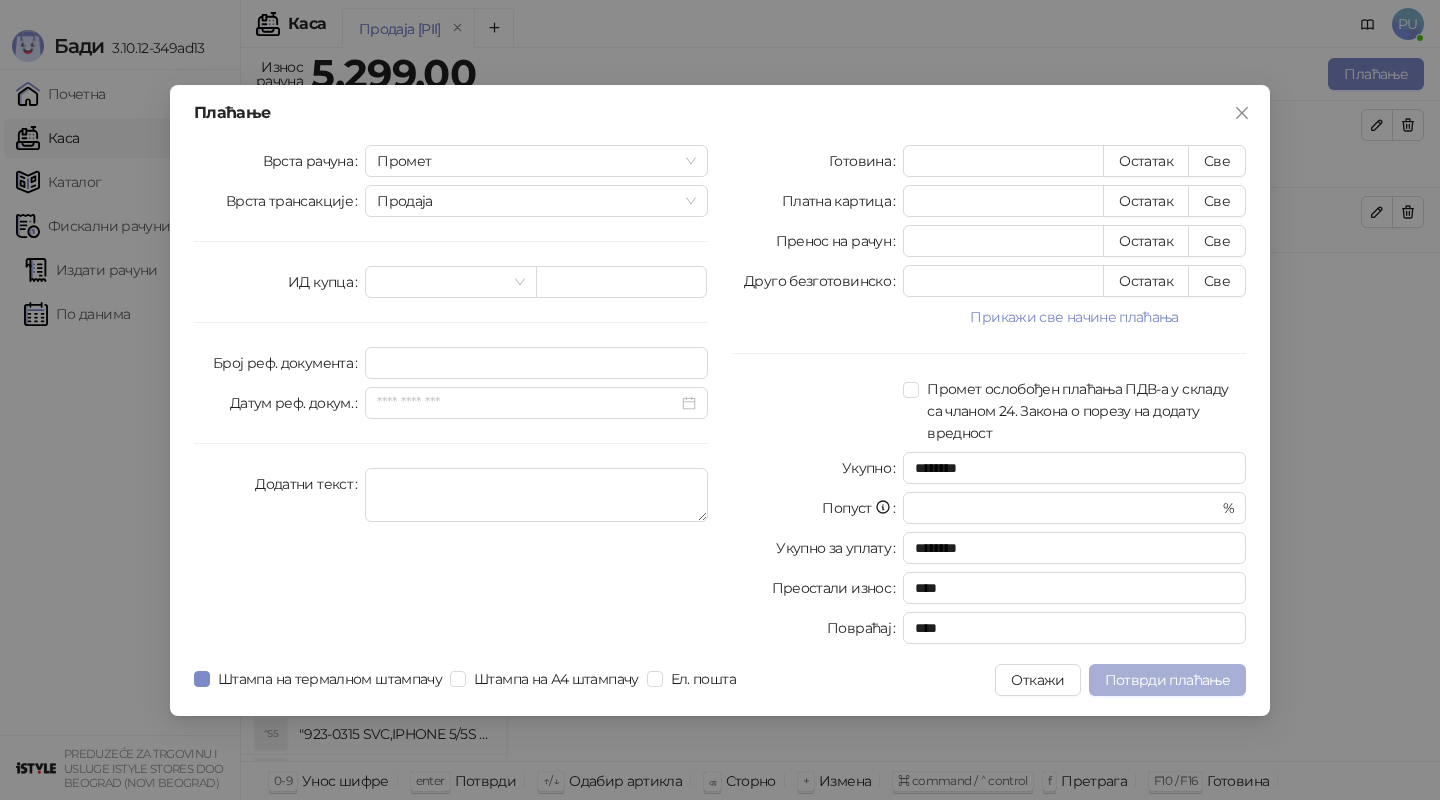 click on "Потврди плаћање" at bounding box center (1167, 680) 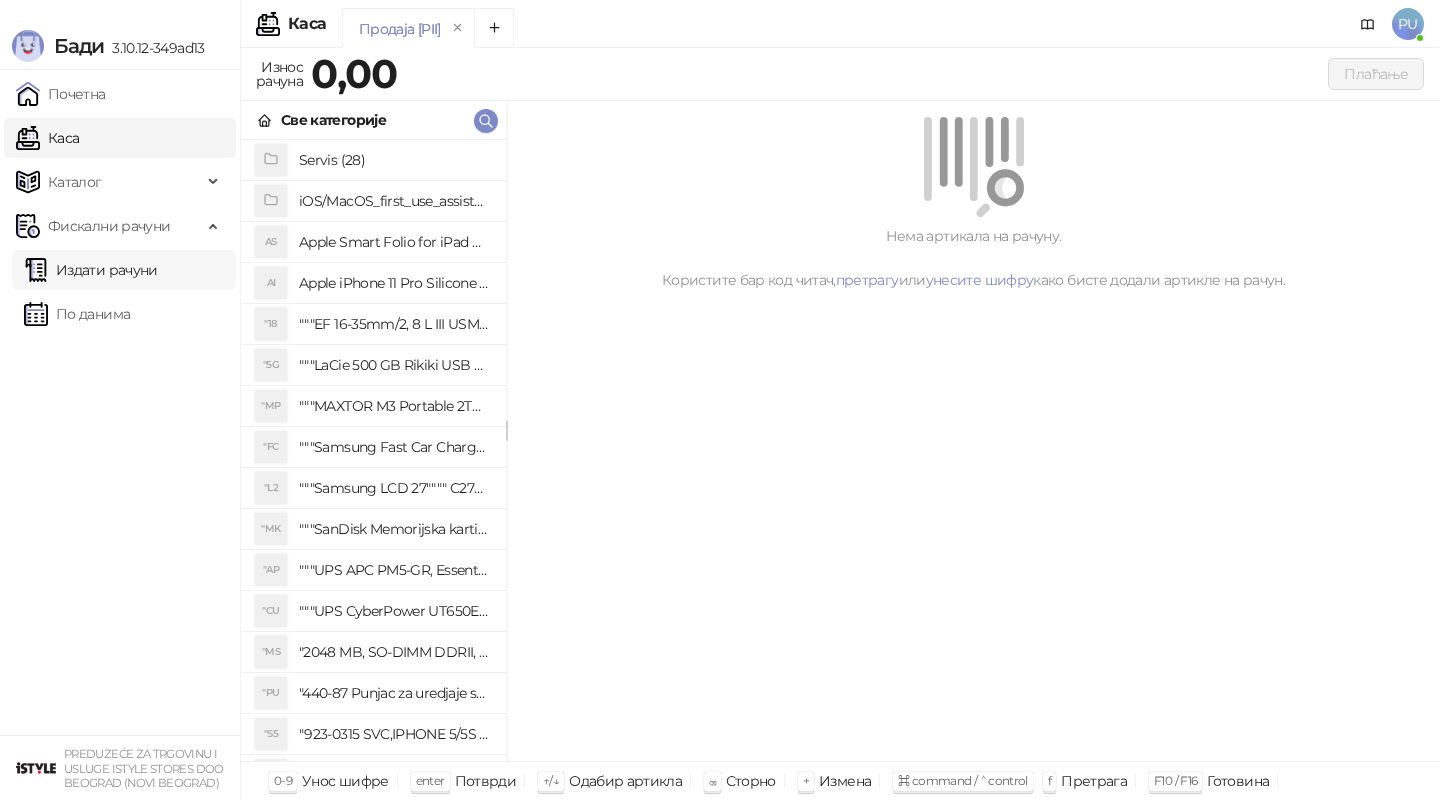 click on "Издати рачуни" at bounding box center [91, 270] 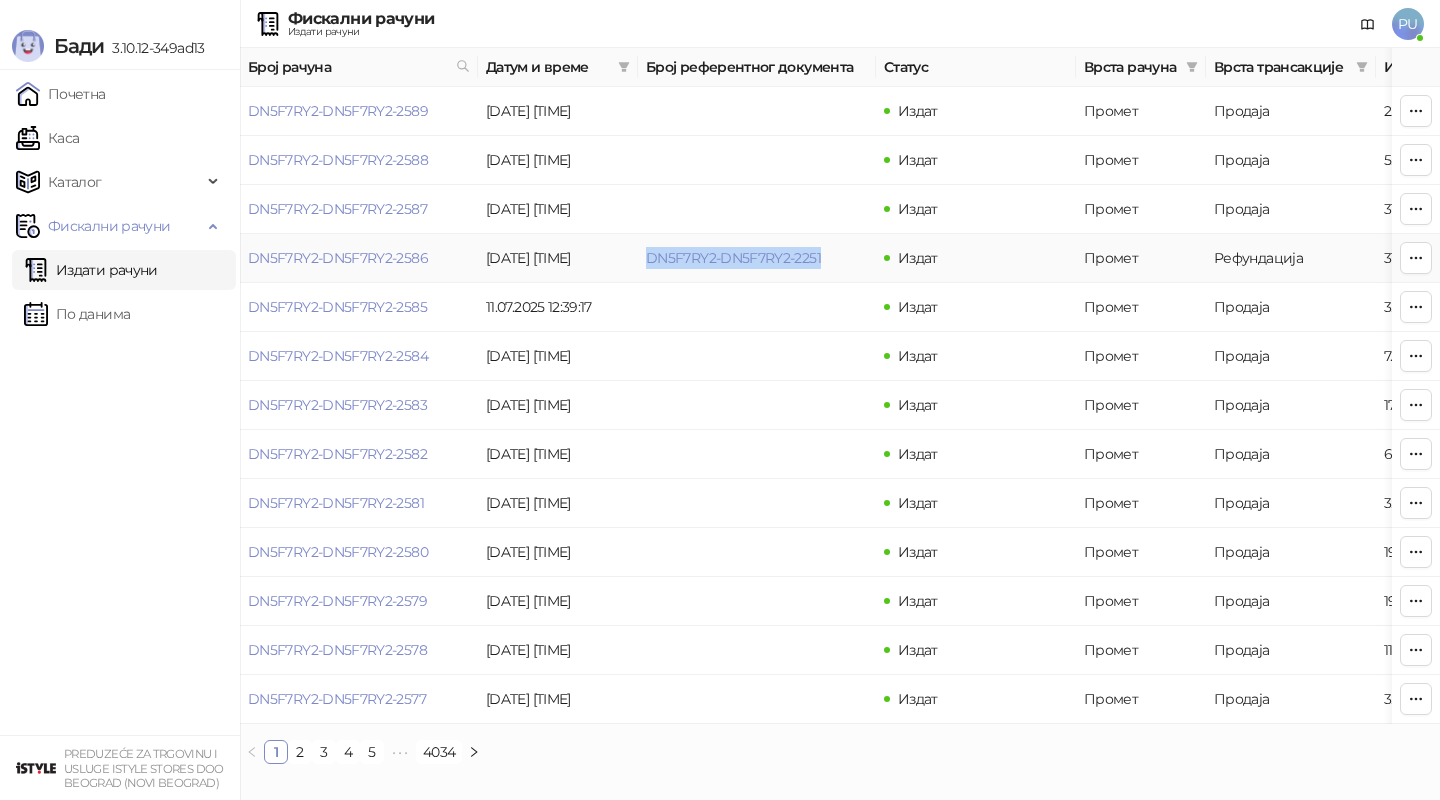 drag, startPoint x: 838, startPoint y: 263, endPoint x: 642, endPoint y: 264, distance: 196.00255 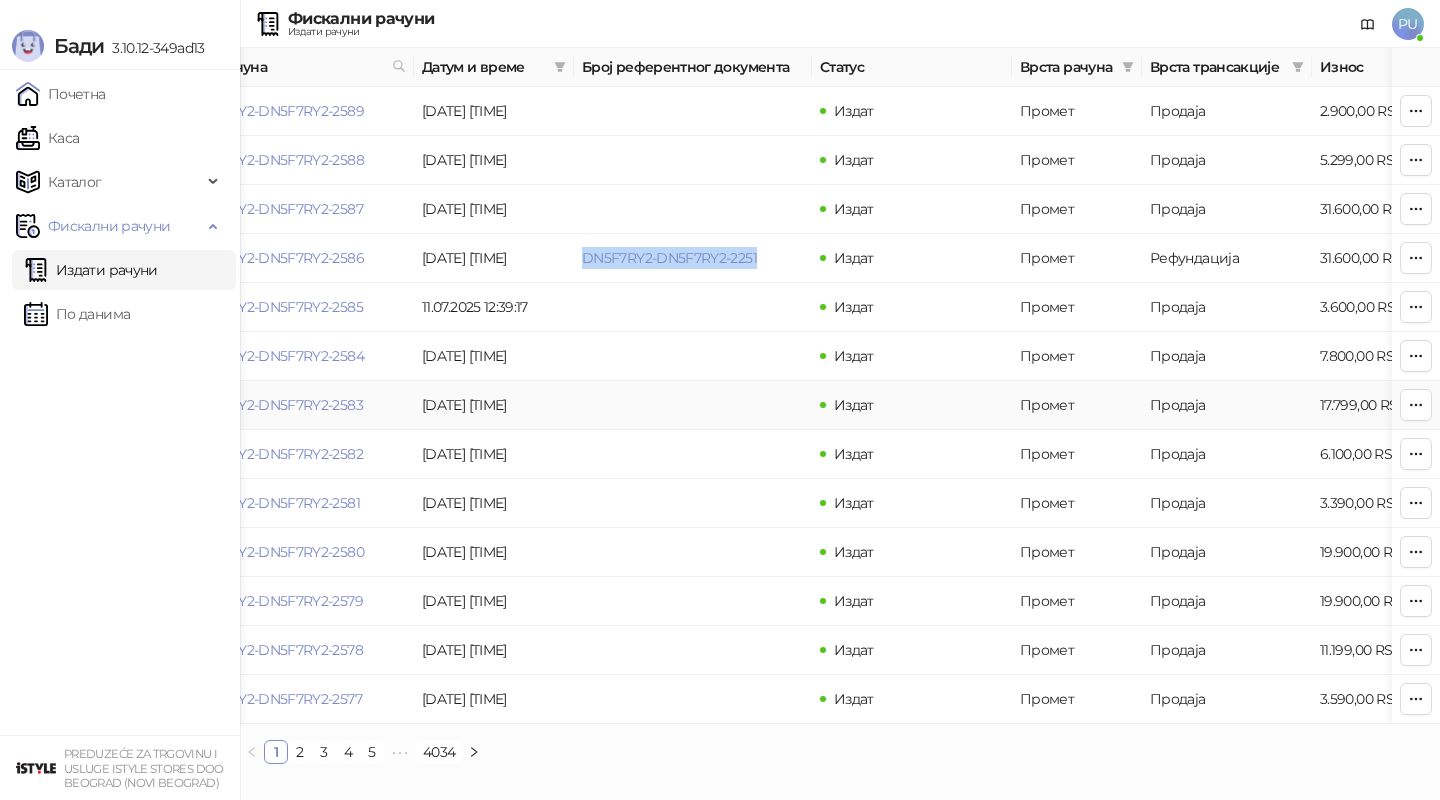 scroll, scrollTop: 0, scrollLeft: 78, axis: horizontal 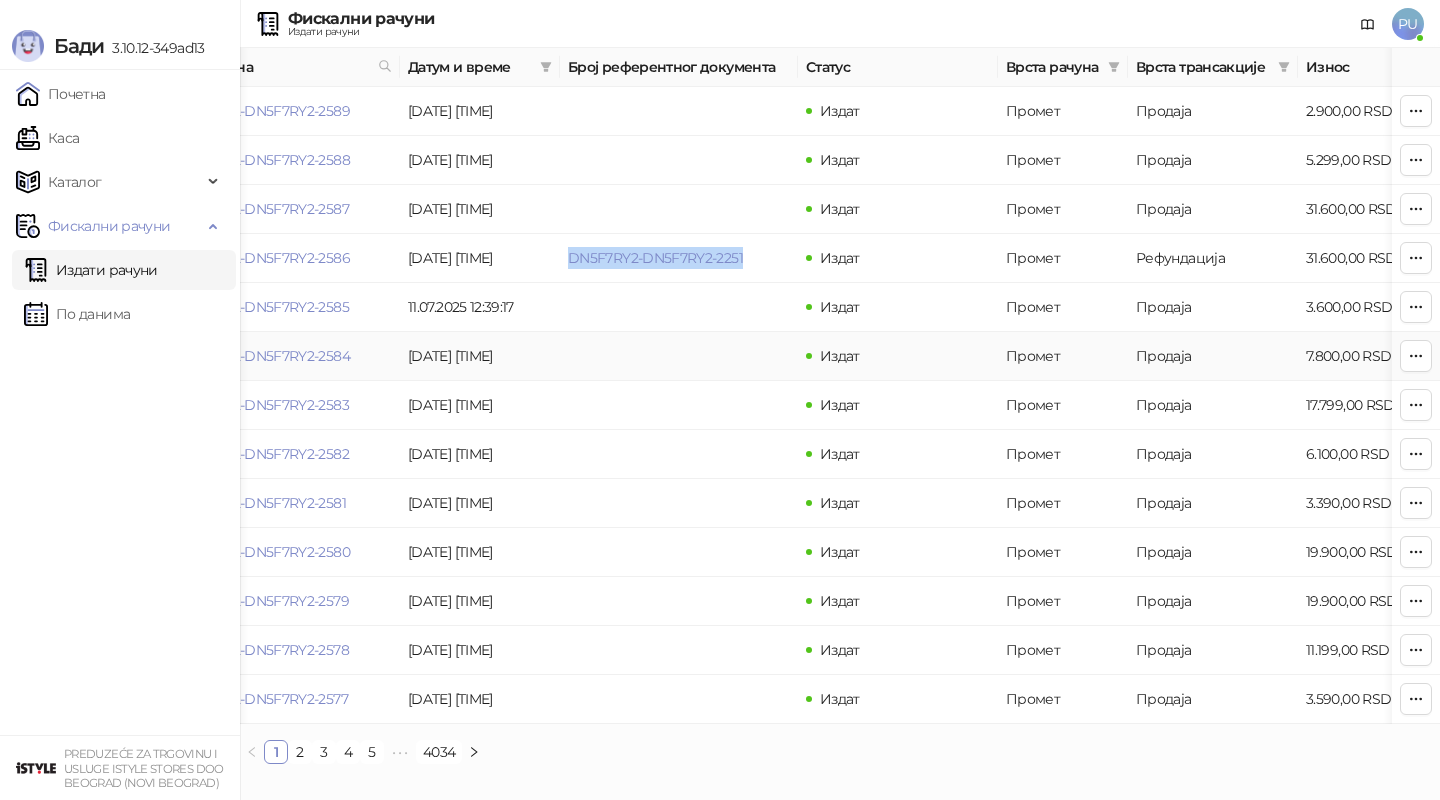 copy on "DN5F7RY2-DN5F7RY2-2251" 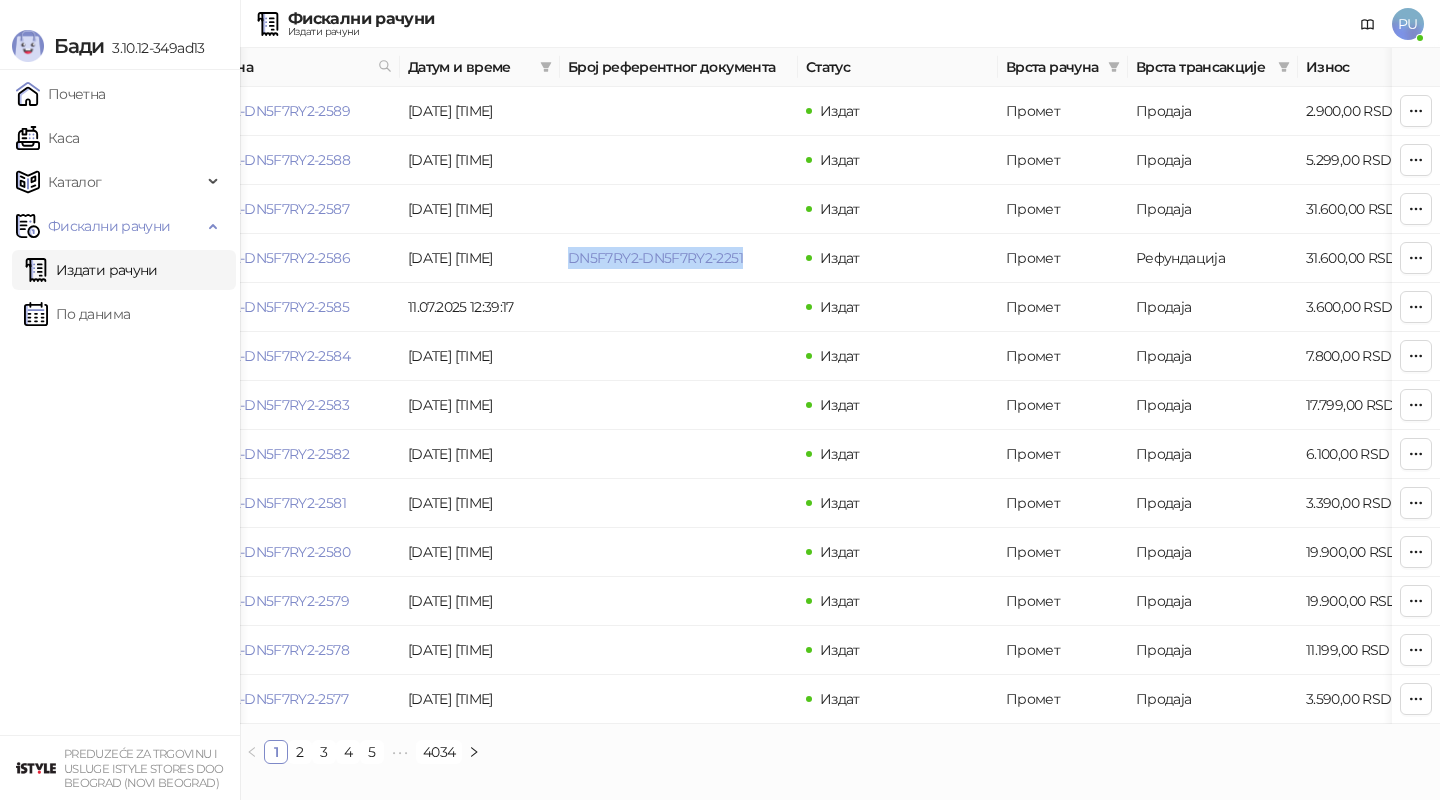 click on "Издати рачуни" at bounding box center (91, 270) 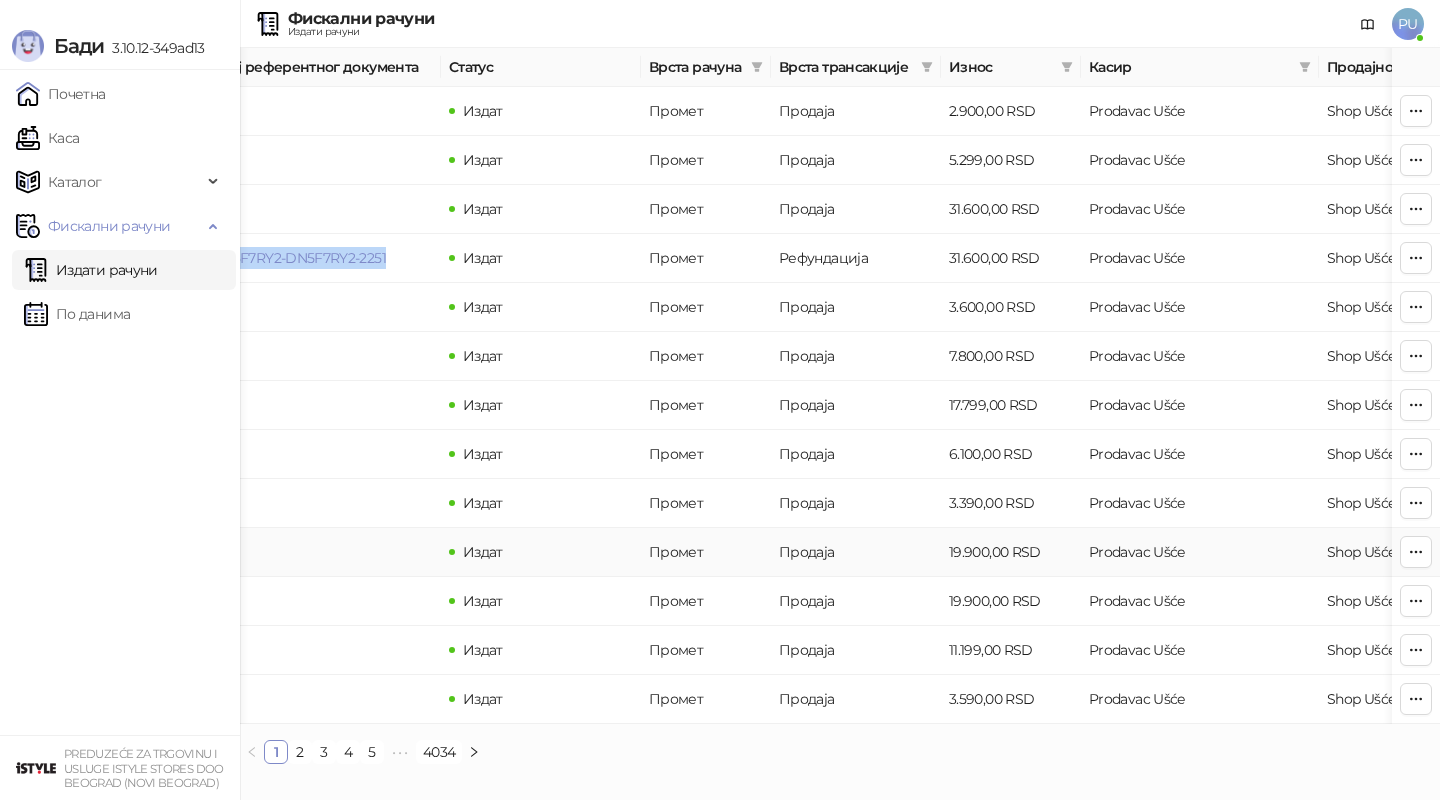 scroll, scrollTop: 0, scrollLeft: 436, axis: horizontal 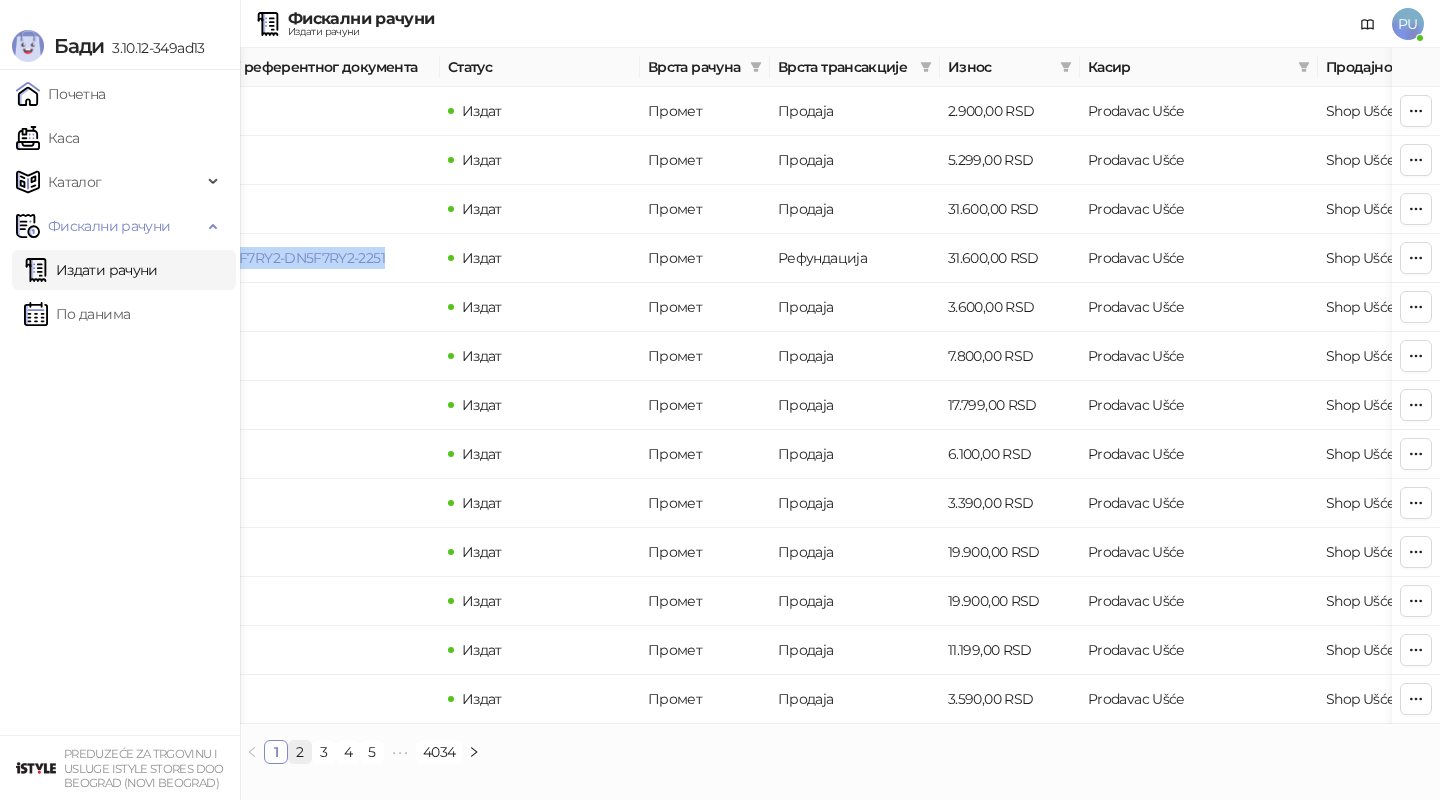 click on "2" at bounding box center (300, 752) 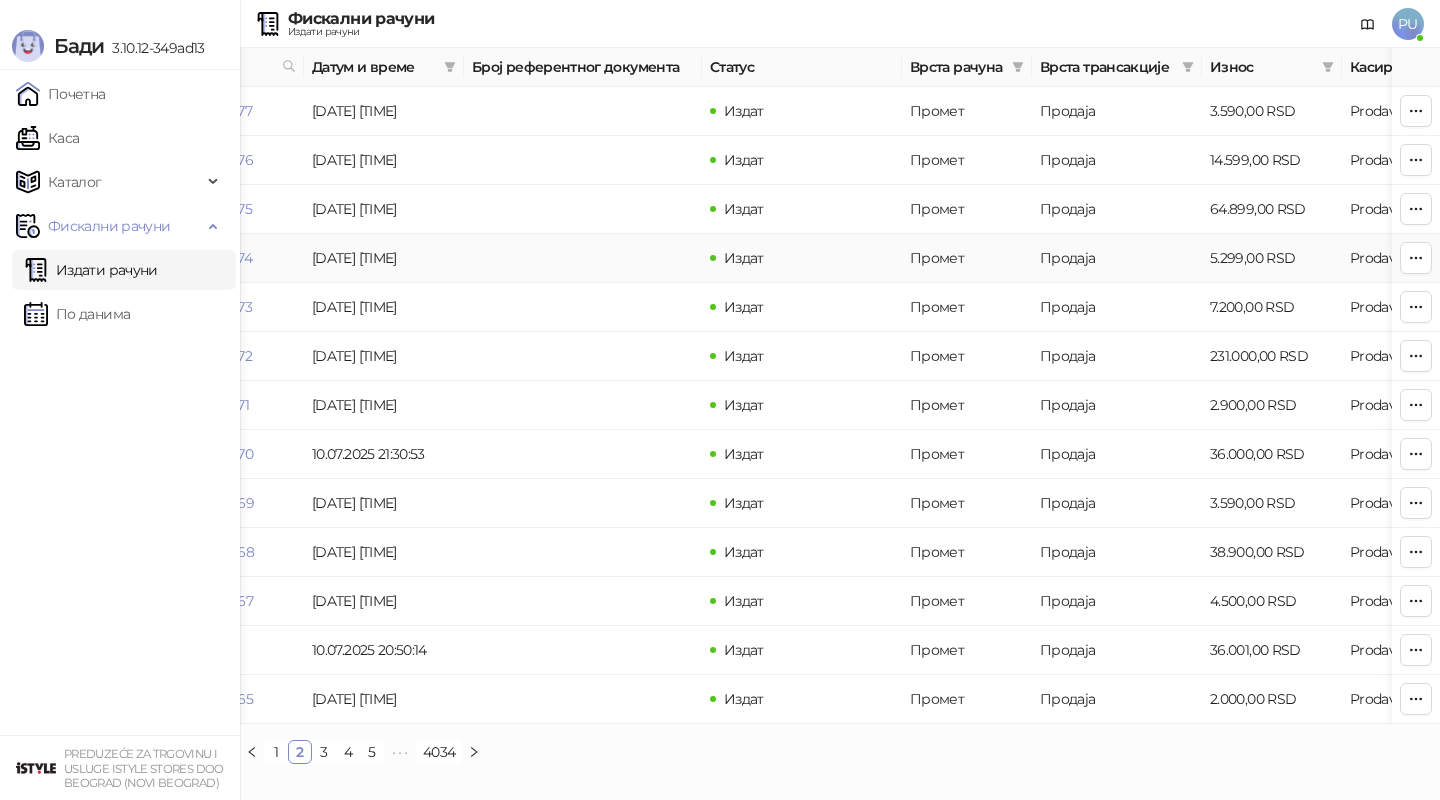 scroll, scrollTop: 0, scrollLeft: 0, axis: both 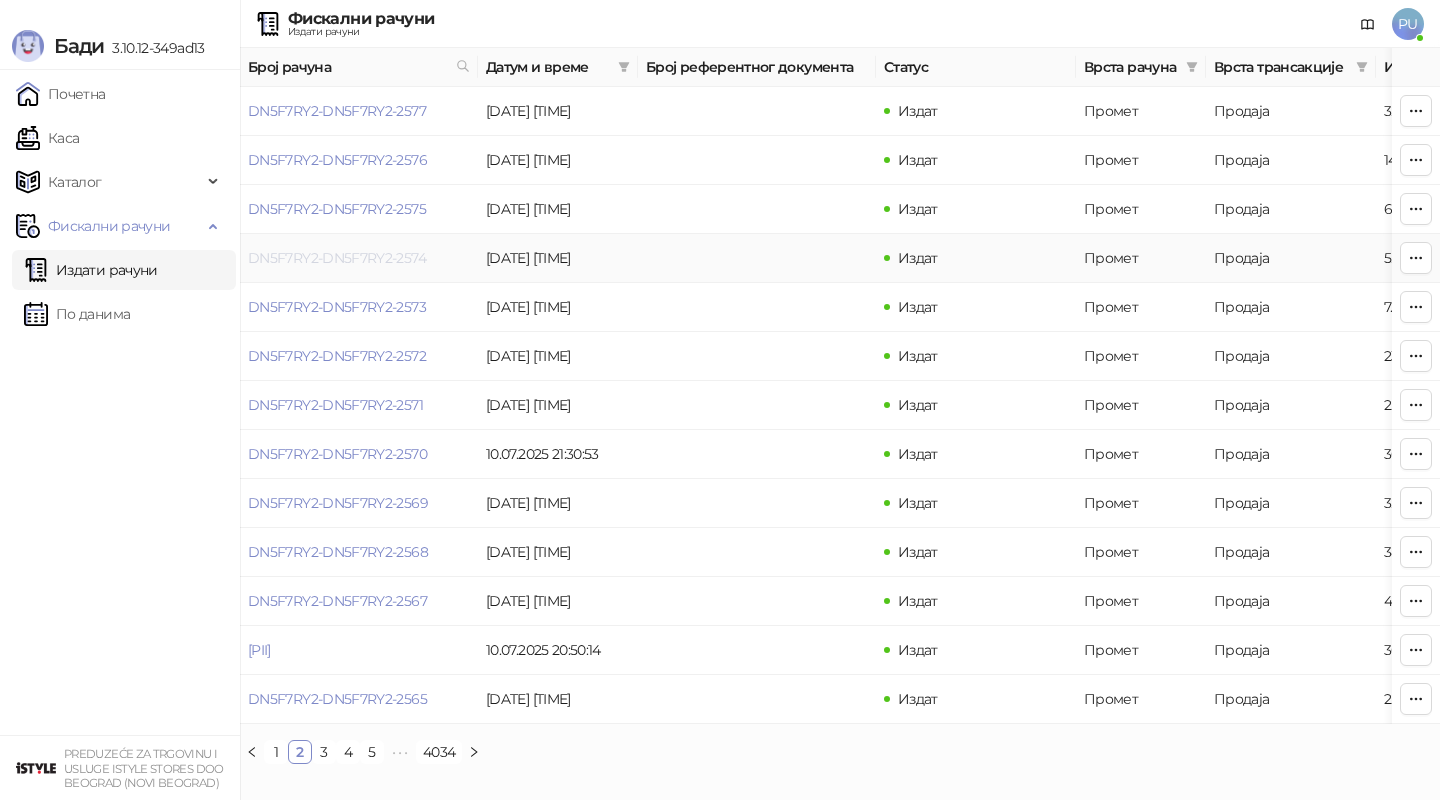 click on "DN5F7RY2-DN5F7RY2-2574" at bounding box center [337, 258] 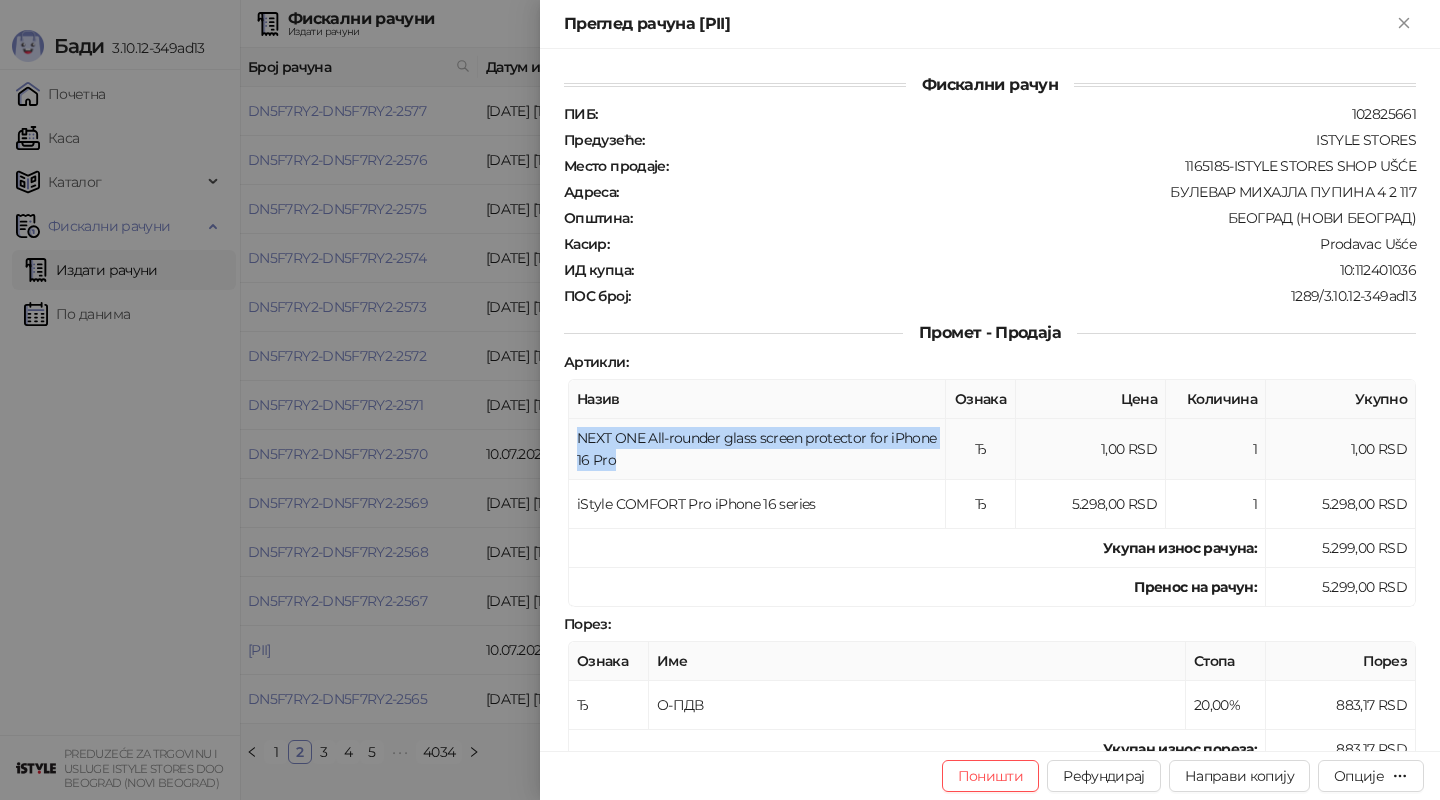 drag, startPoint x: 659, startPoint y: 451, endPoint x: 575, endPoint y: 429, distance: 86.833176 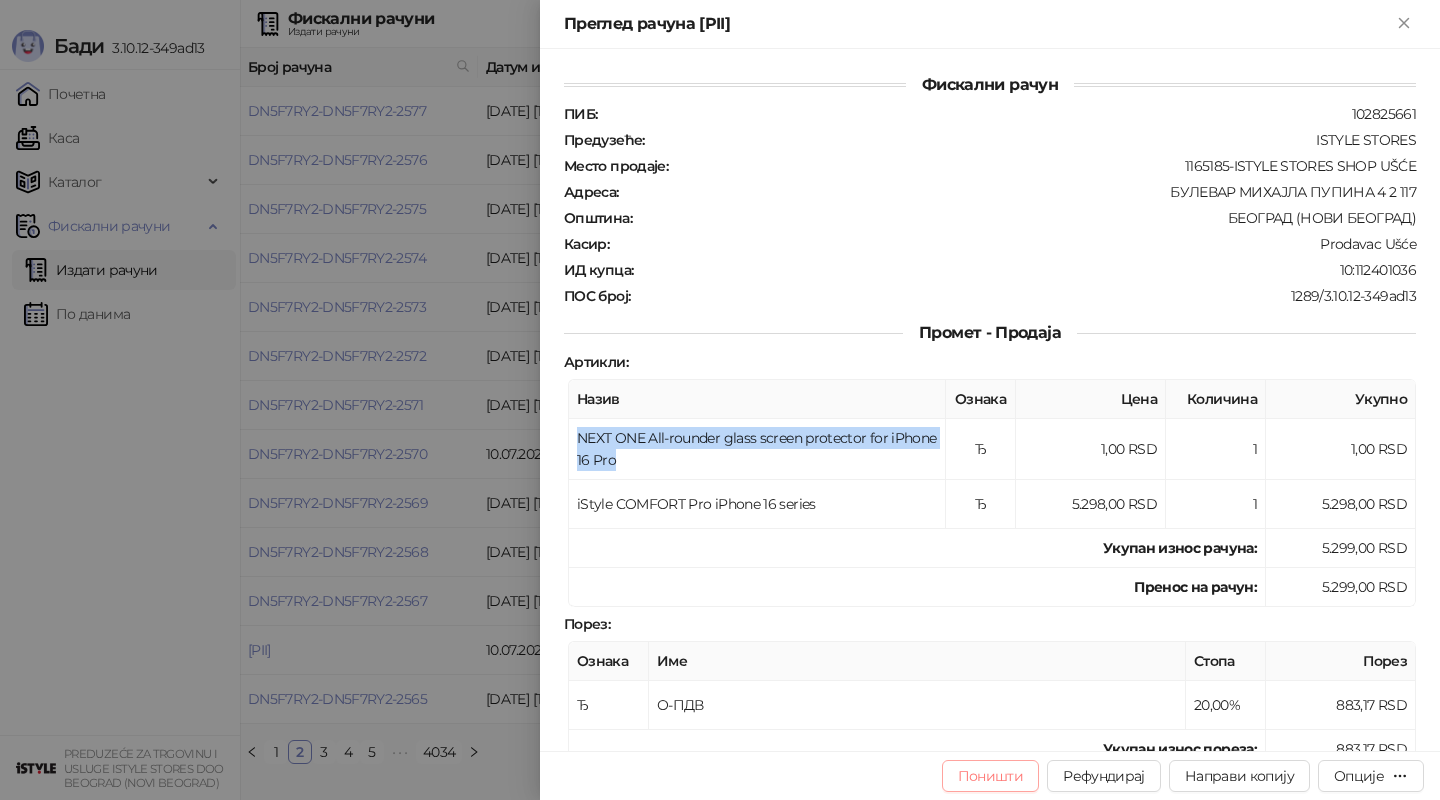 click on "Поништи" at bounding box center (991, 776) 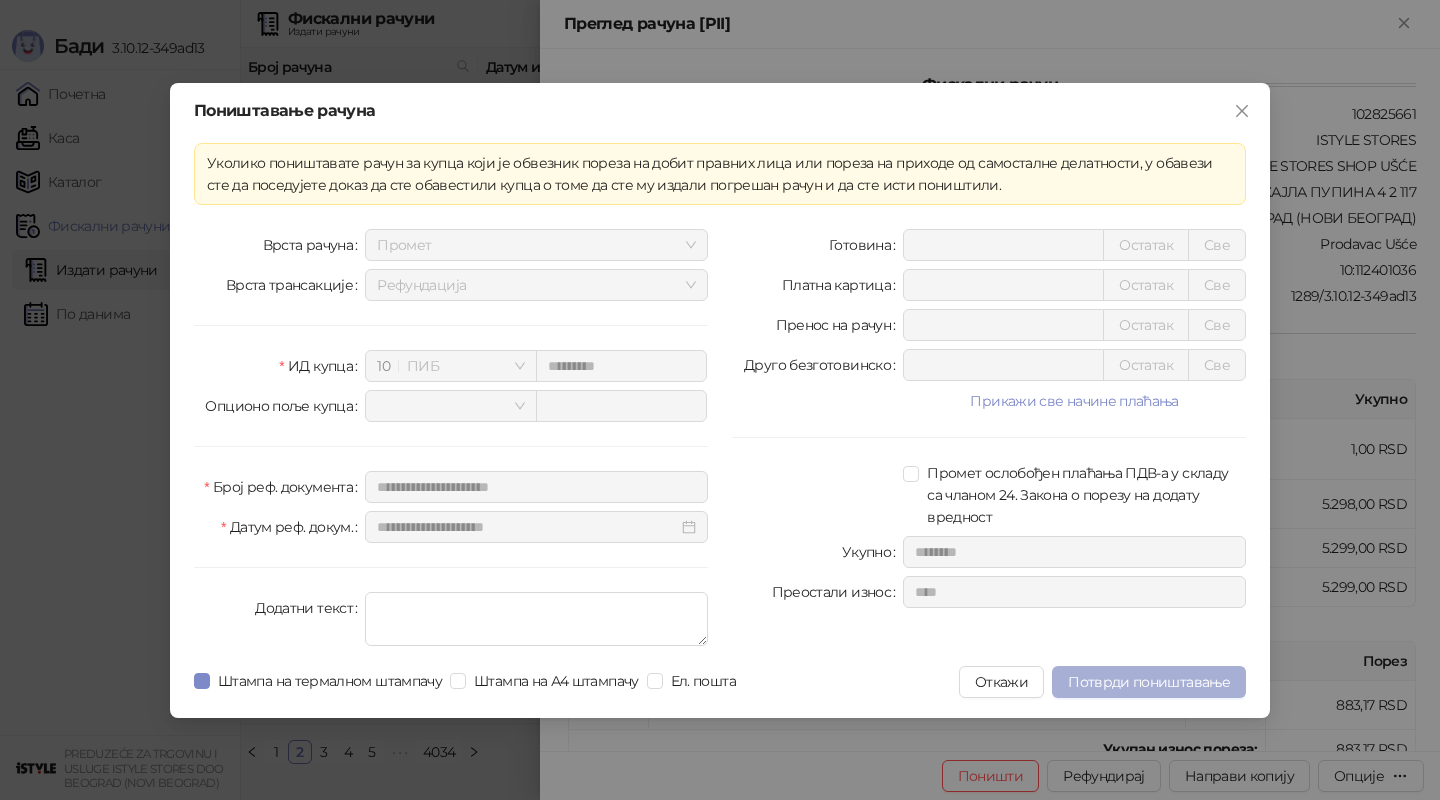 click on "Потврди поништавање" at bounding box center [1149, 682] 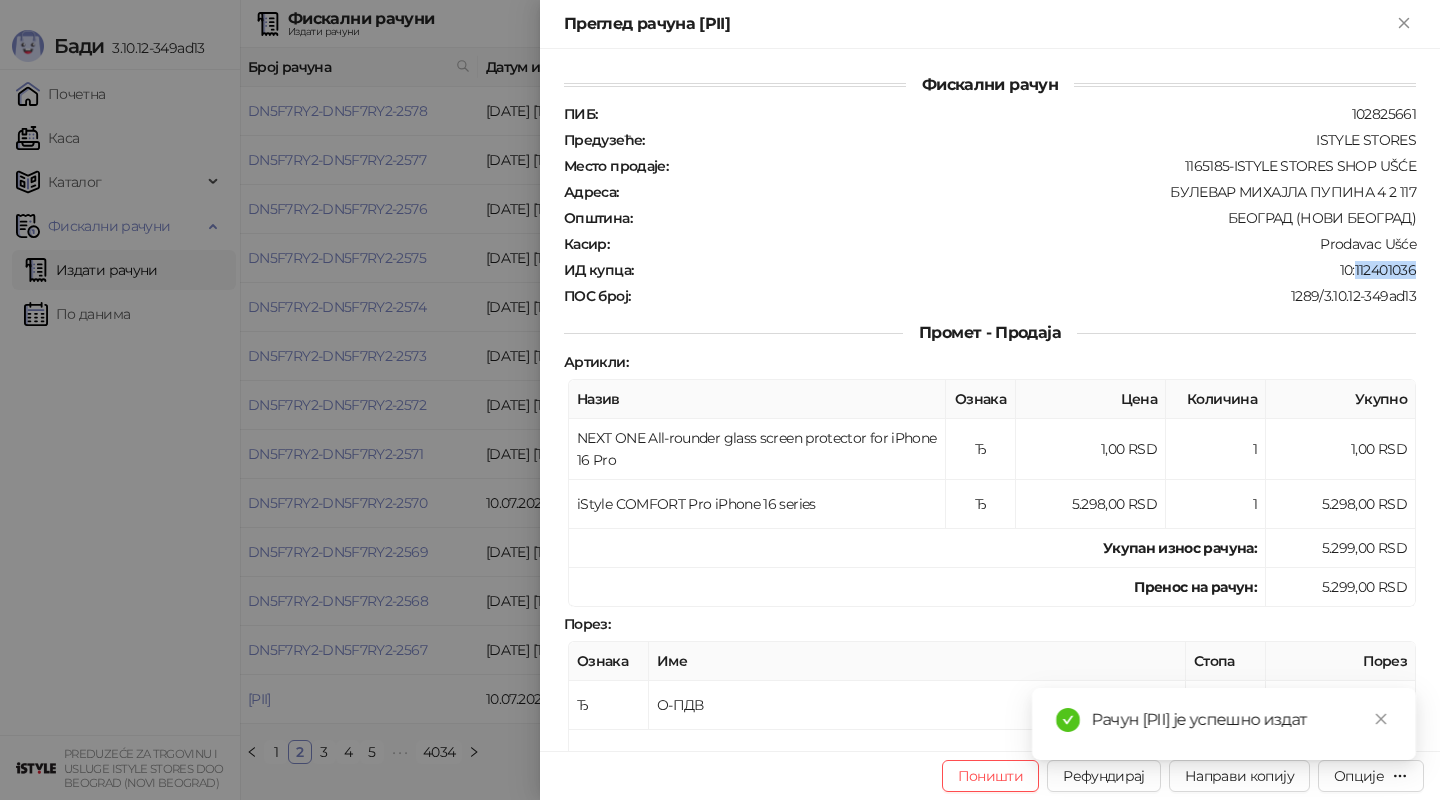 drag, startPoint x: 1356, startPoint y: 266, endPoint x: 1428, endPoint y: 266, distance: 72 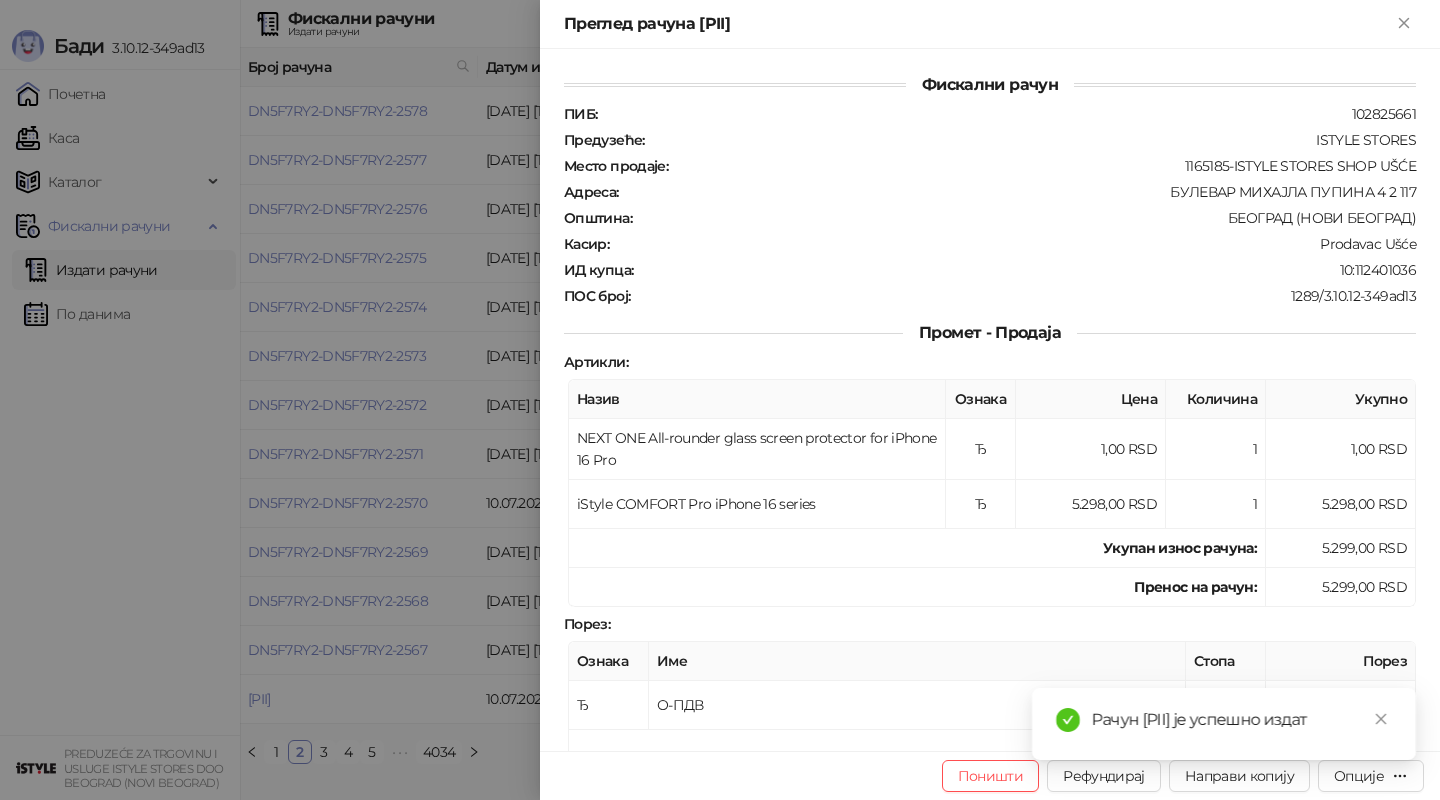 click at bounding box center [720, 400] 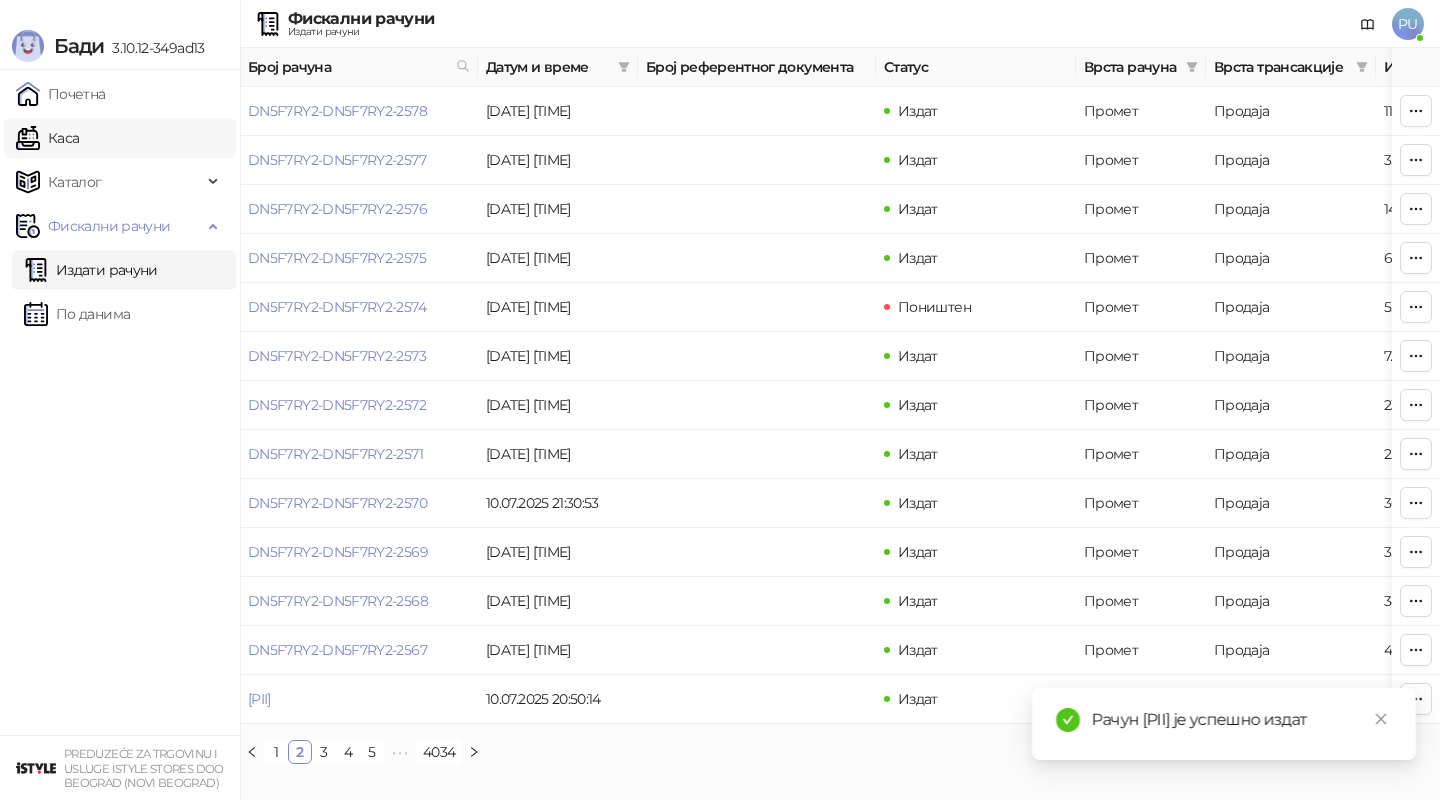 click on "Каса" at bounding box center (47, 138) 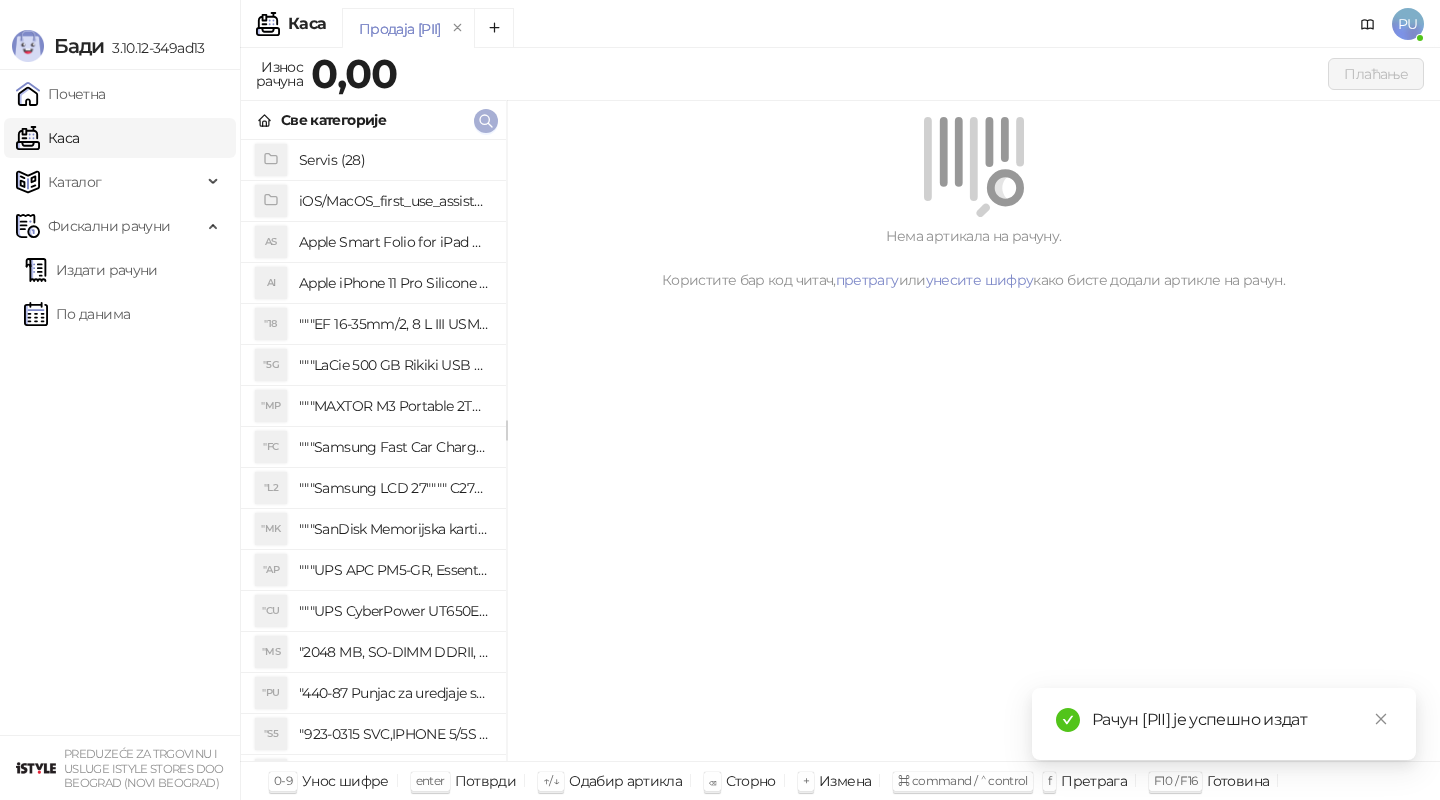 click 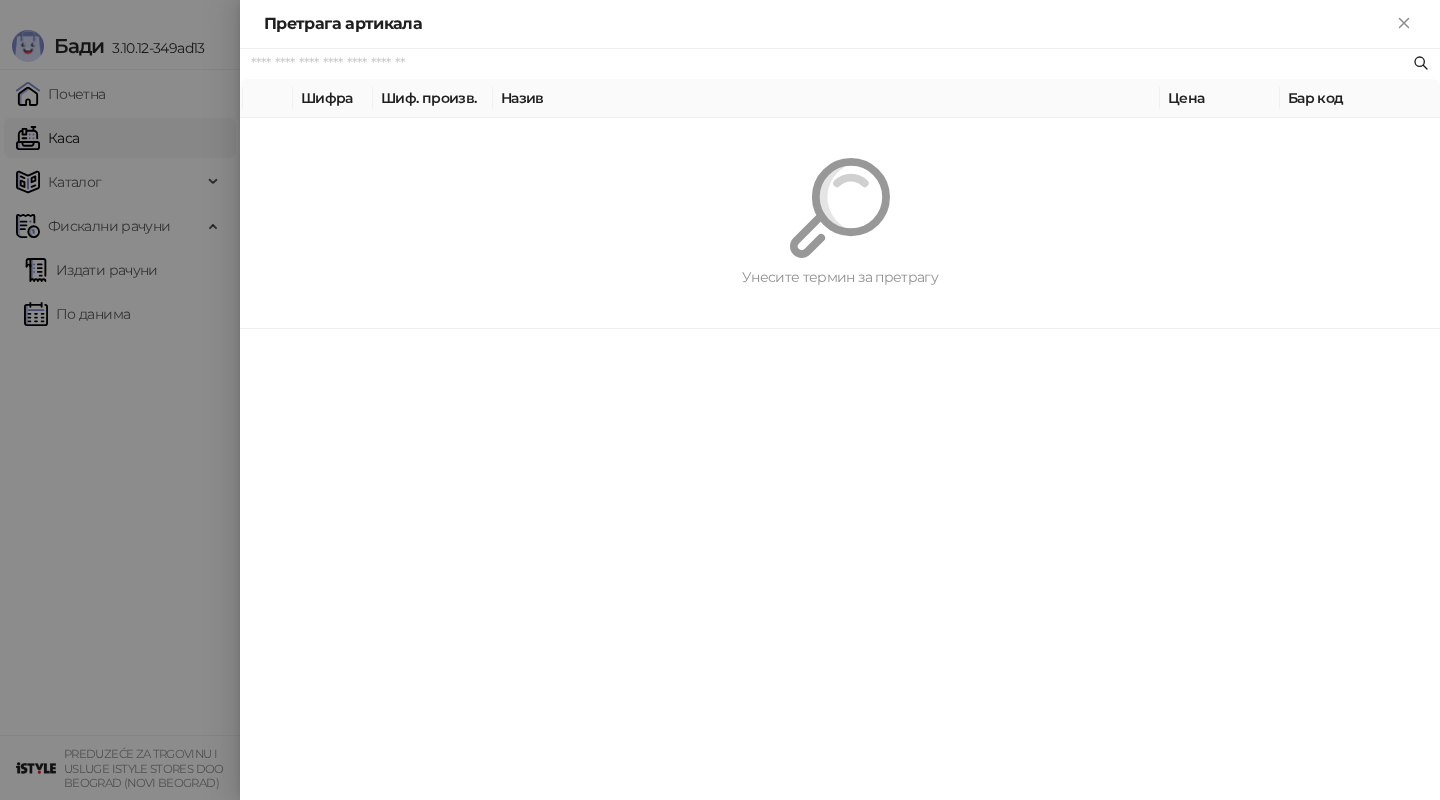 paste on "*********" 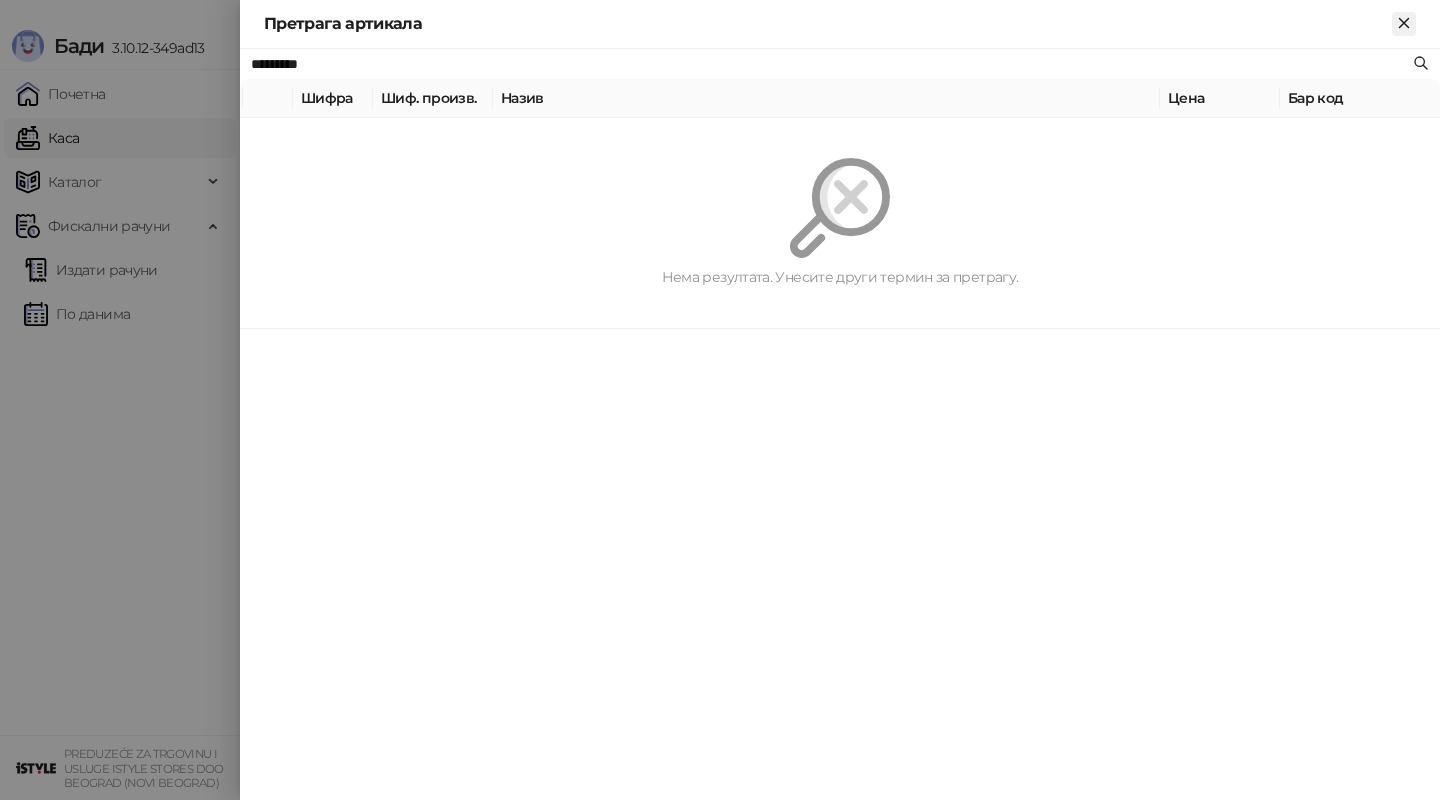 click 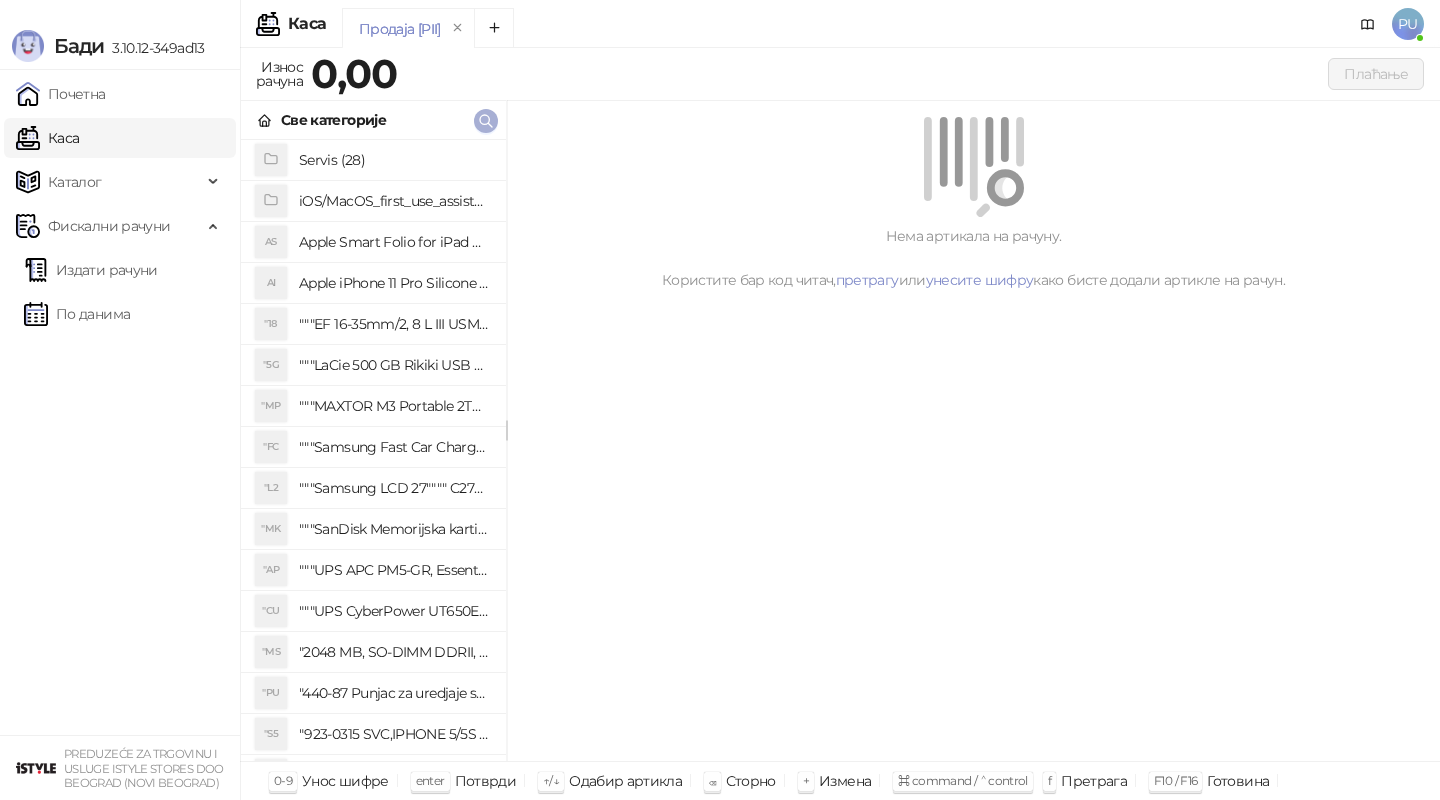click 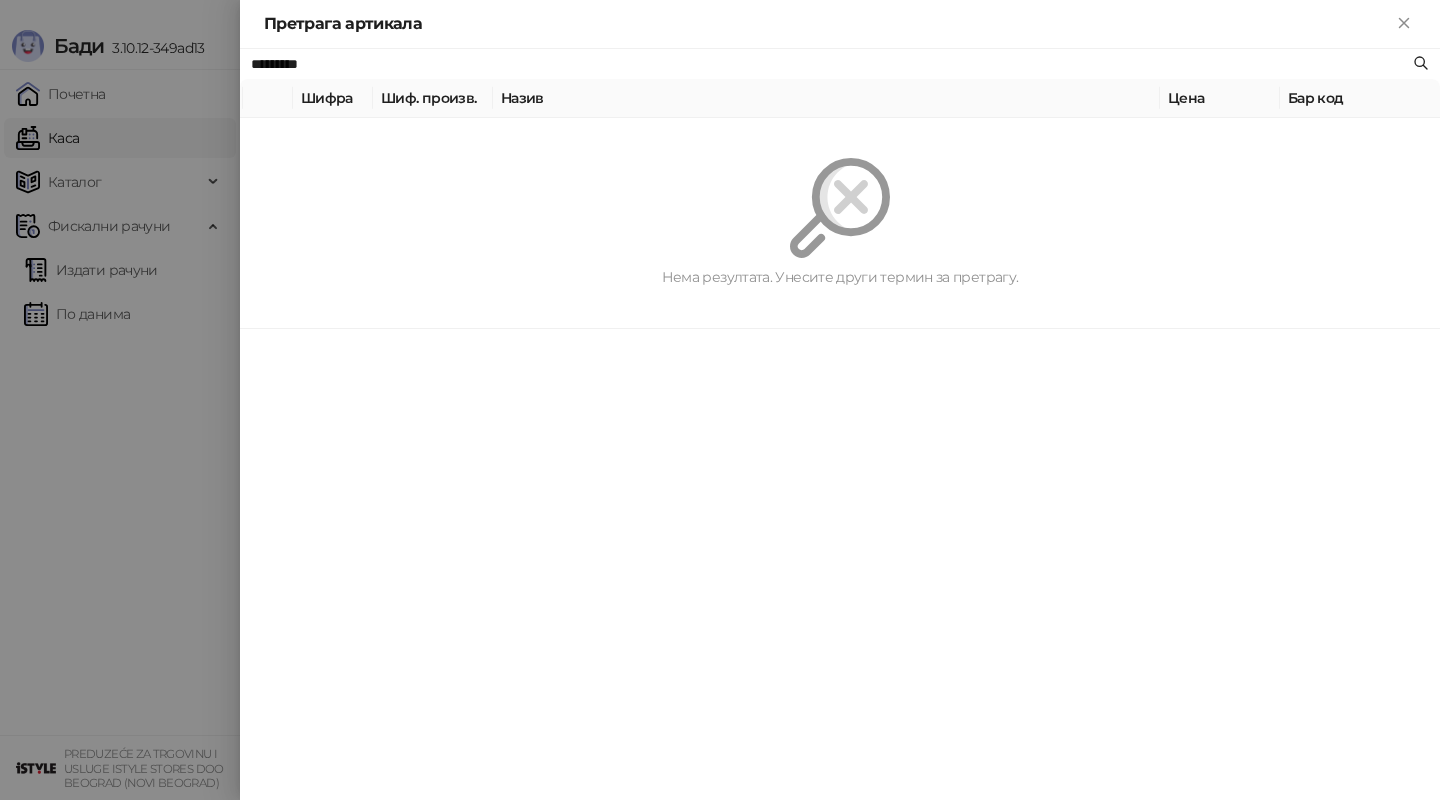 type on "*" 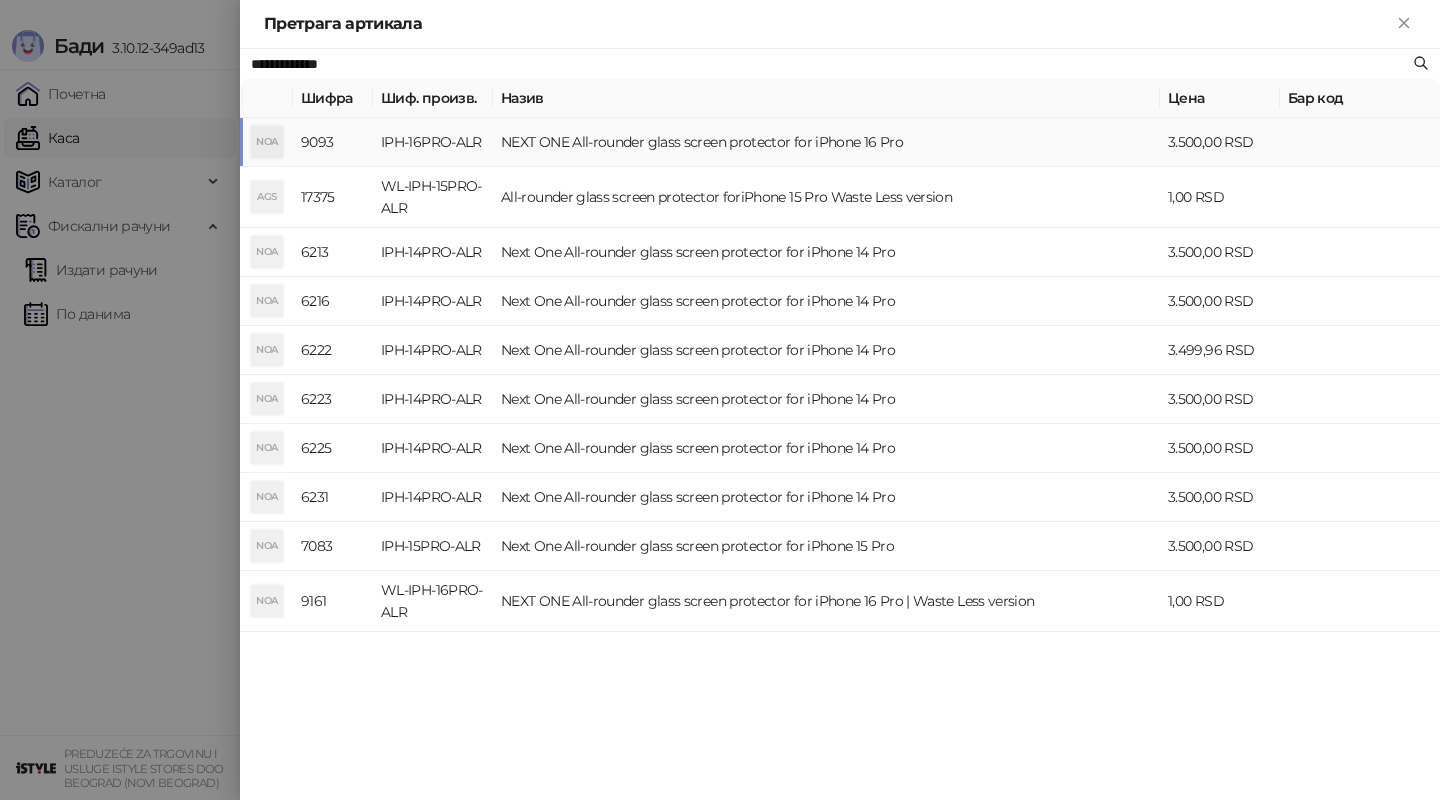 click on "NEXT ONE All-rounder glass screen protector for iPhone 16 Pro" at bounding box center (826, 142) 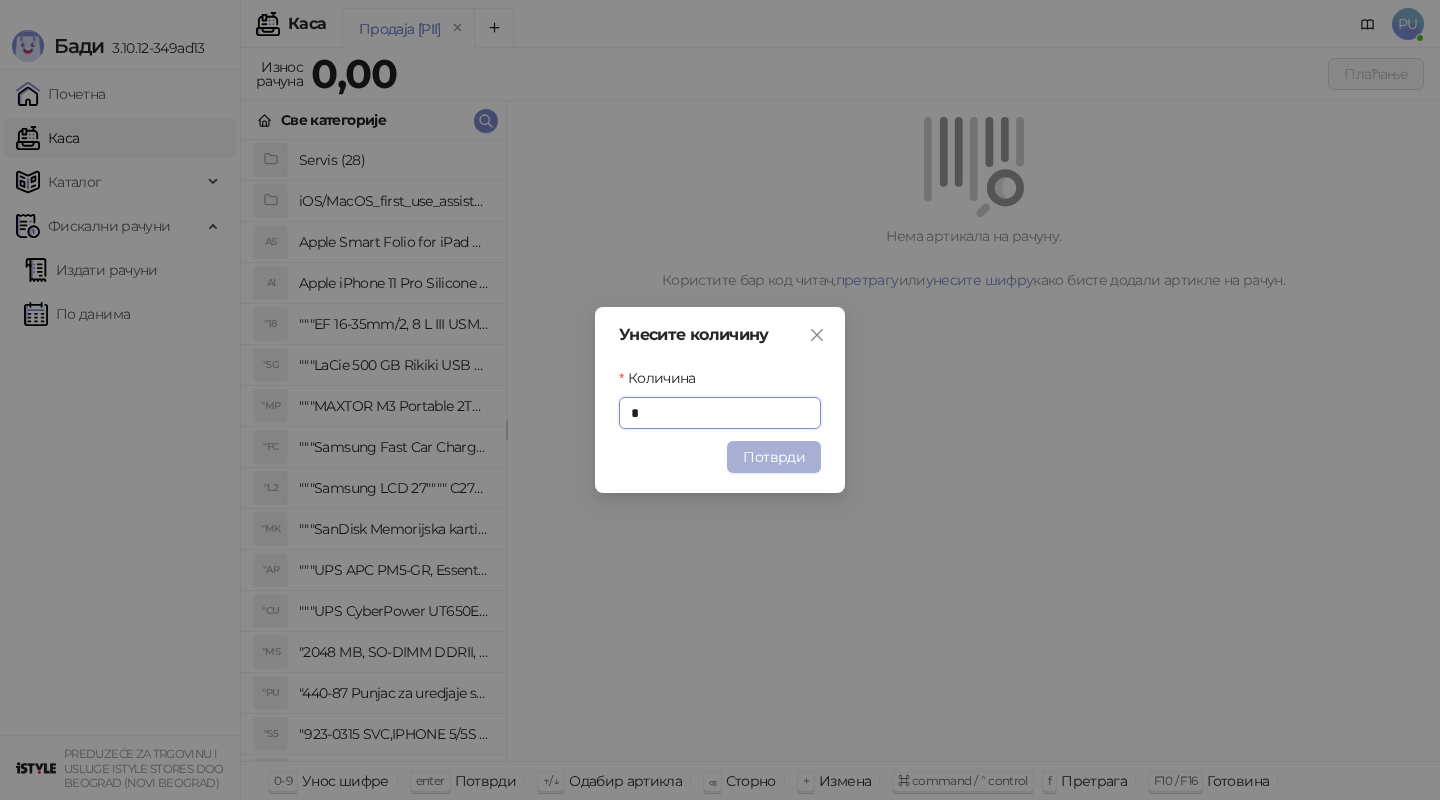 click on "Потврди" at bounding box center [774, 457] 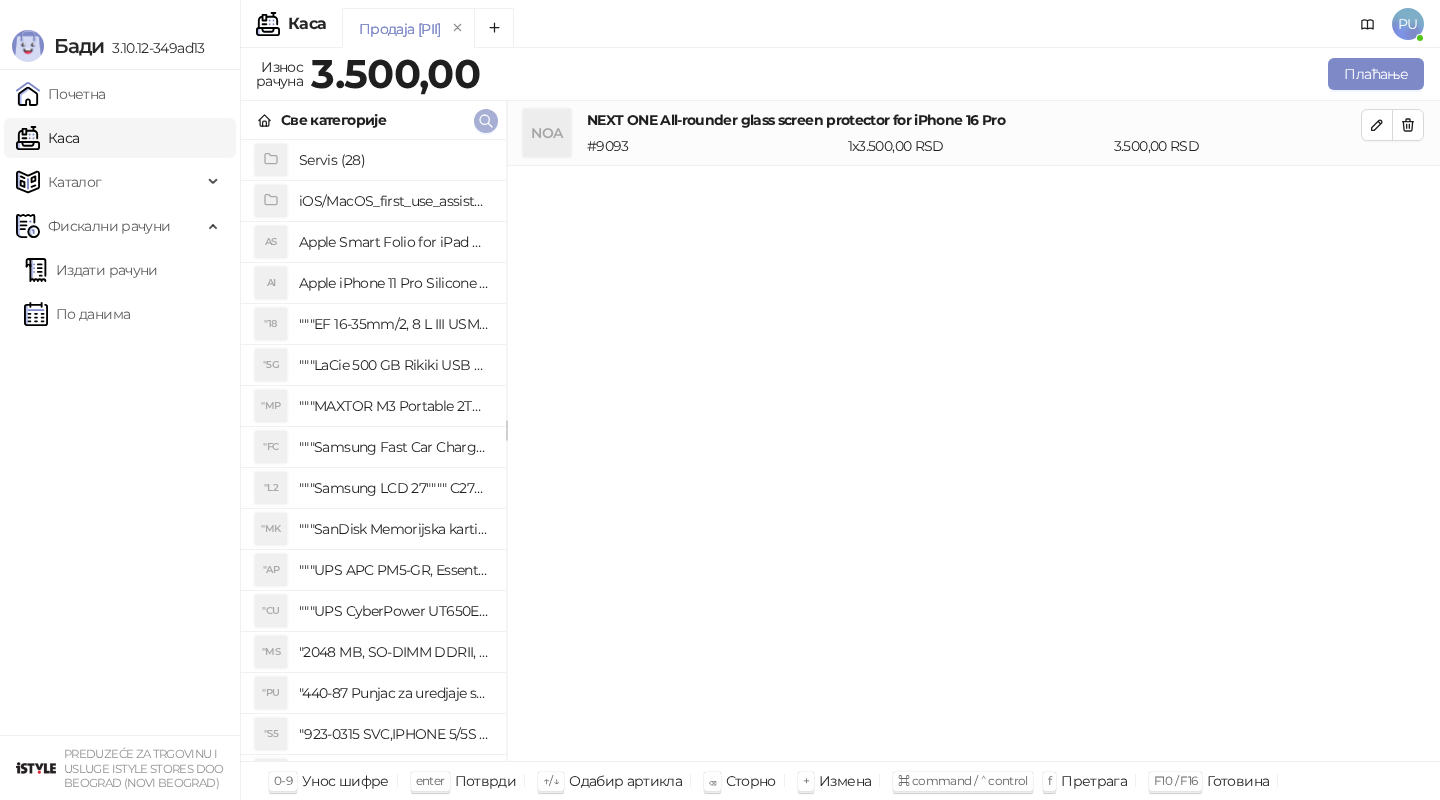 click 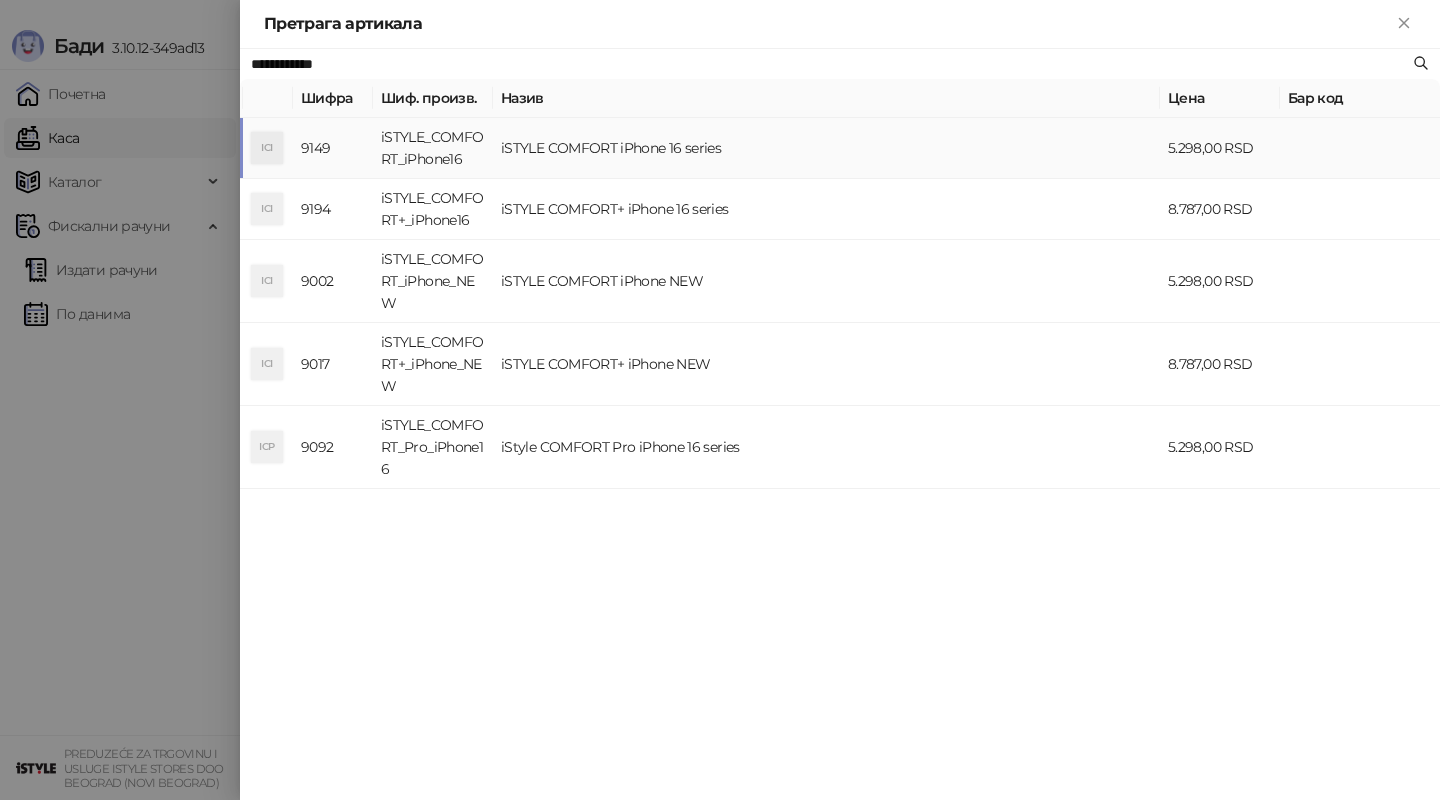 click on "iSTYLE COMFORT iPhone 16 series" at bounding box center (826, 148) 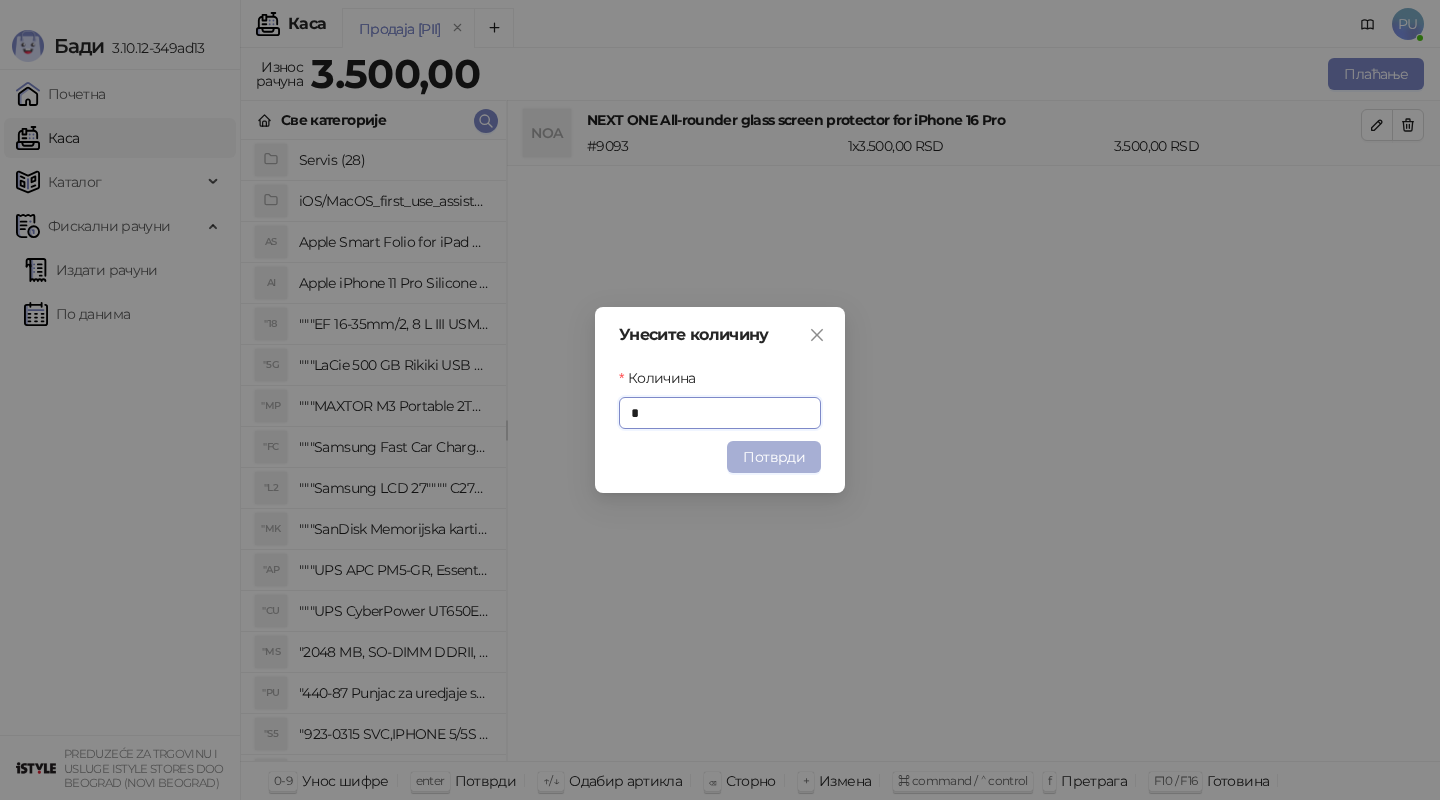 click on "Потврди" at bounding box center [774, 457] 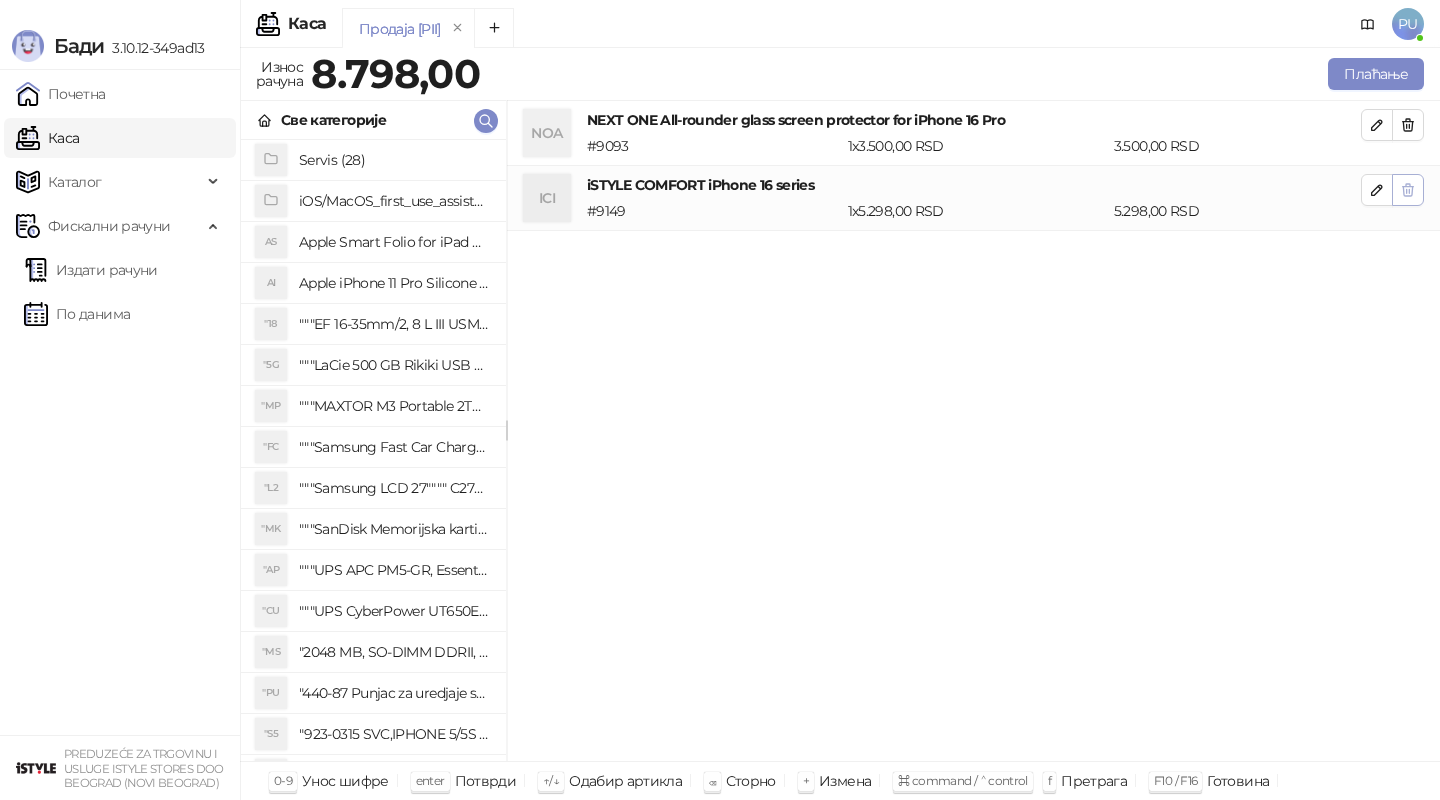 click 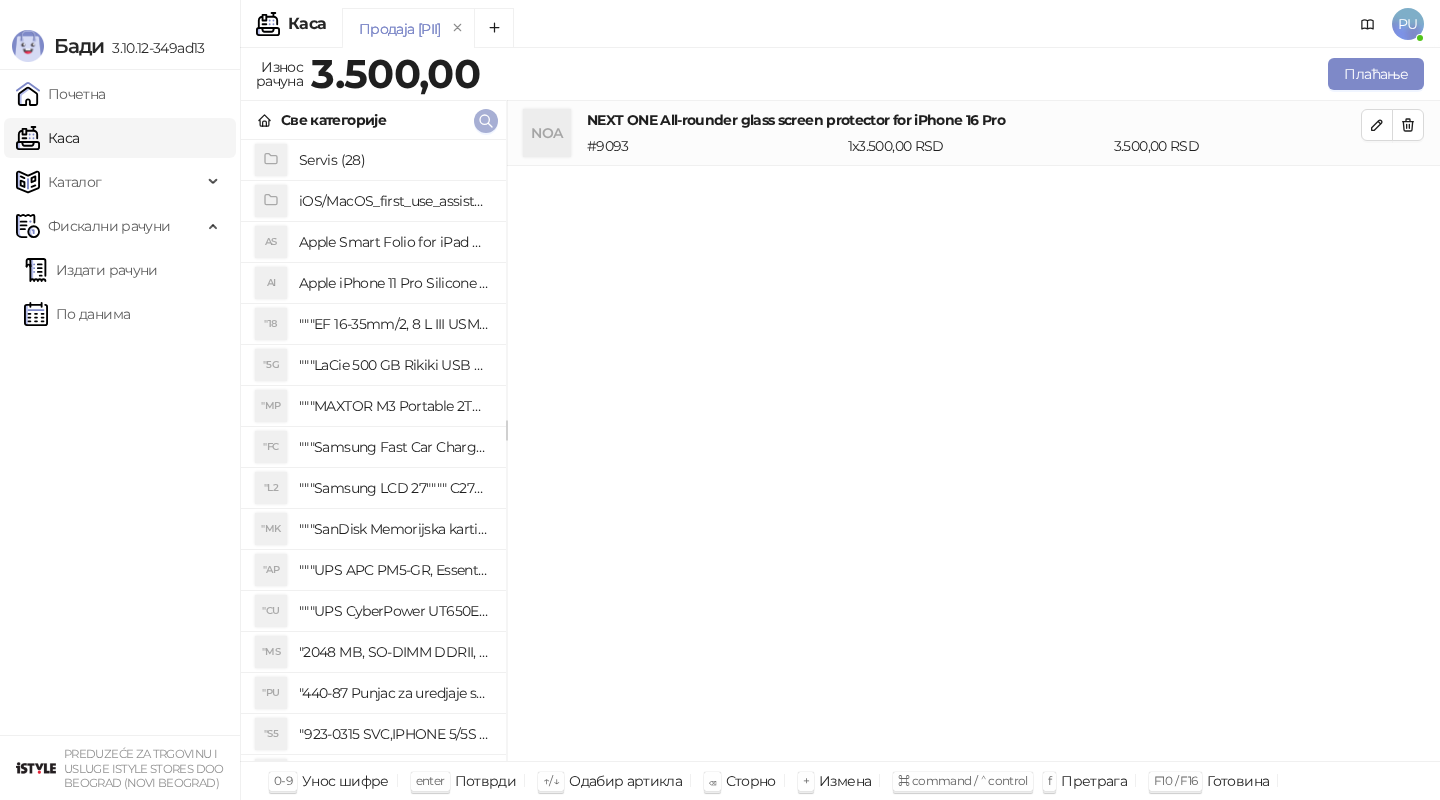 click 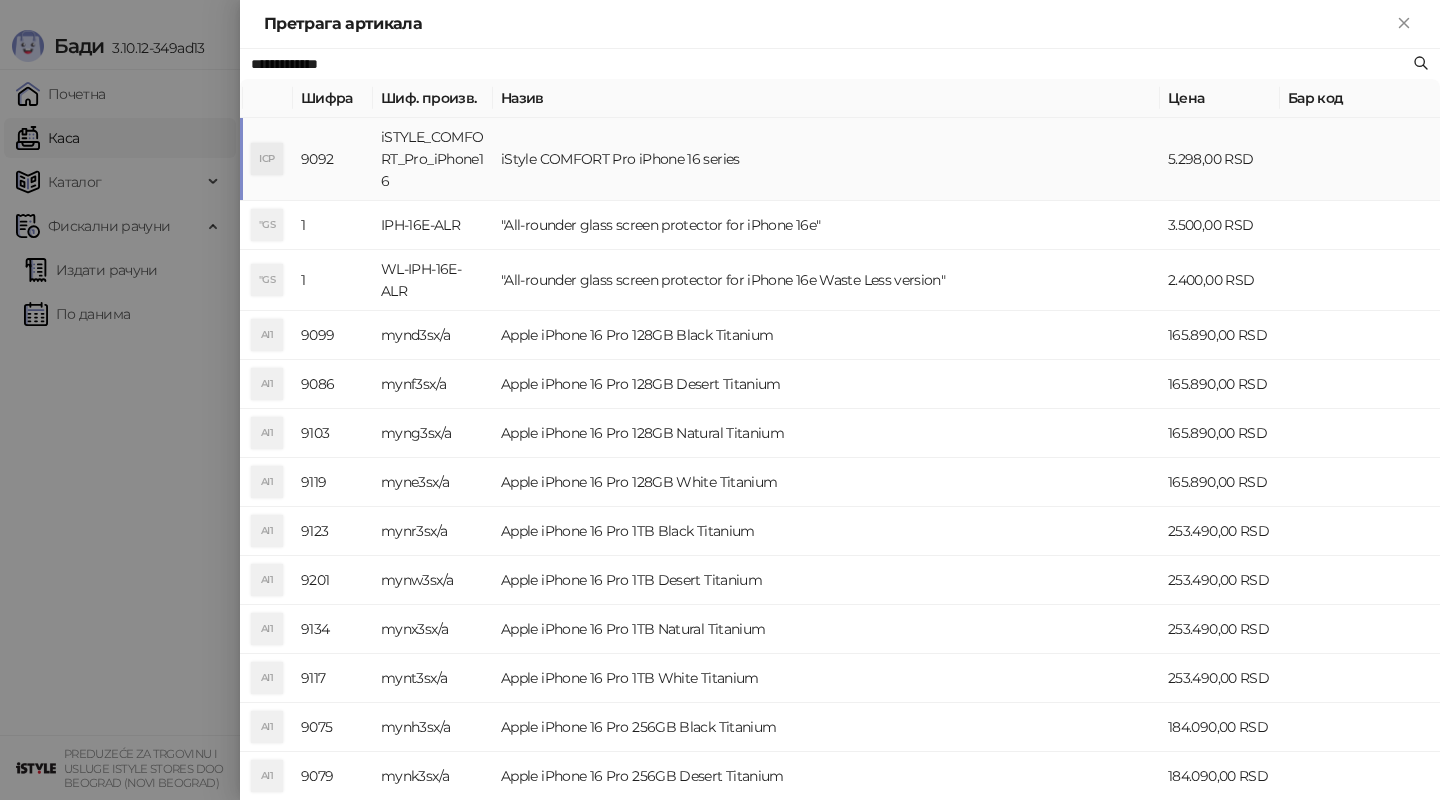 type on "**********" 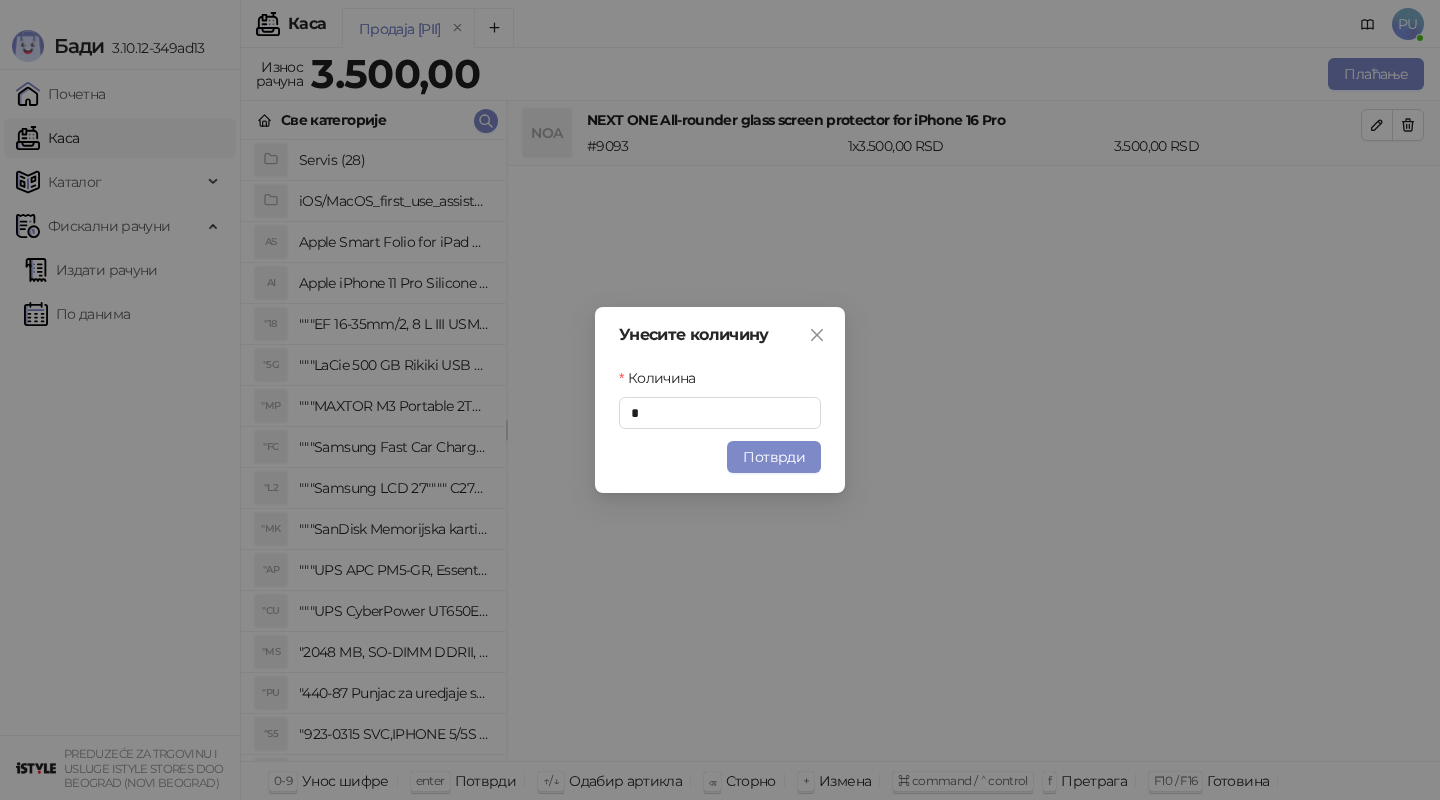 click on "Унесите количину Количина * Потврди" at bounding box center (720, 400) 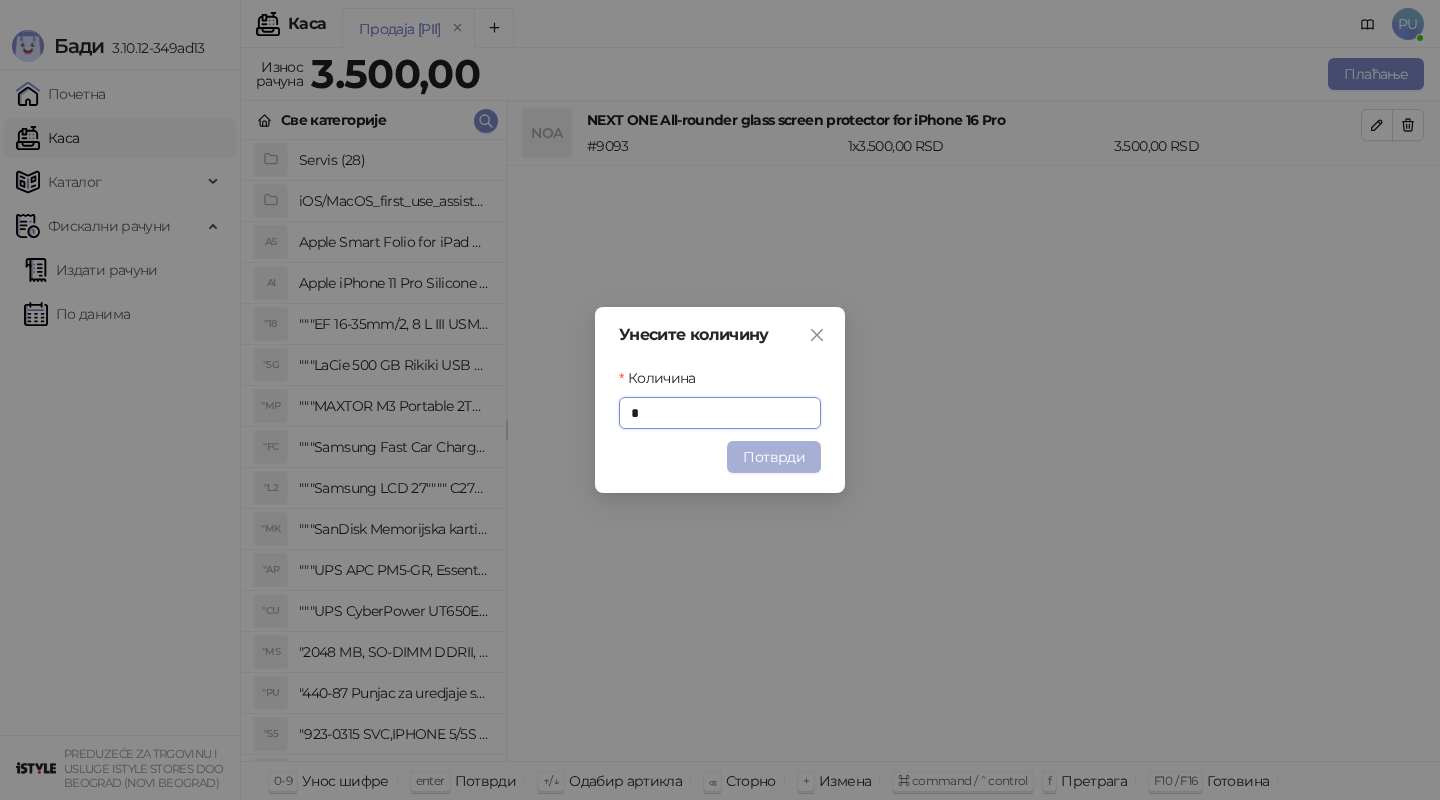 click on "Потврди" at bounding box center (774, 457) 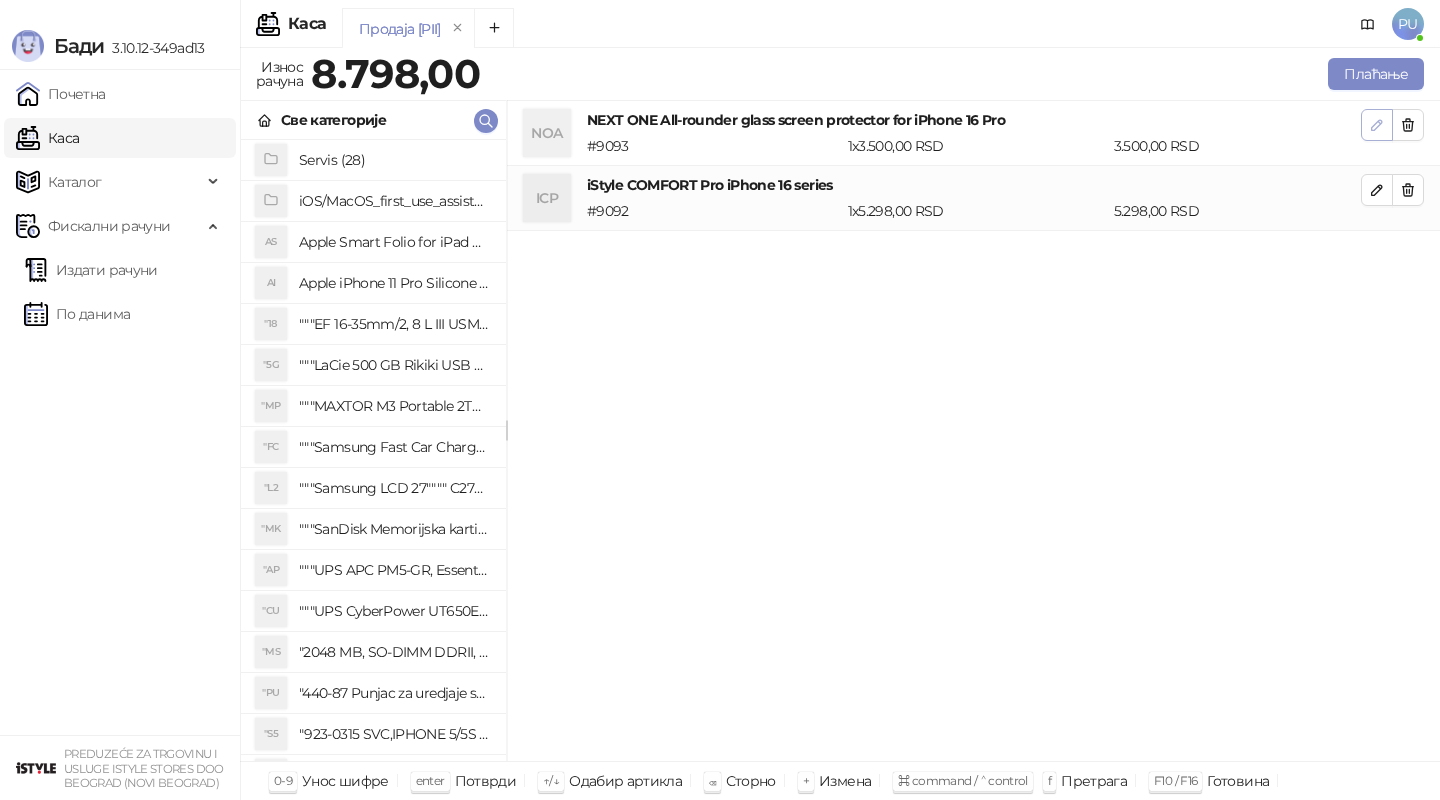 click 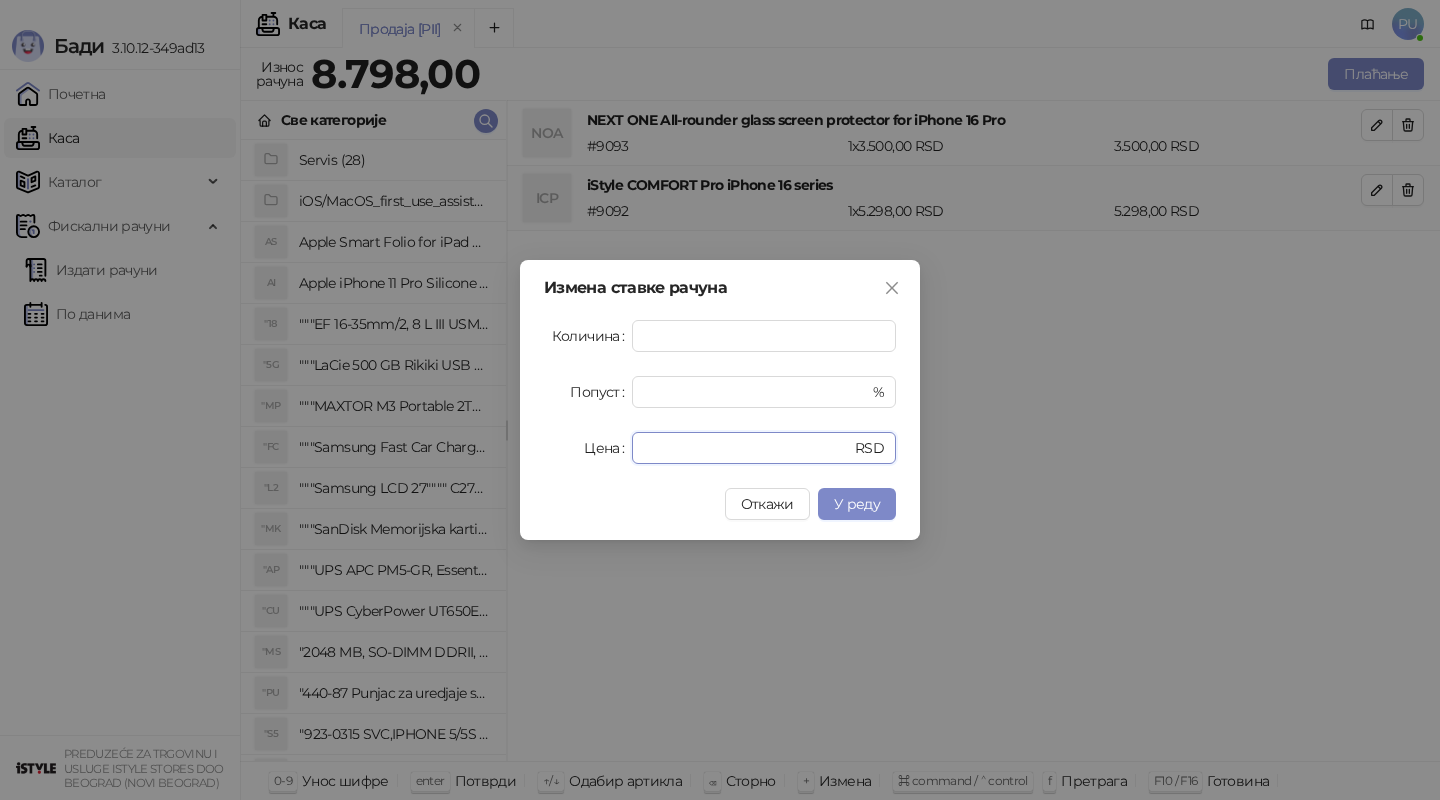 drag, startPoint x: 777, startPoint y: 445, endPoint x: 436, endPoint y: 445, distance: 341 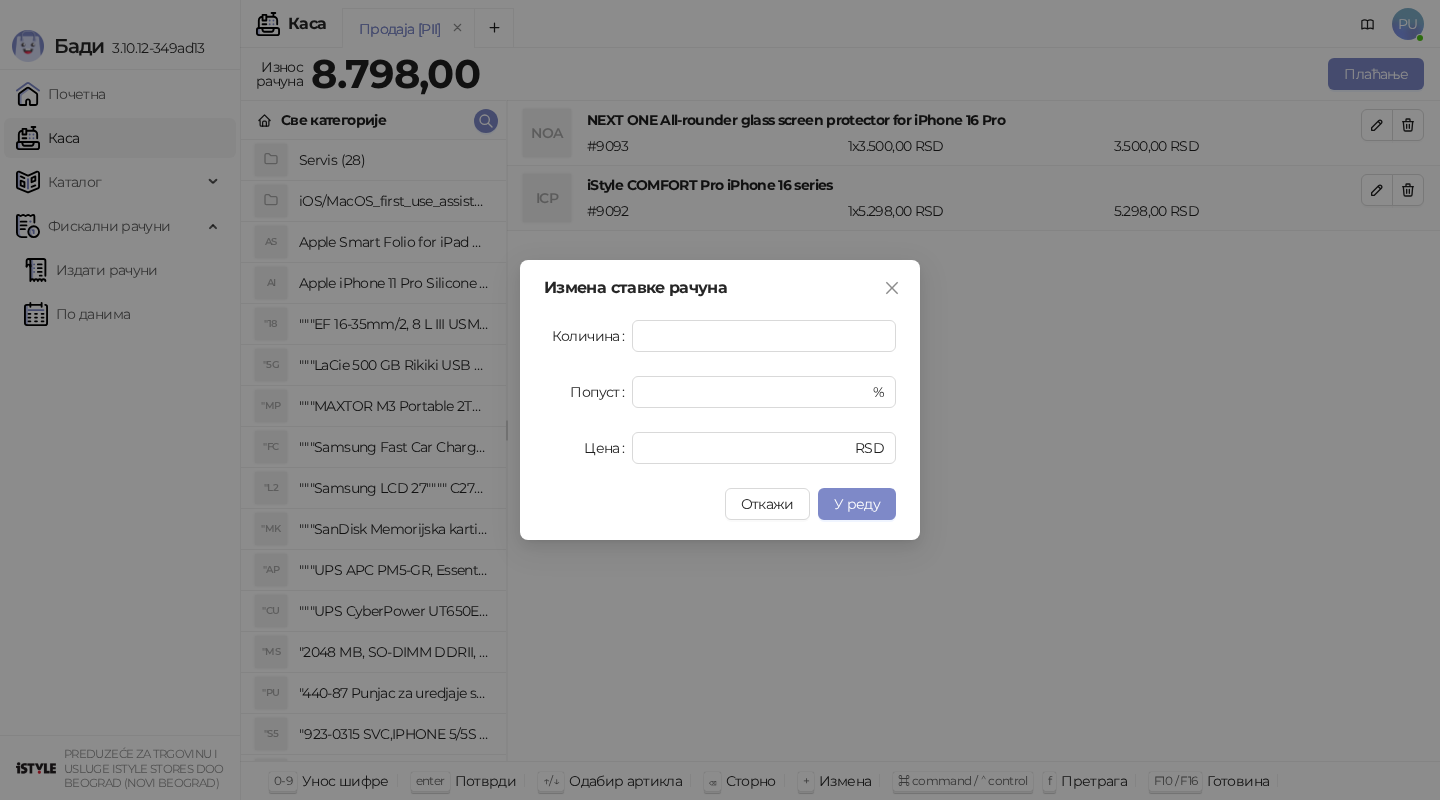 drag, startPoint x: 776, startPoint y: 502, endPoint x: 701, endPoint y: 425, distance: 107.48953 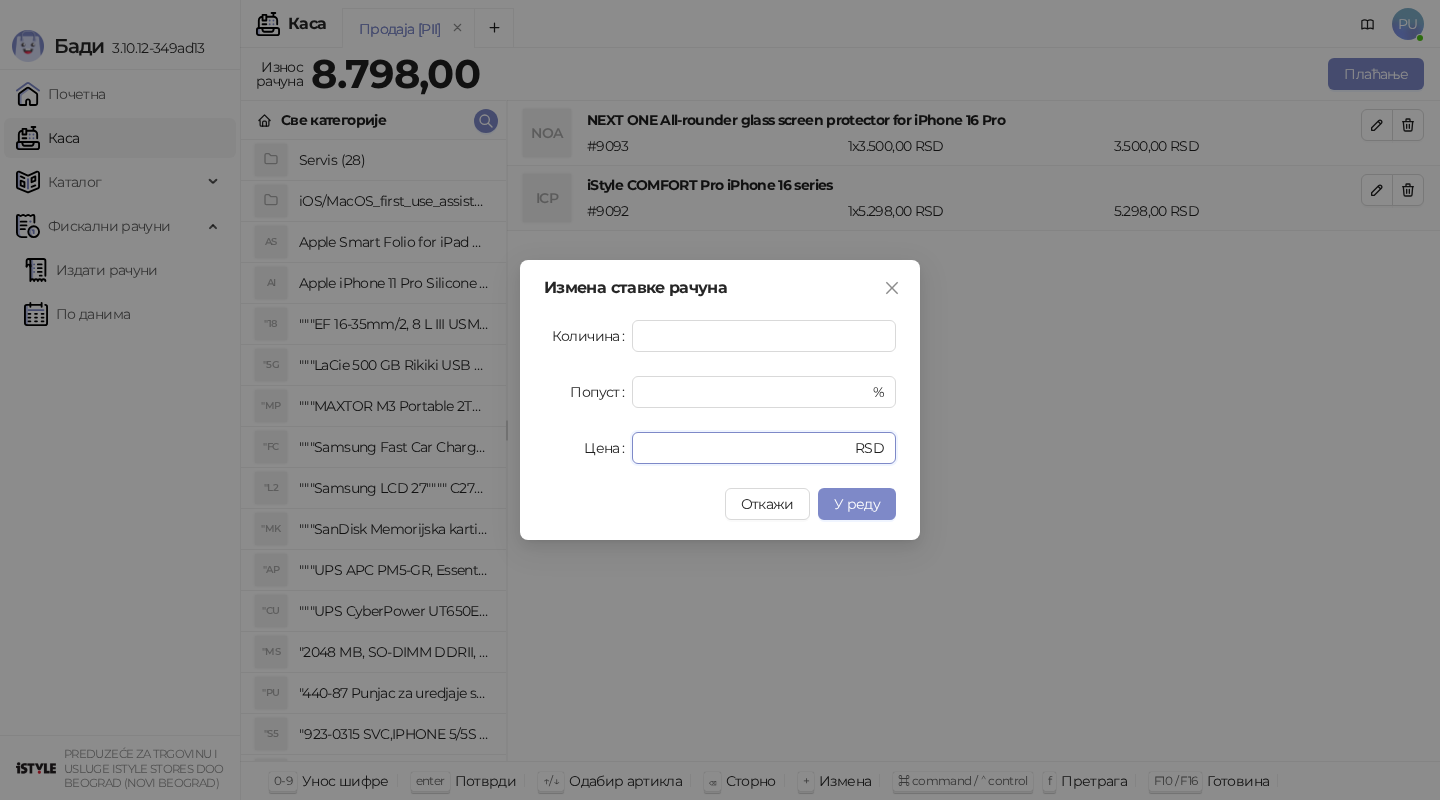 drag, startPoint x: 721, startPoint y: 439, endPoint x: 393, endPoint y: 439, distance: 328 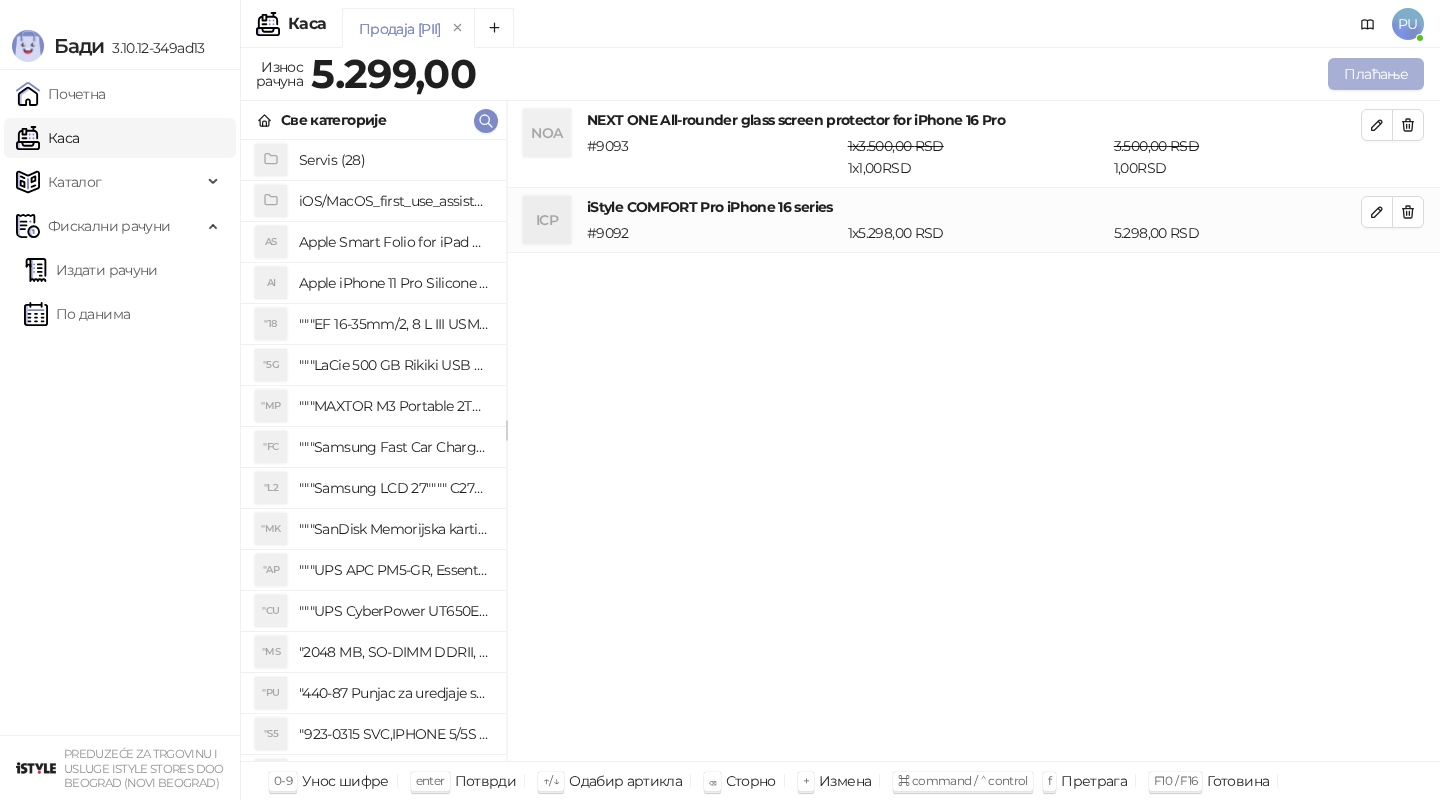 click on "Плаћање" at bounding box center (1376, 74) 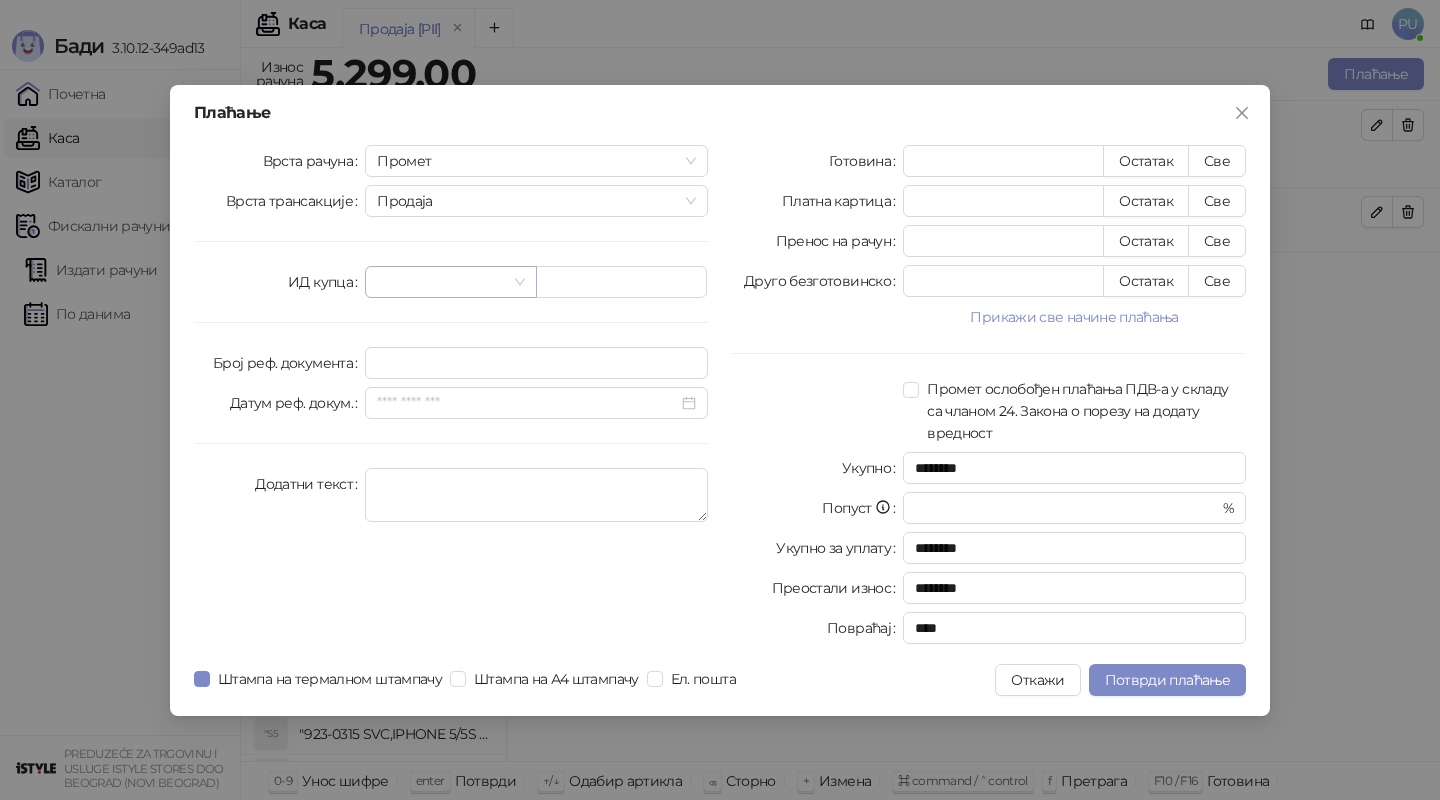 click at bounding box center [441, 282] 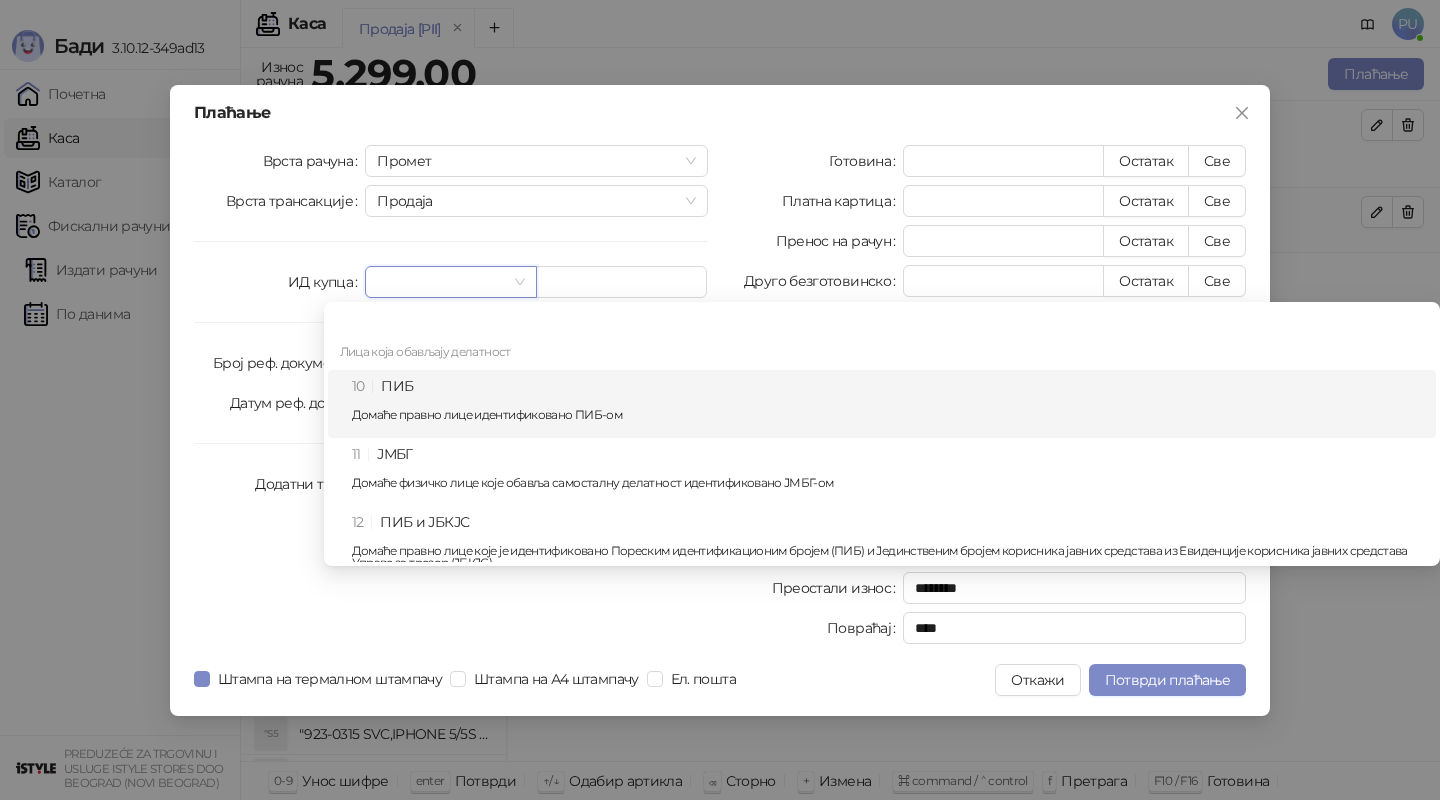 click on "10 ПИБ Домаће правно лице идентификовано ПИБ-ом" at bounding box center [888, 404] 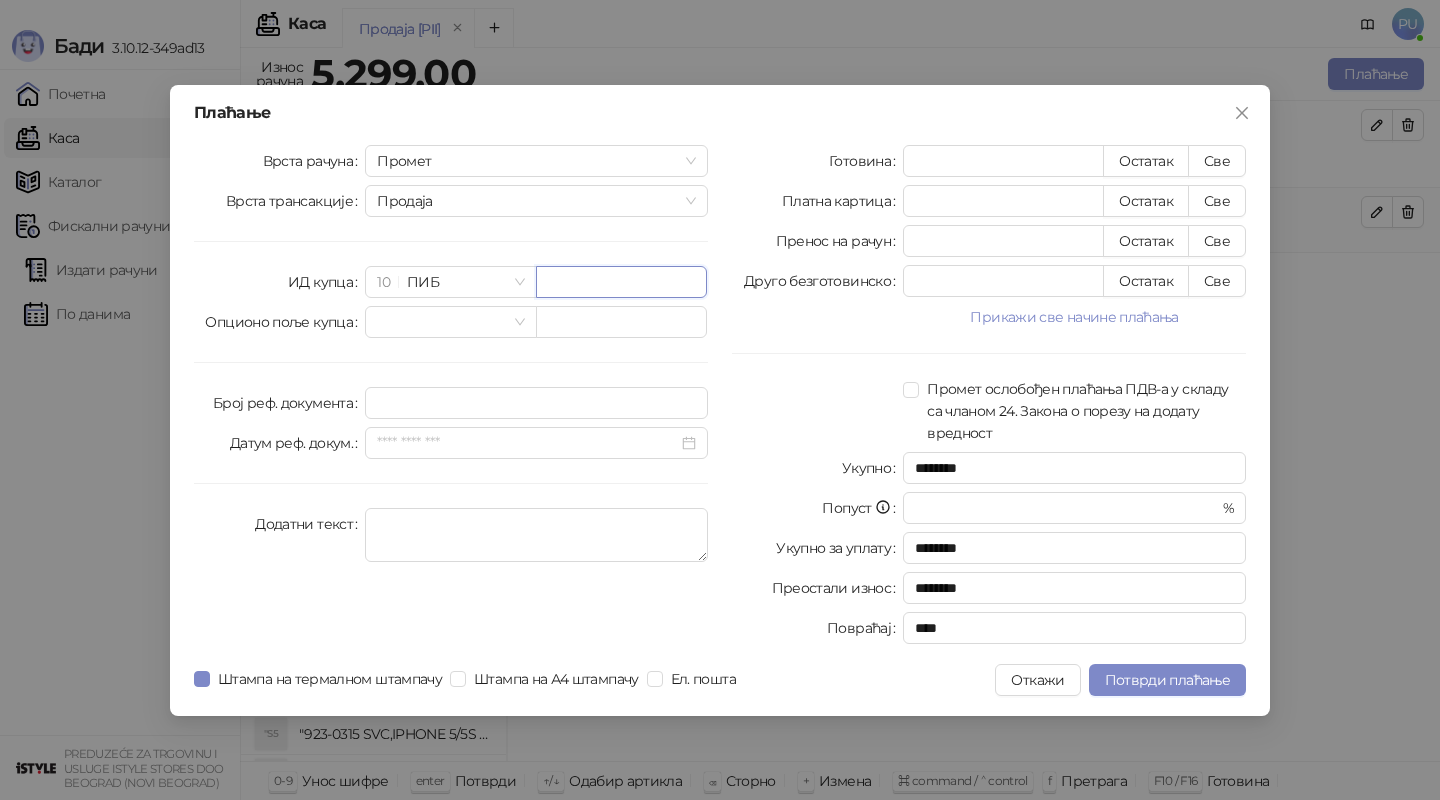paste on "*********" 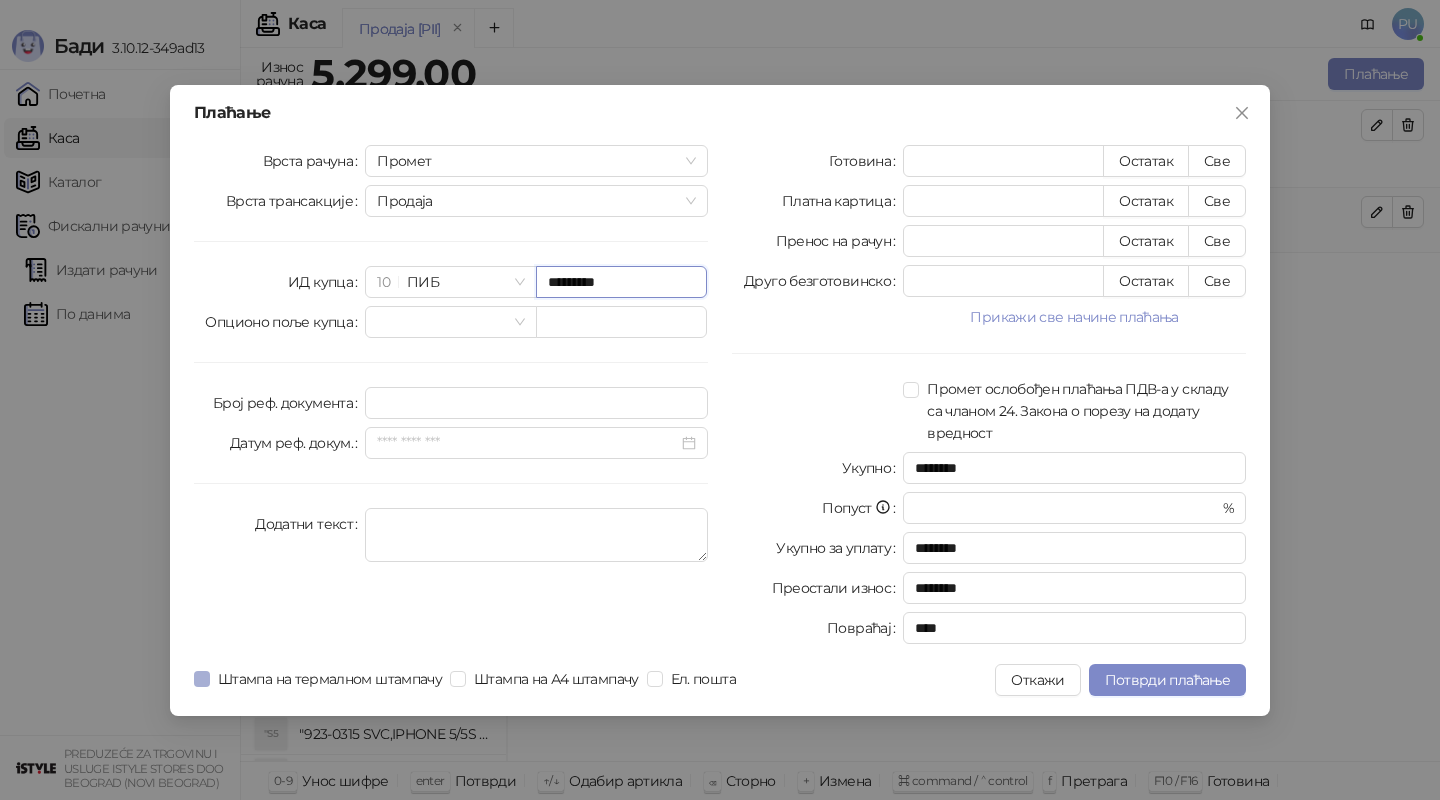 type on "*********" 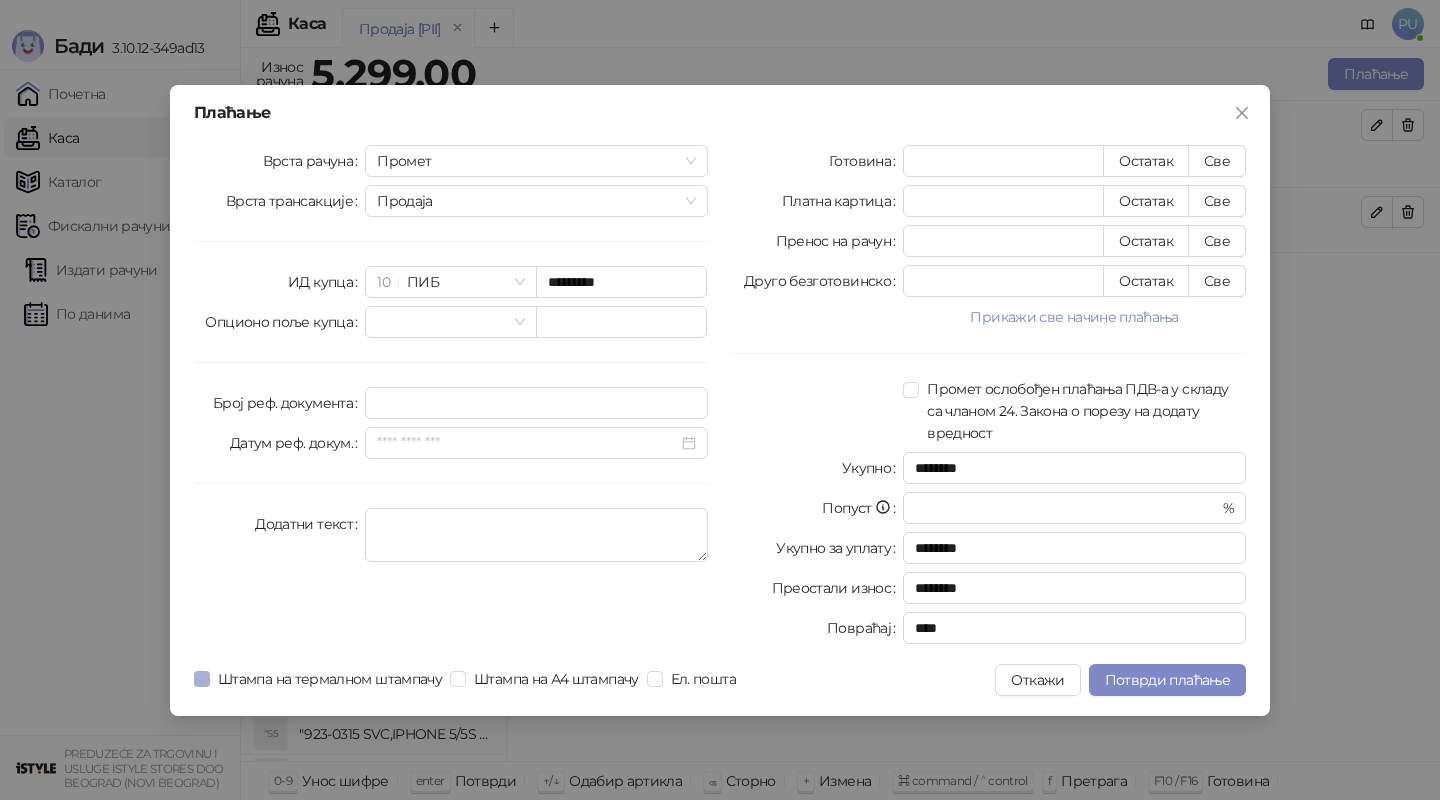 click on "Штампа на термалном штампачу" at bounding box center [330, 679] 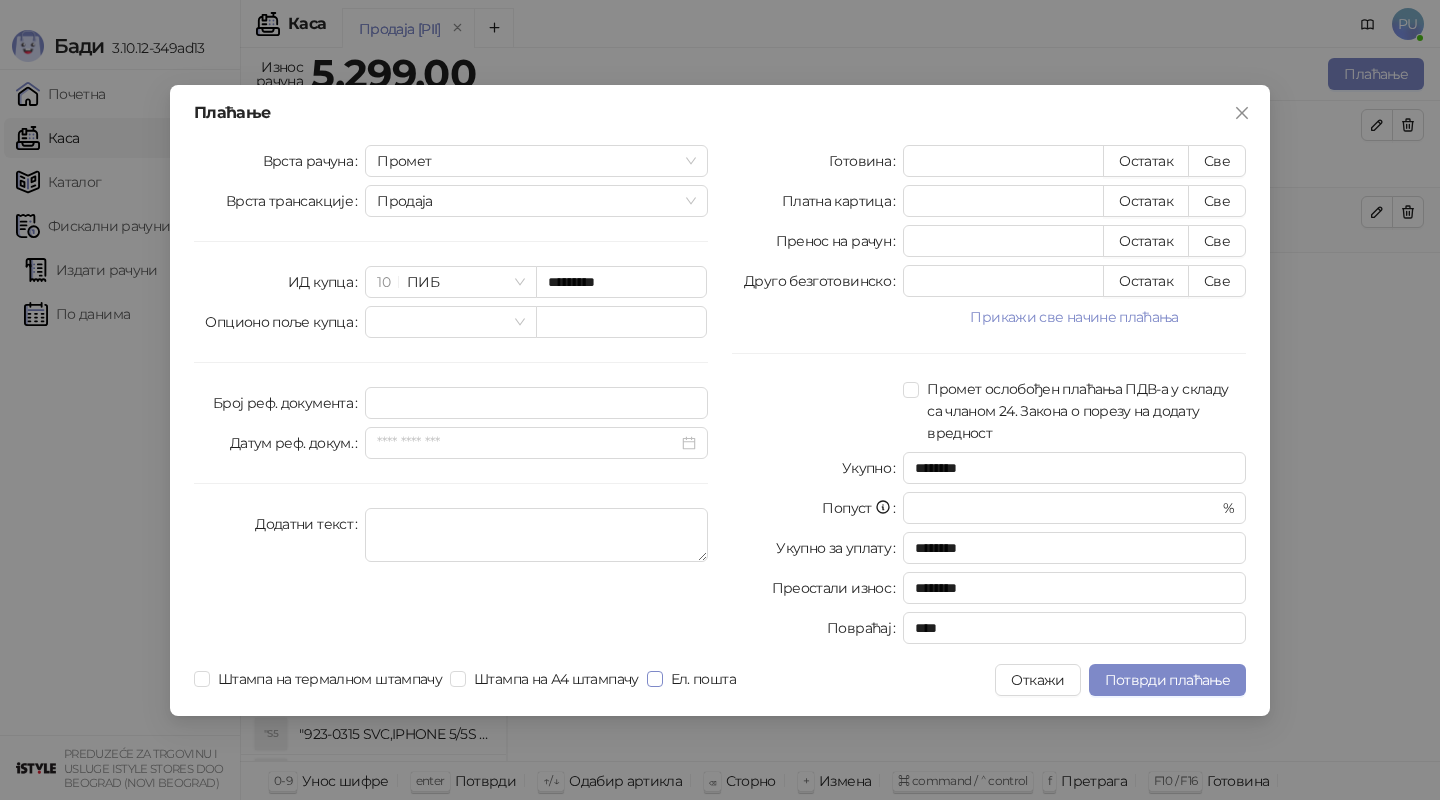 click on "Ел. пошта" at bounding box center (703, 679) 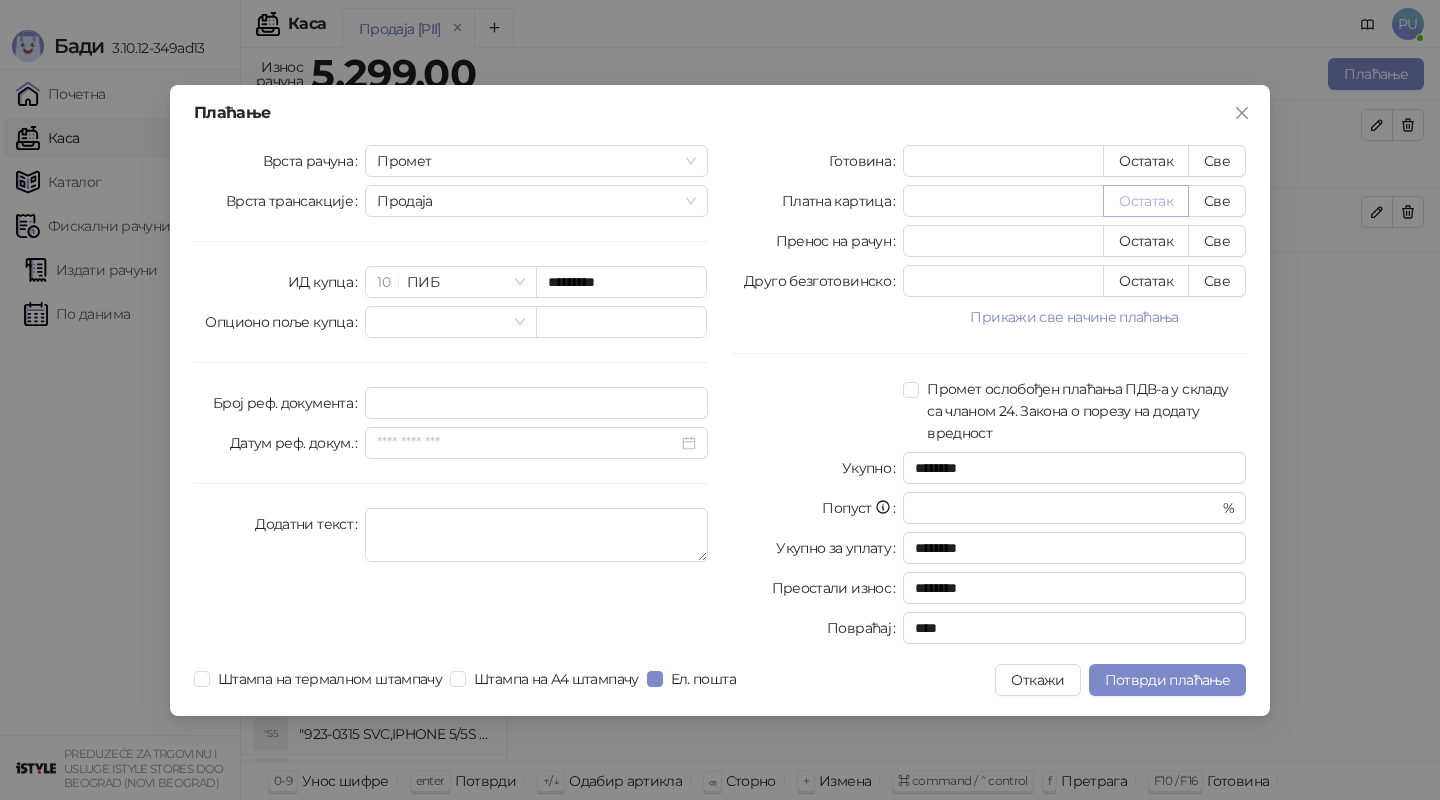 click on "Остатак" at bounding box center [1146, 201] 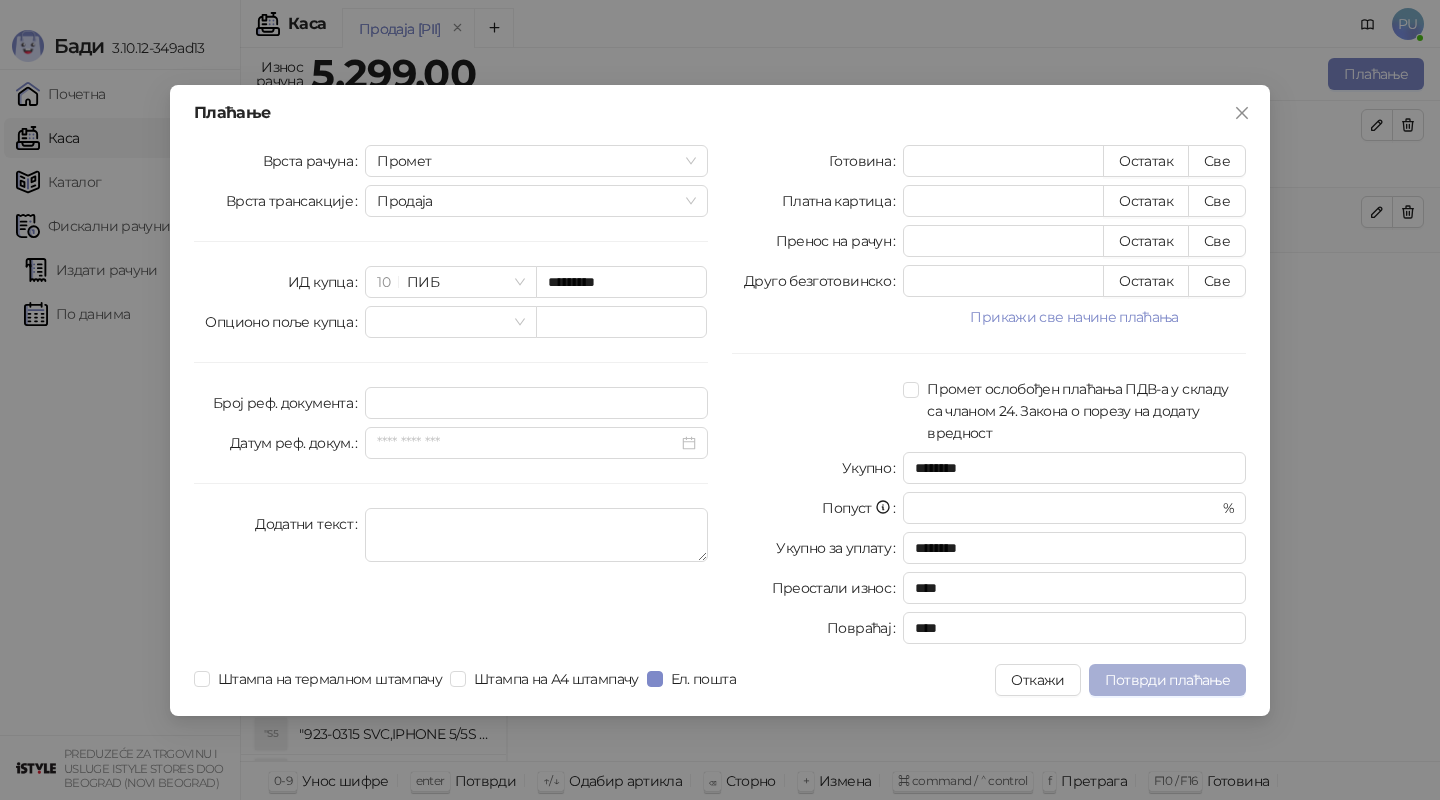 click on "Потврди плаћање" at bounding box center [1167, 680] 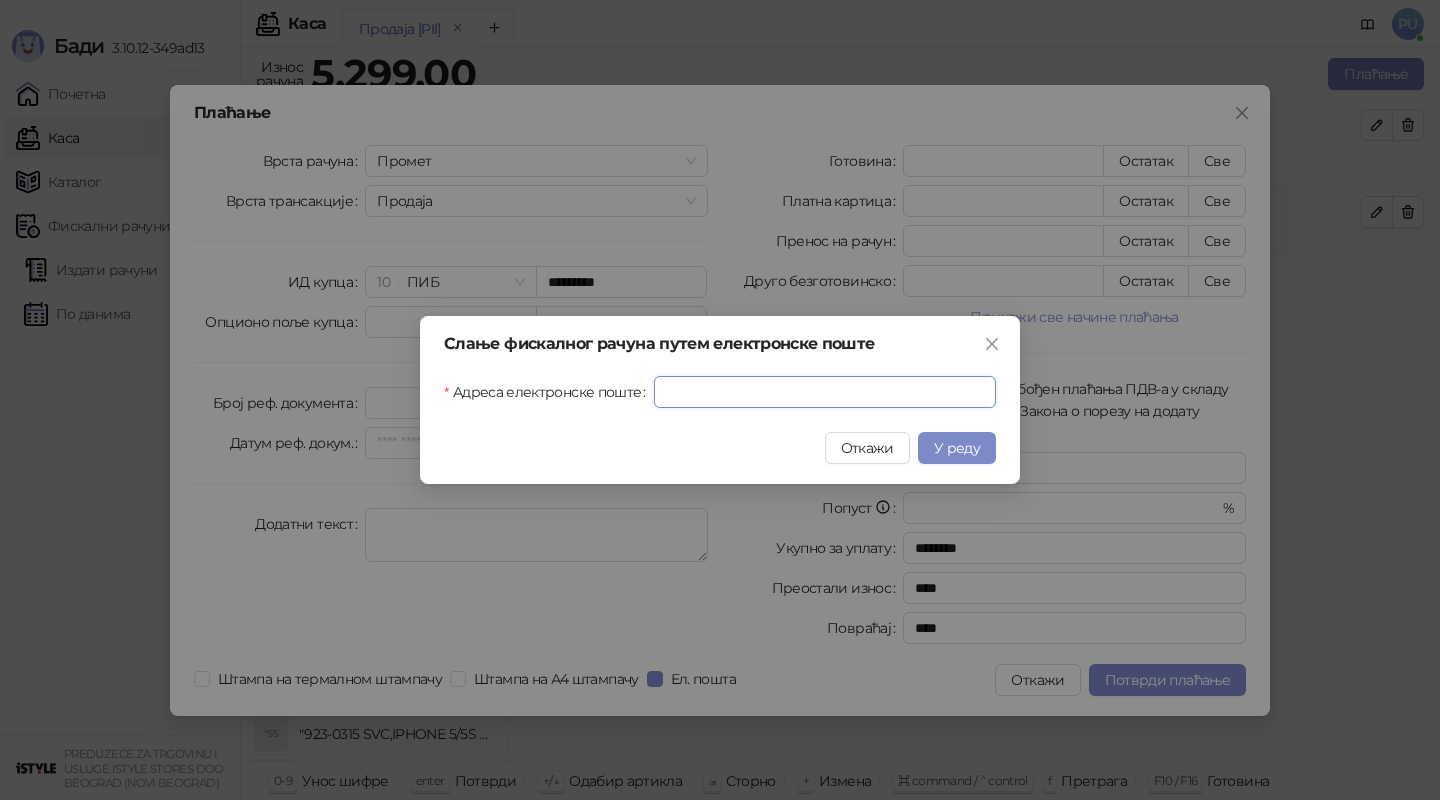 click on "Адреса електронске поште" at bounding box center [825, 392] 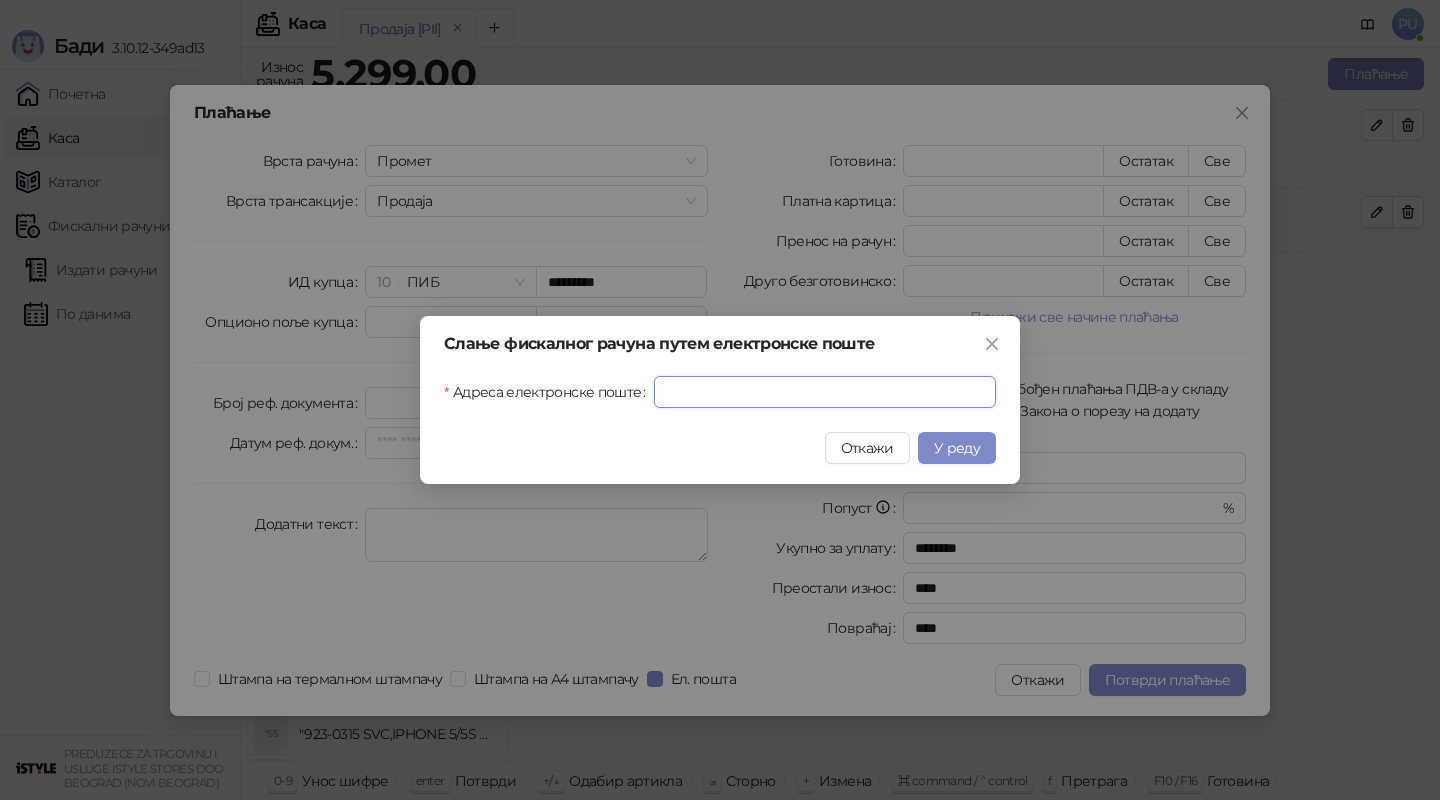 paste on "**********" 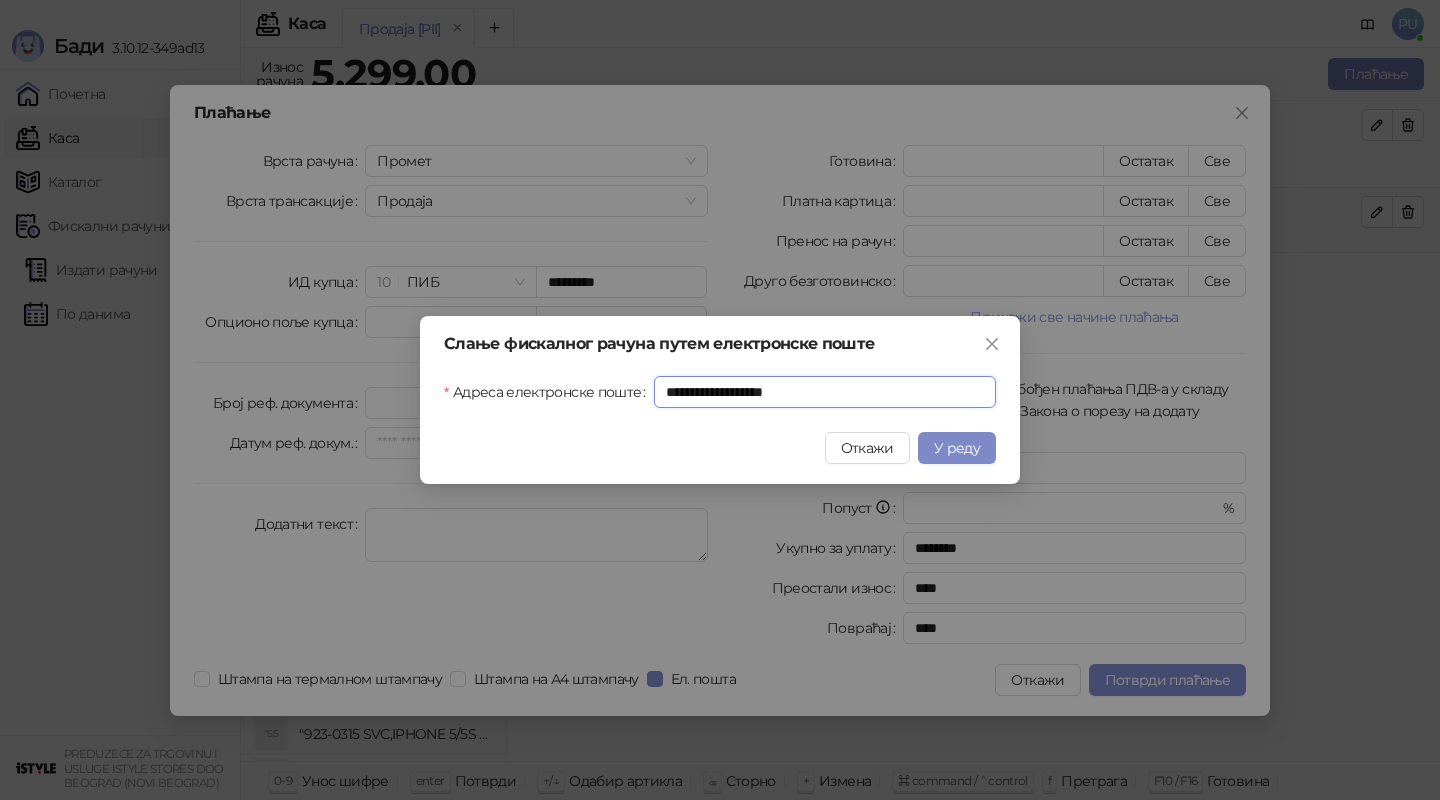type on "**********" 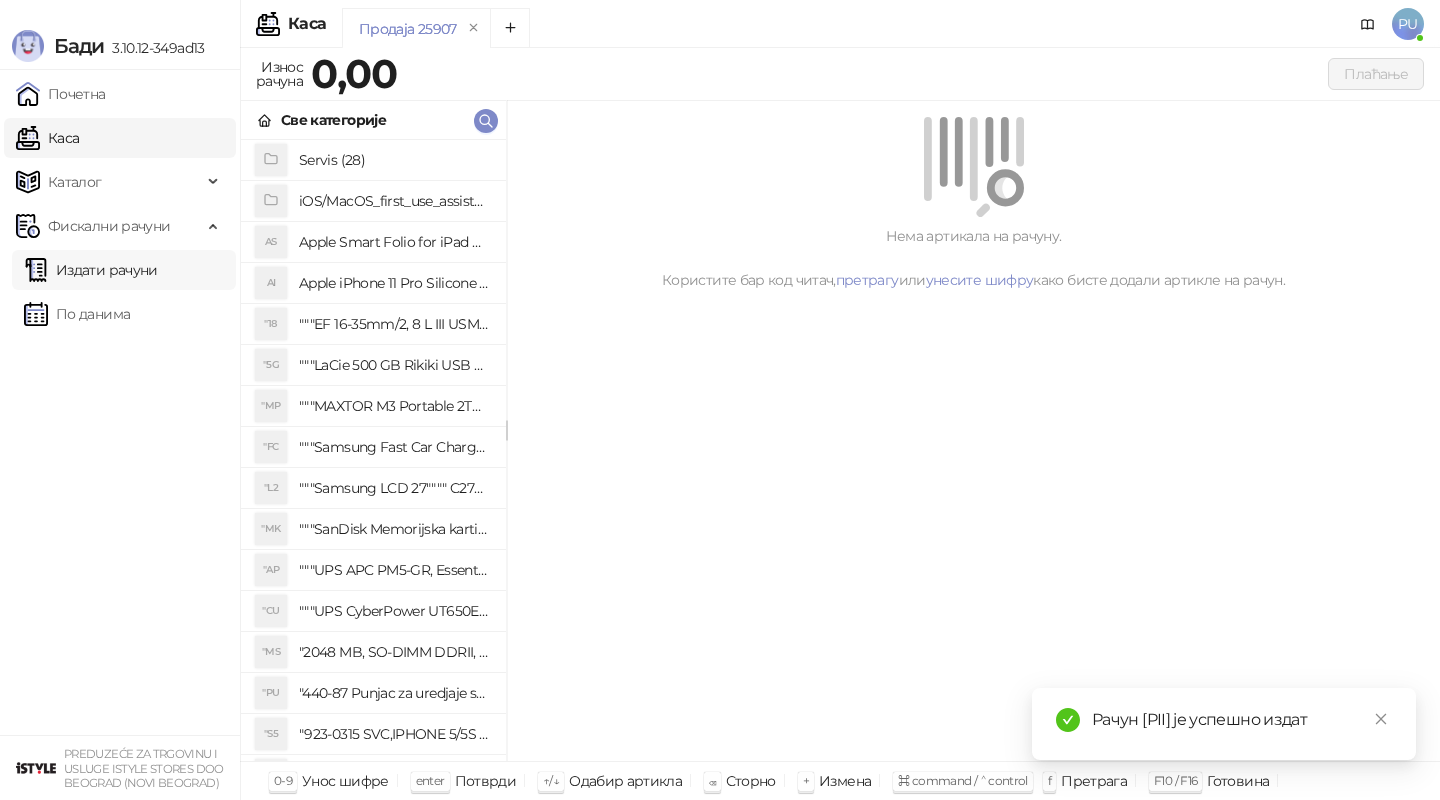click on "Издати рачуни" at bounding box center (91, 270) 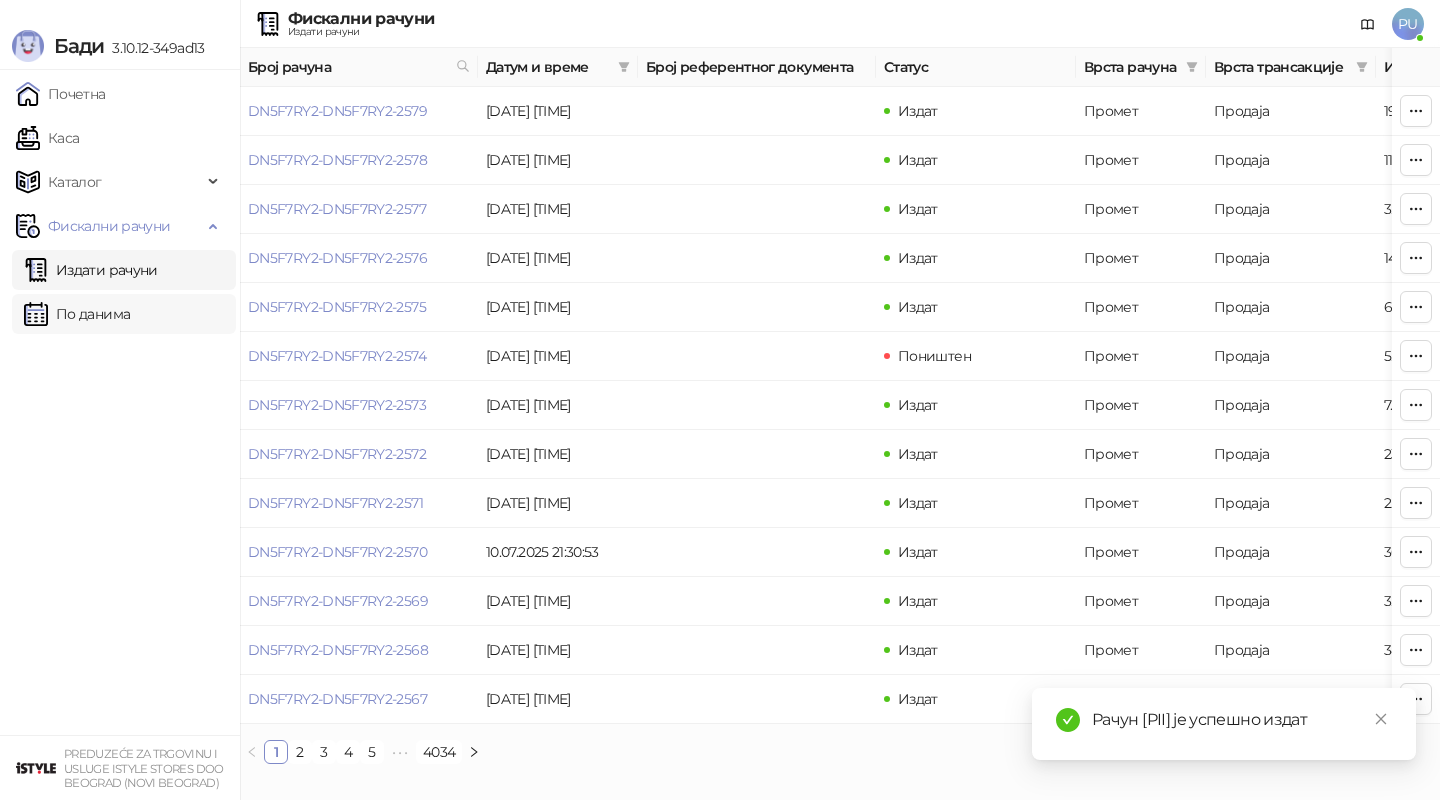 click on "По данима" at bounding box center (77, 314) 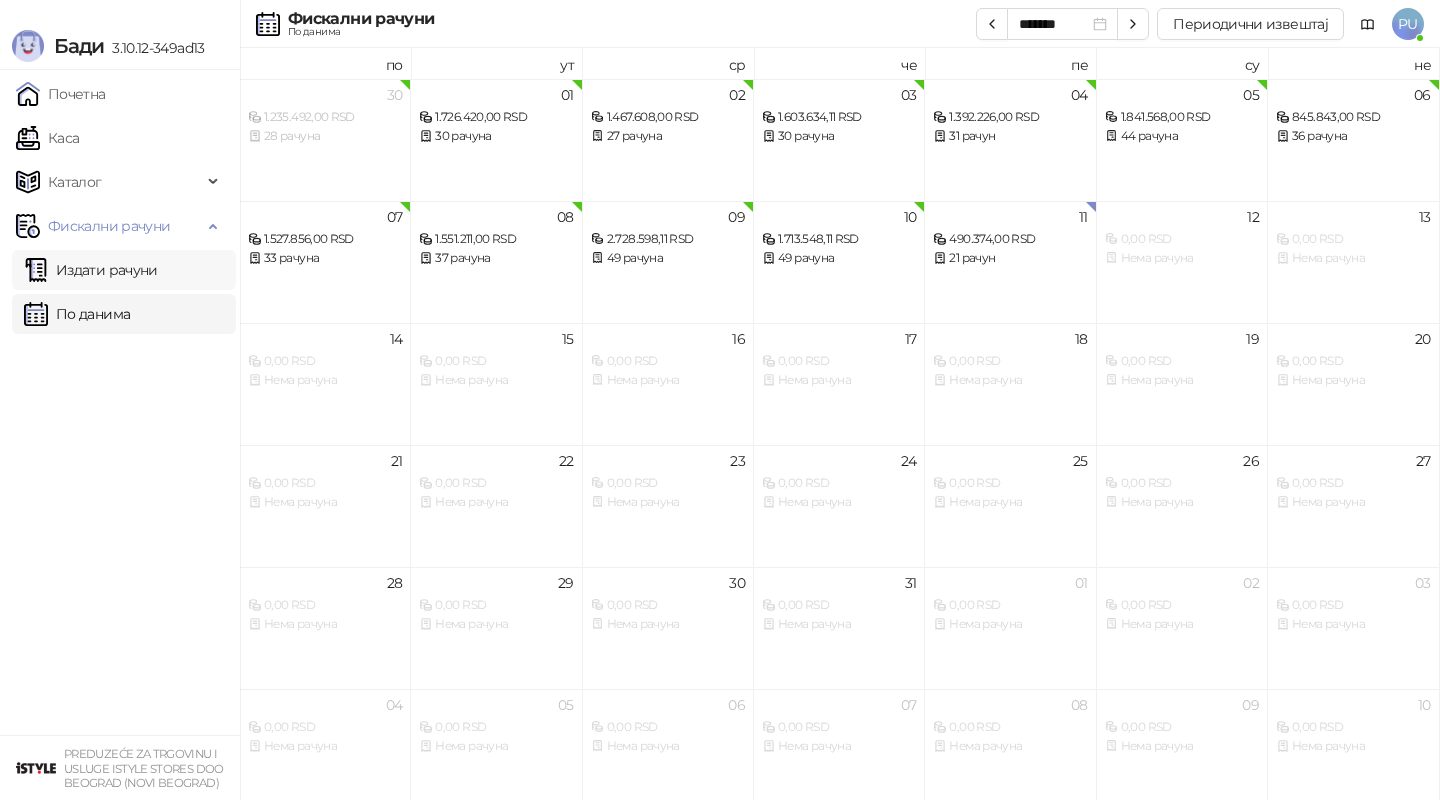 click on "Издати рачуни" at bounding box center [91, 270] 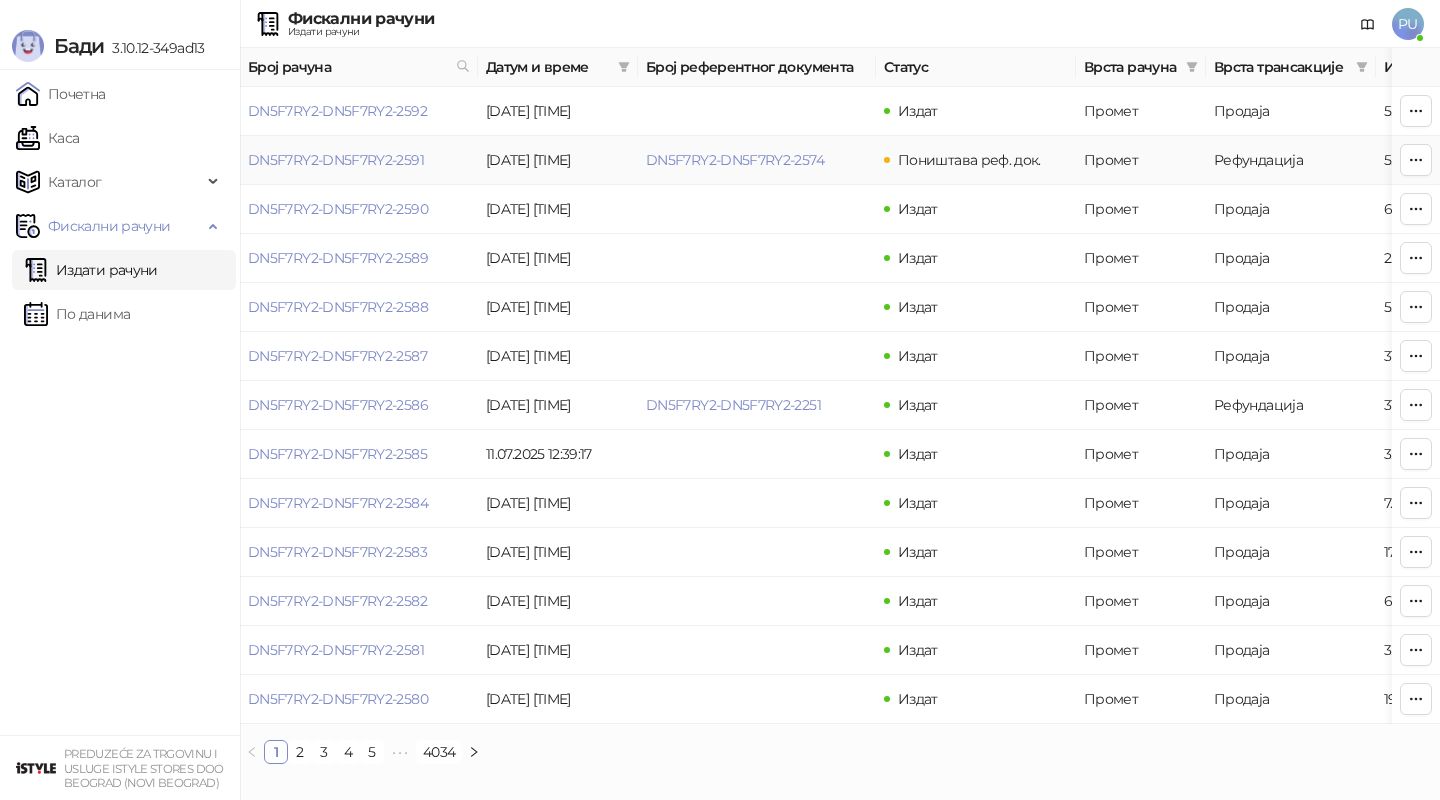 drag, startPoint x: 836, startPoint y: 165, endPoint x: 637, endPoint y: 165, distance: 199 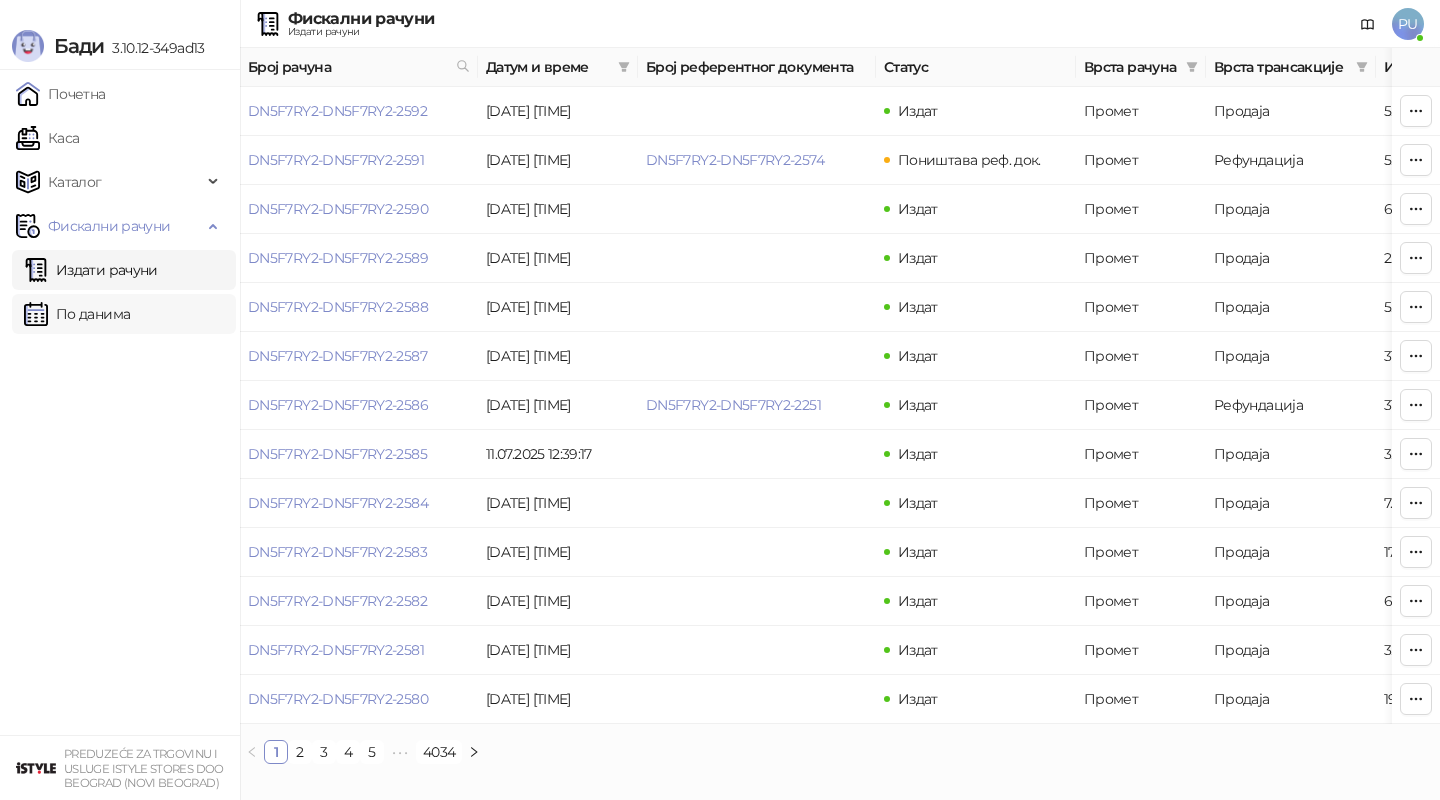 click on "По данима" at bounding box center [77, 314] 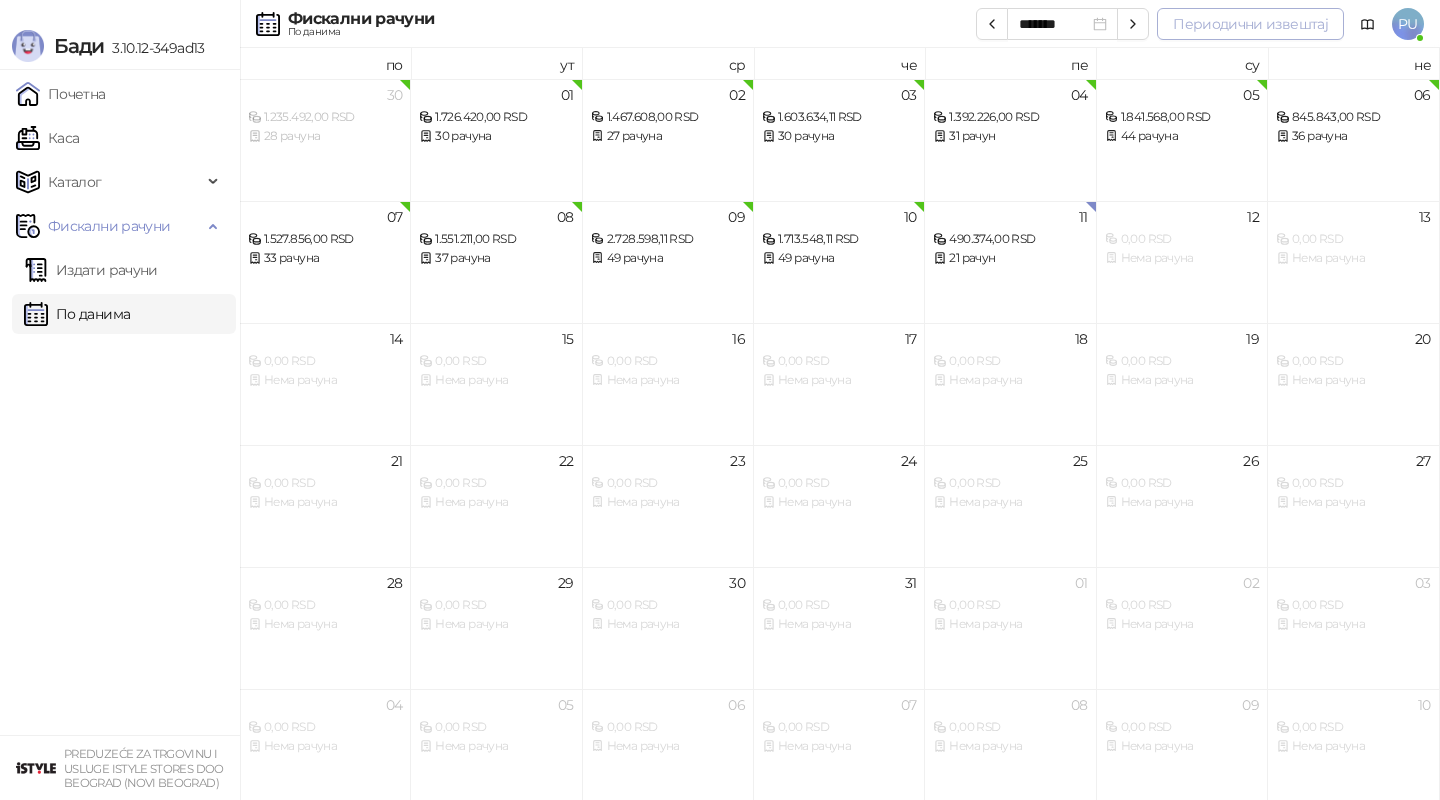 click on "Периодични извештај" at bounding box center [1250, 24] 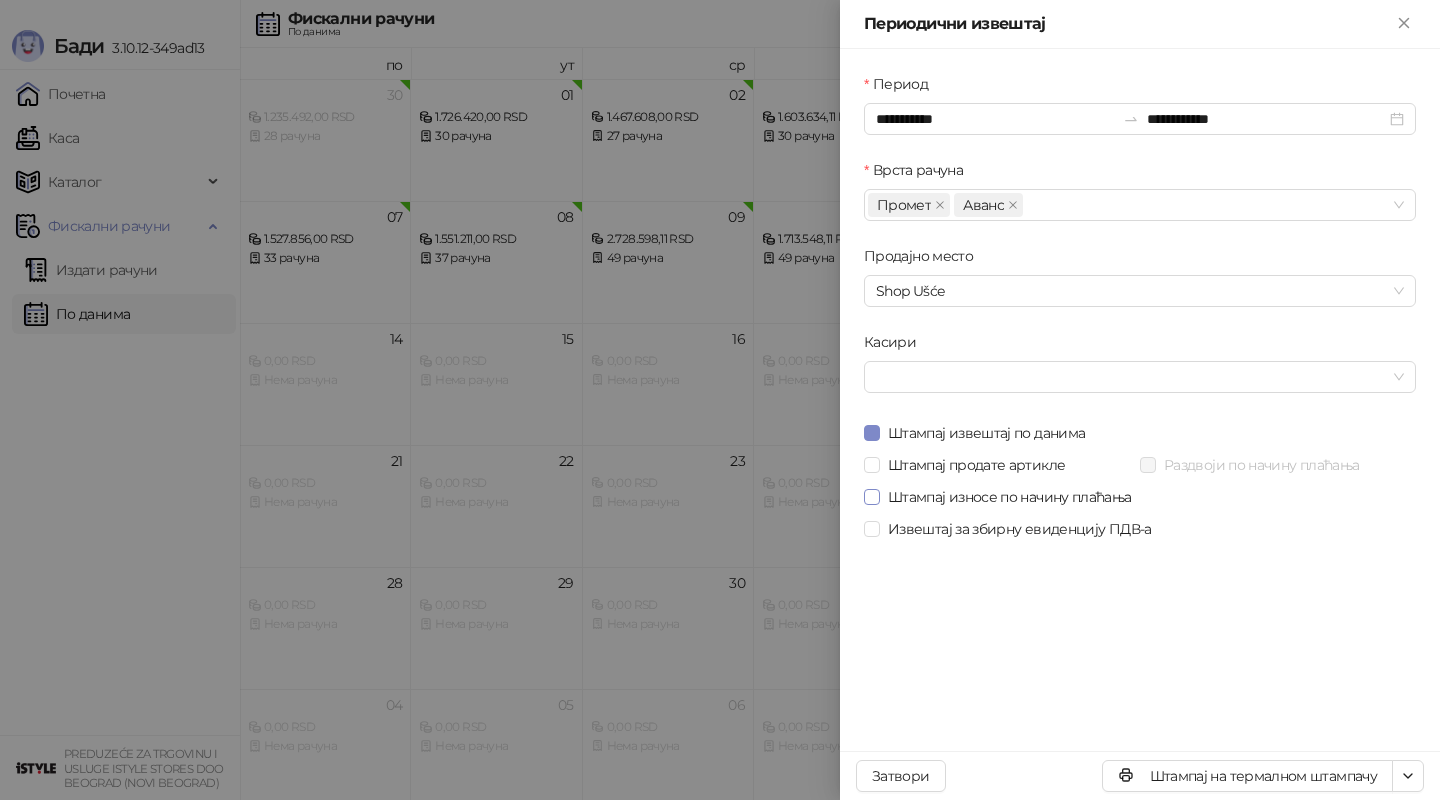 click on "Штампај износе по начину плаћања" at bounding box center (1010, 497) 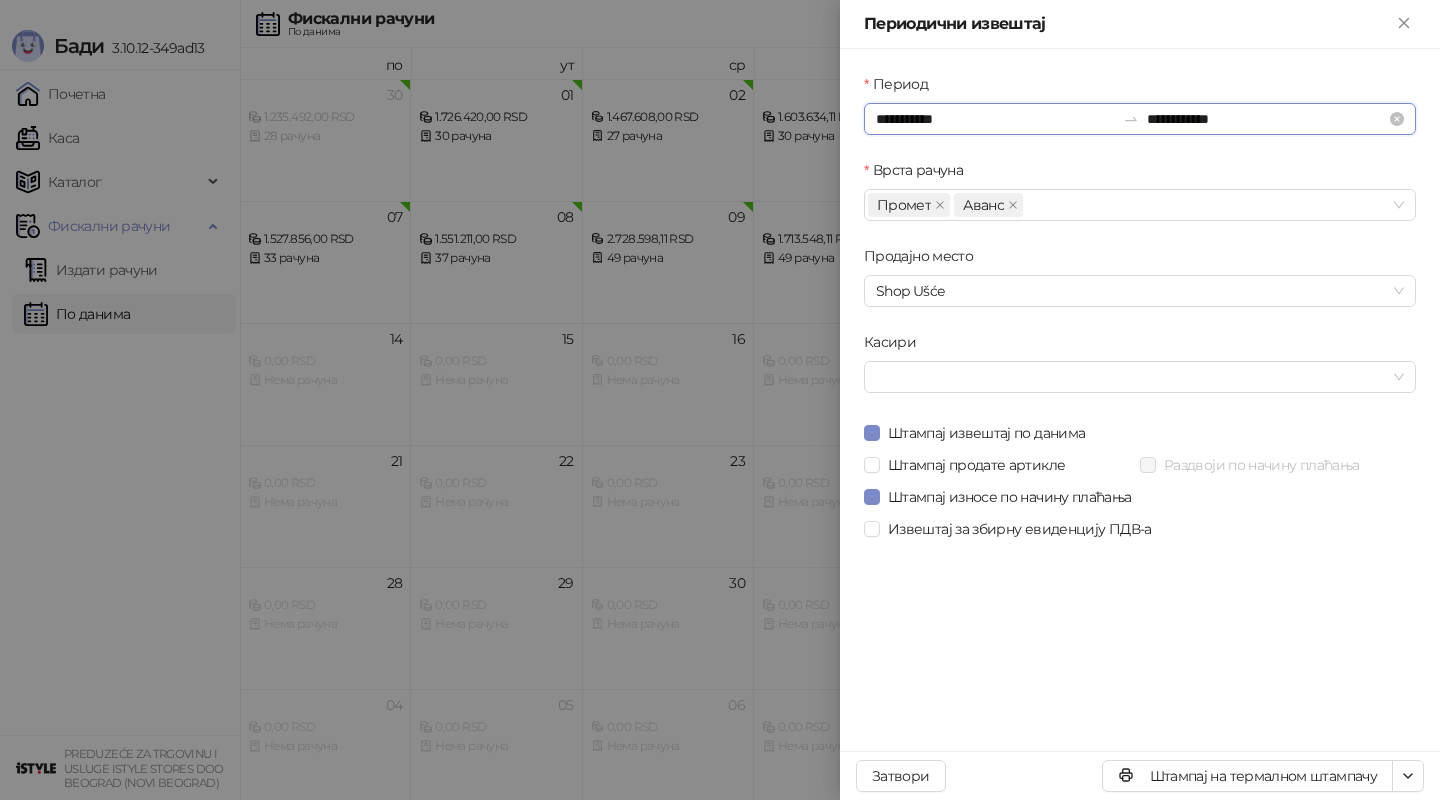 click on "**********" at bounding box center [995, 119] 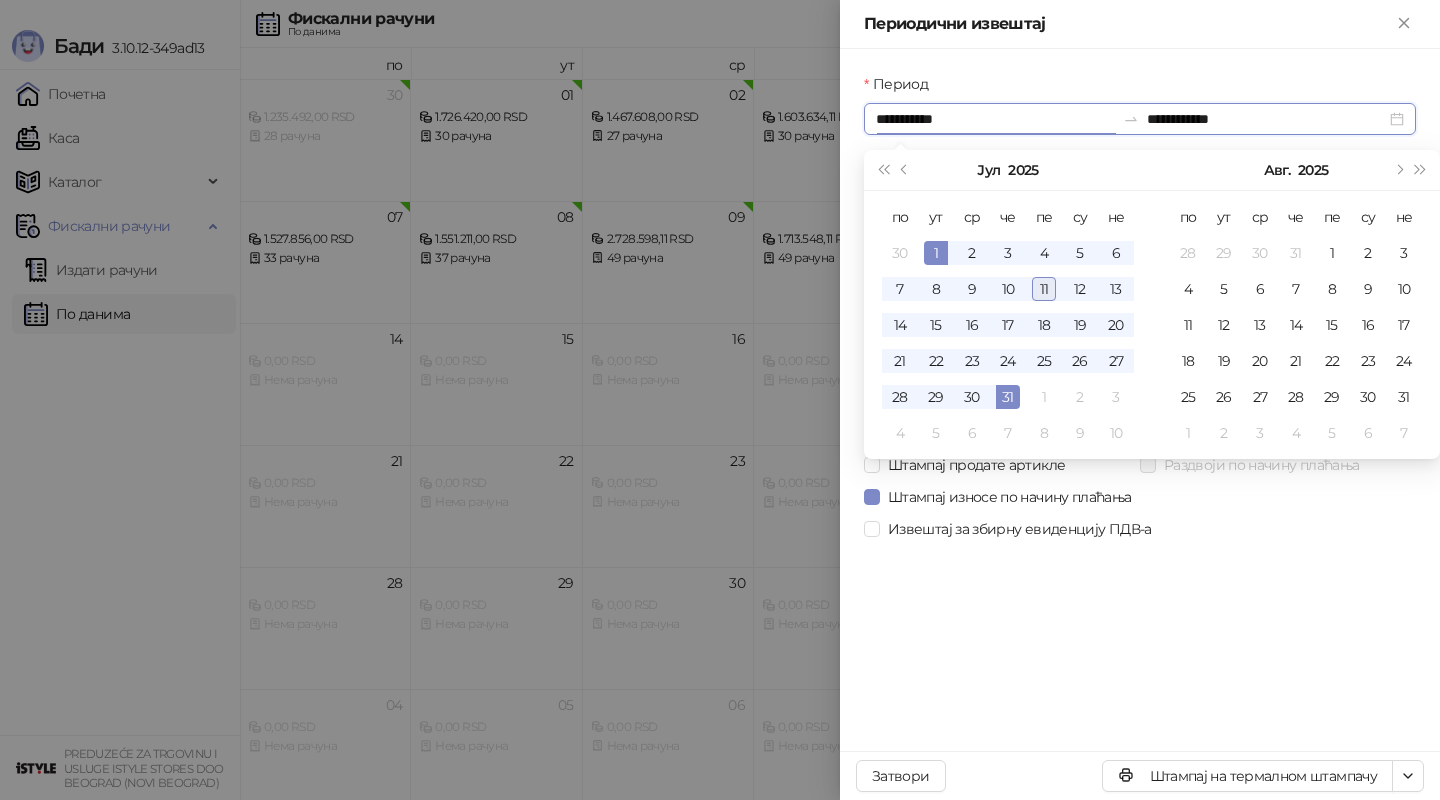 type on "**********" 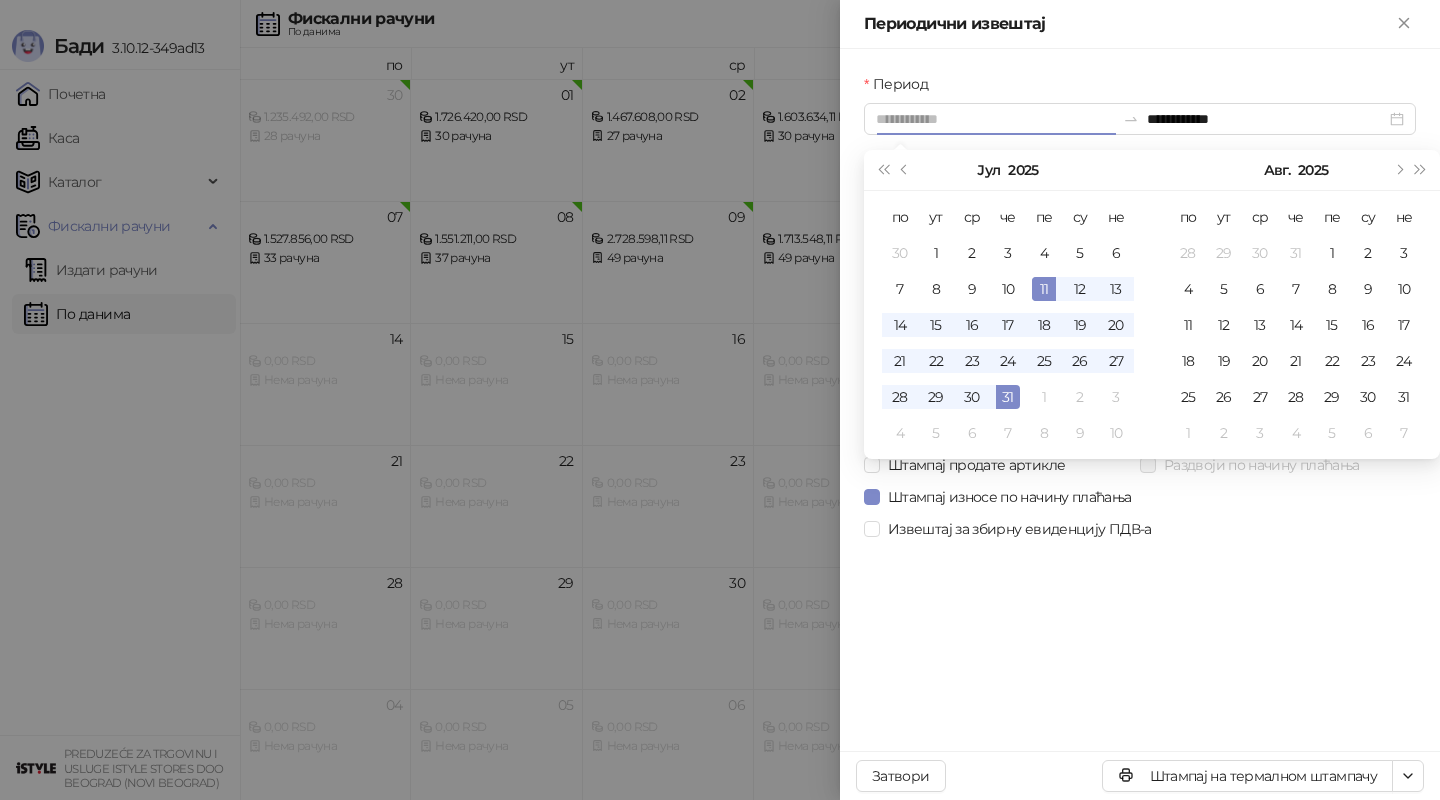 click on "11" at bounding box center (1044, 289) 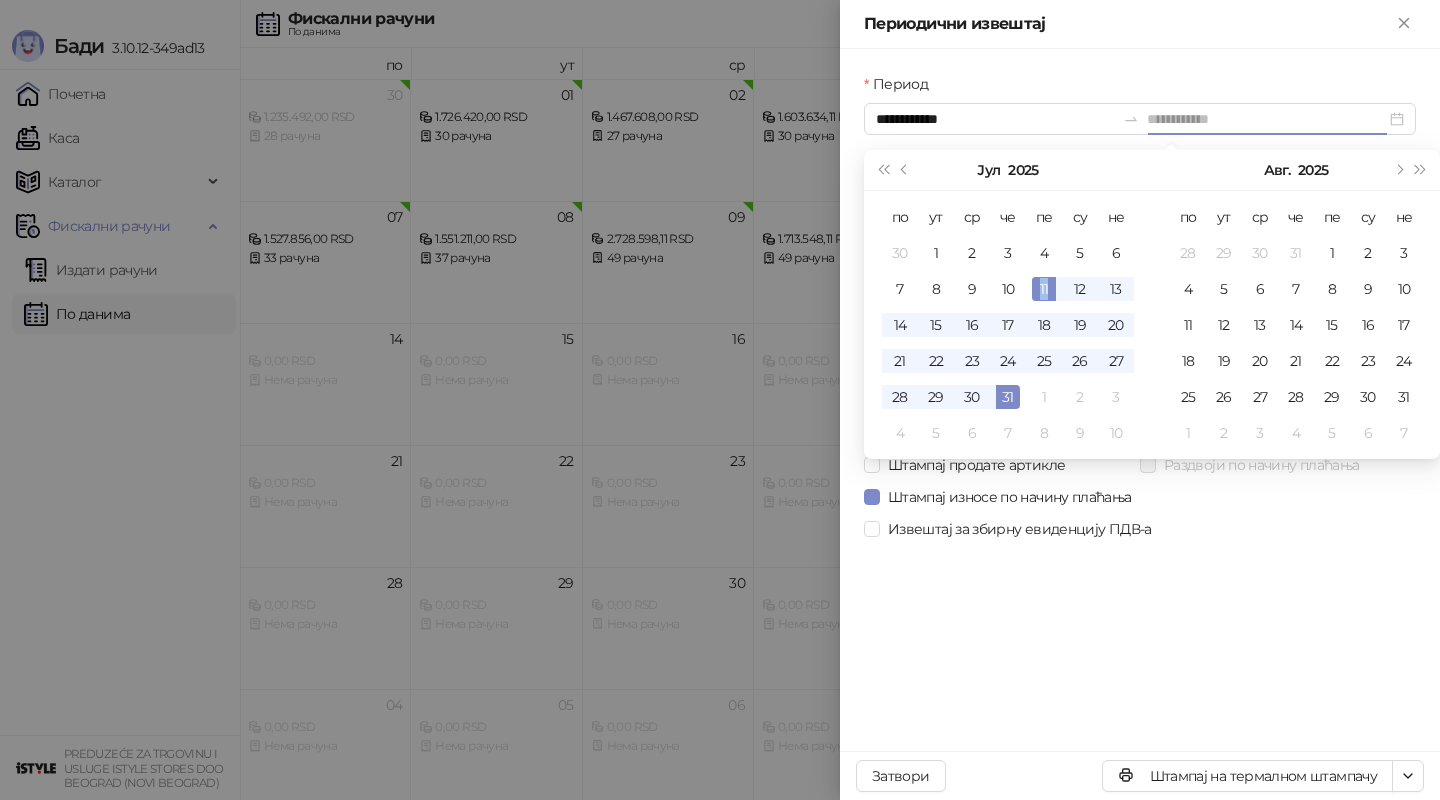 click on "11" at bounding box center (1044, 289) 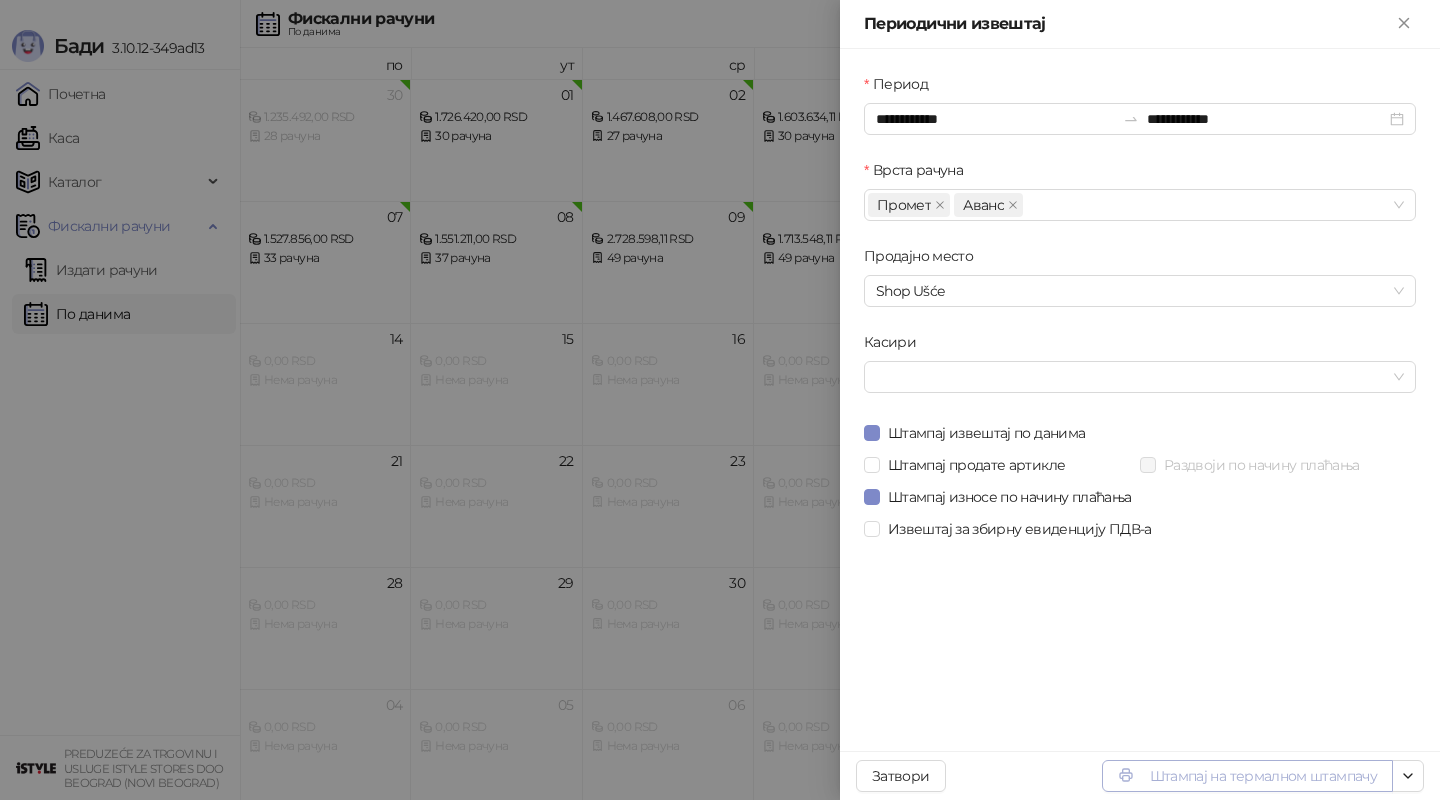 click on "Штампај на термалном штампачу" at bounding box center [1247, 776] 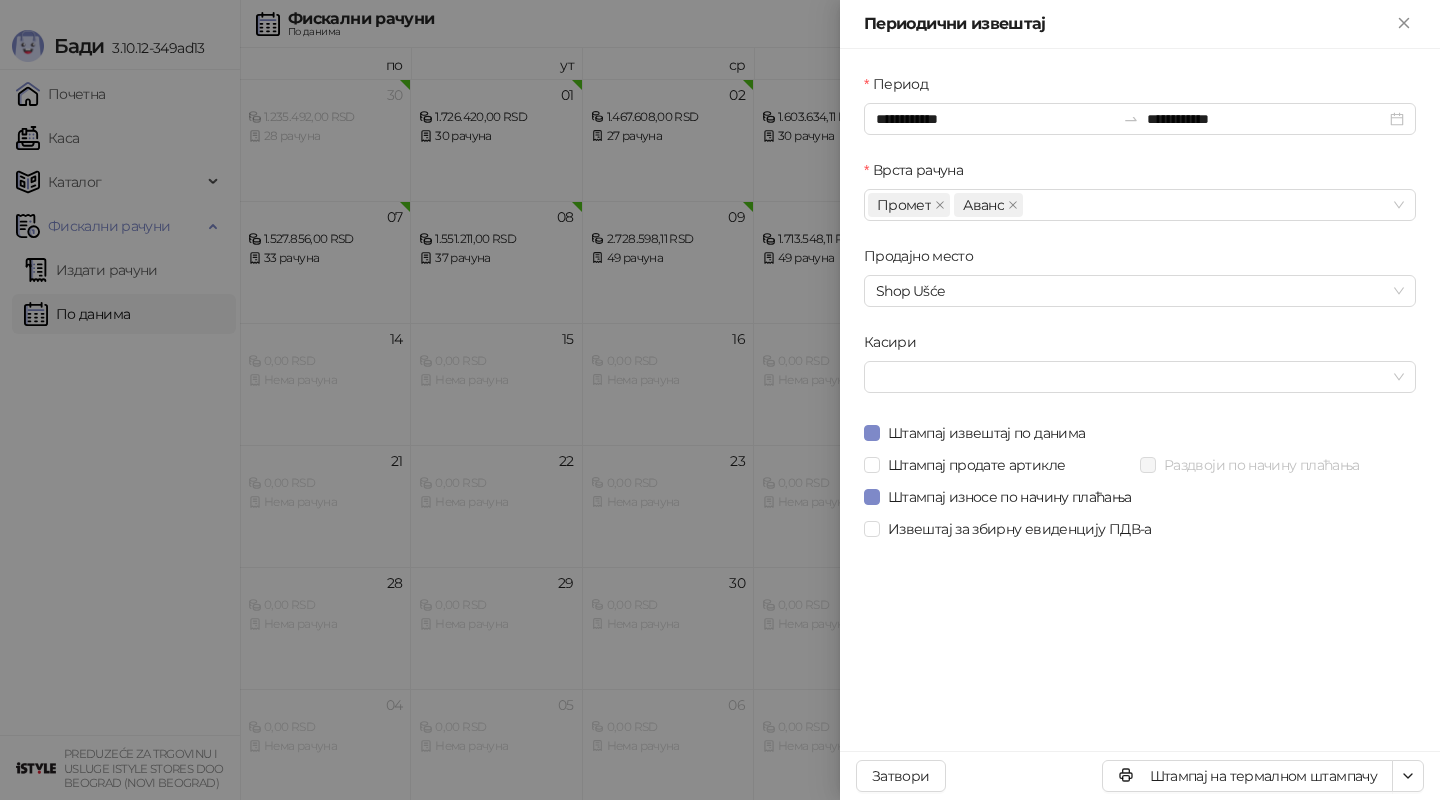 click at bounding box center (720, 400) 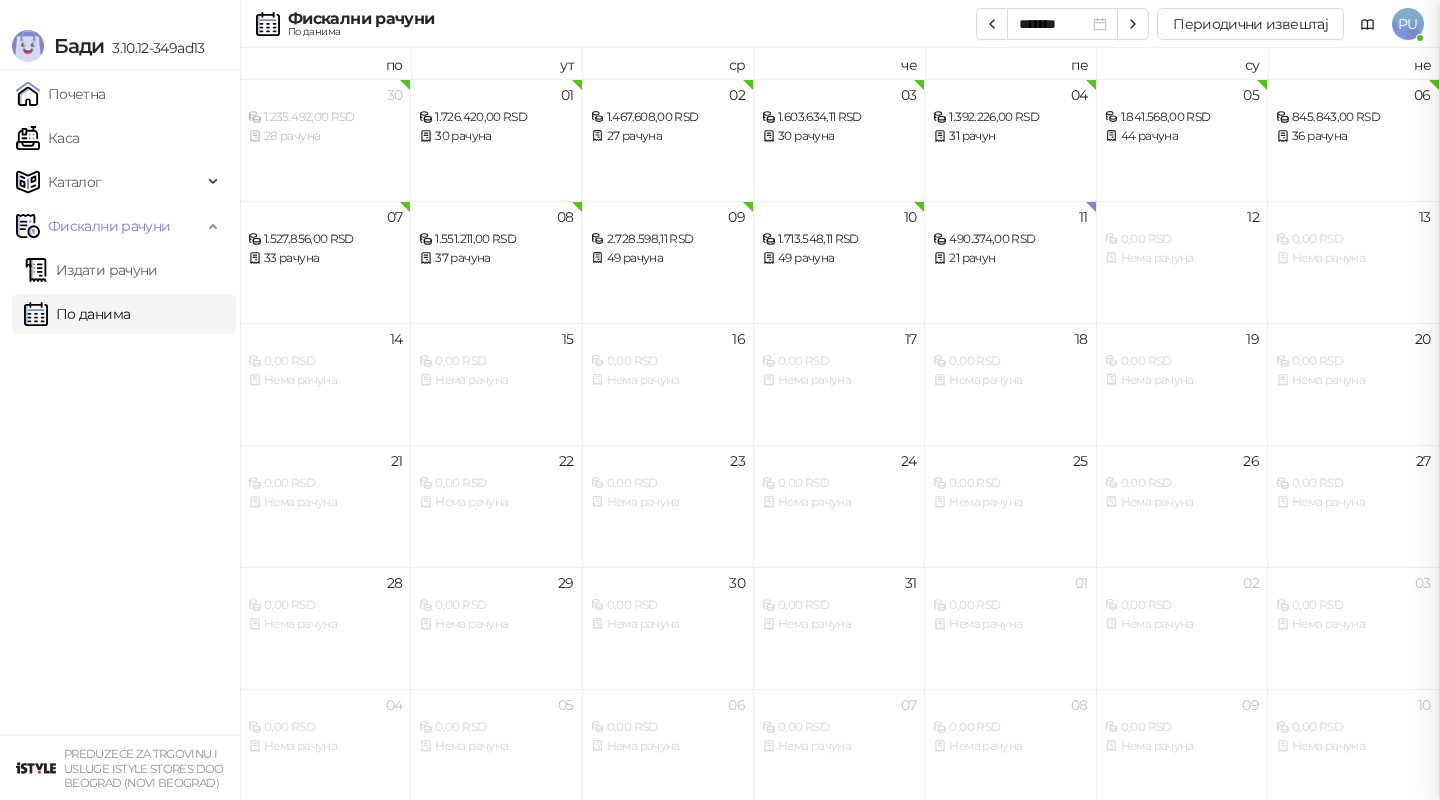 click on "Издати рачуни" at bounding box center (91, 270) 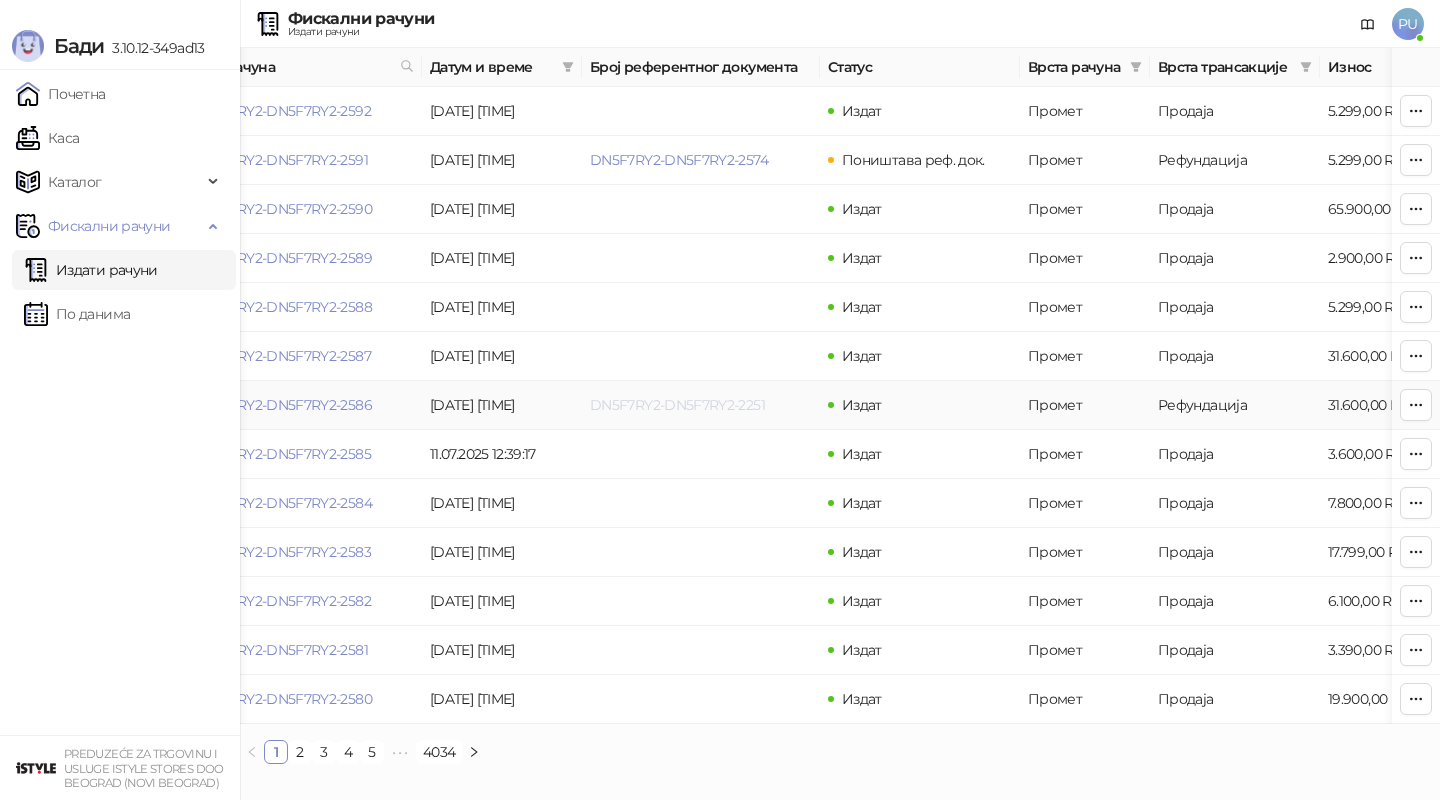 scroll, scrollTop: 0, scrollLeft: 55, axis: horizontal 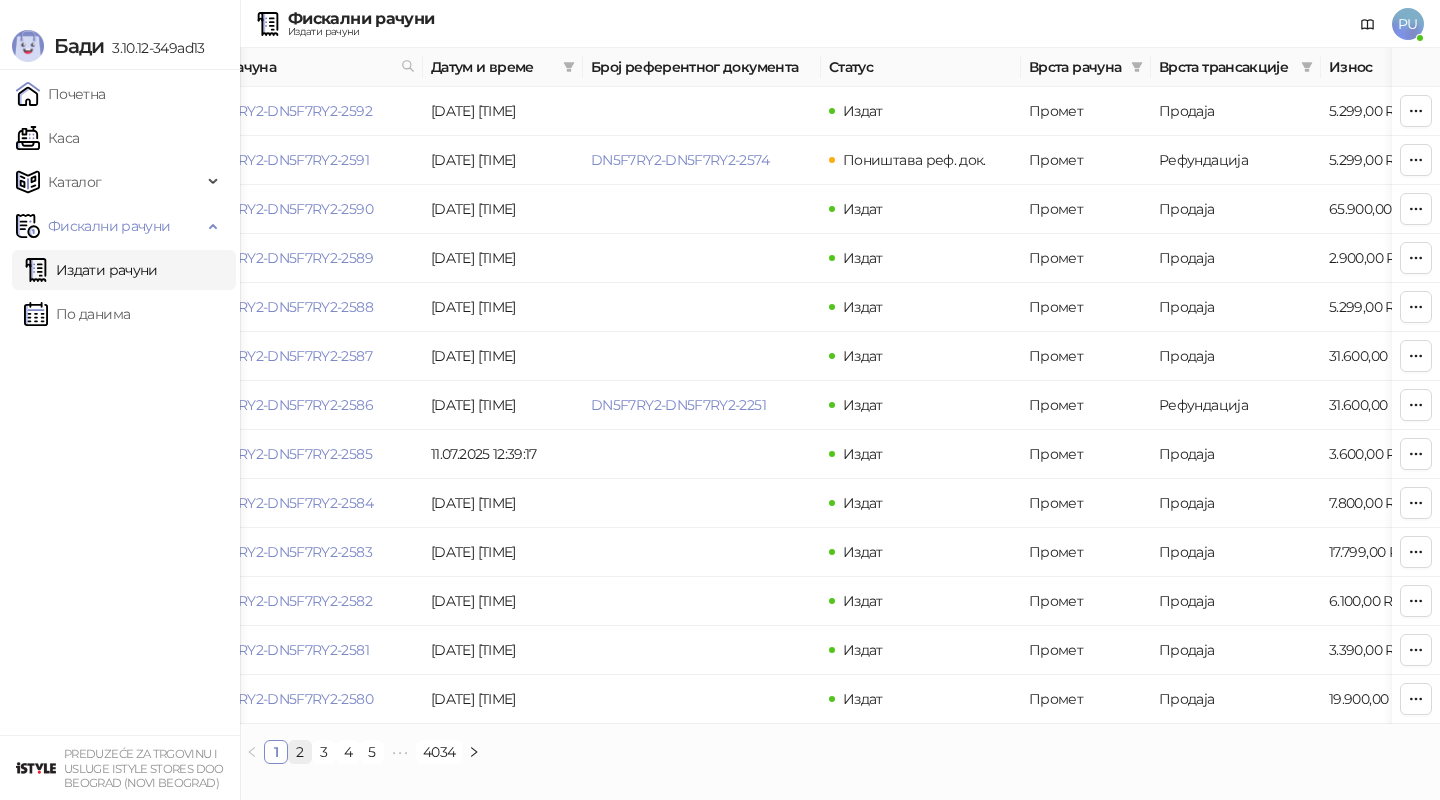 click on "2" at bounding box center (300, 752) 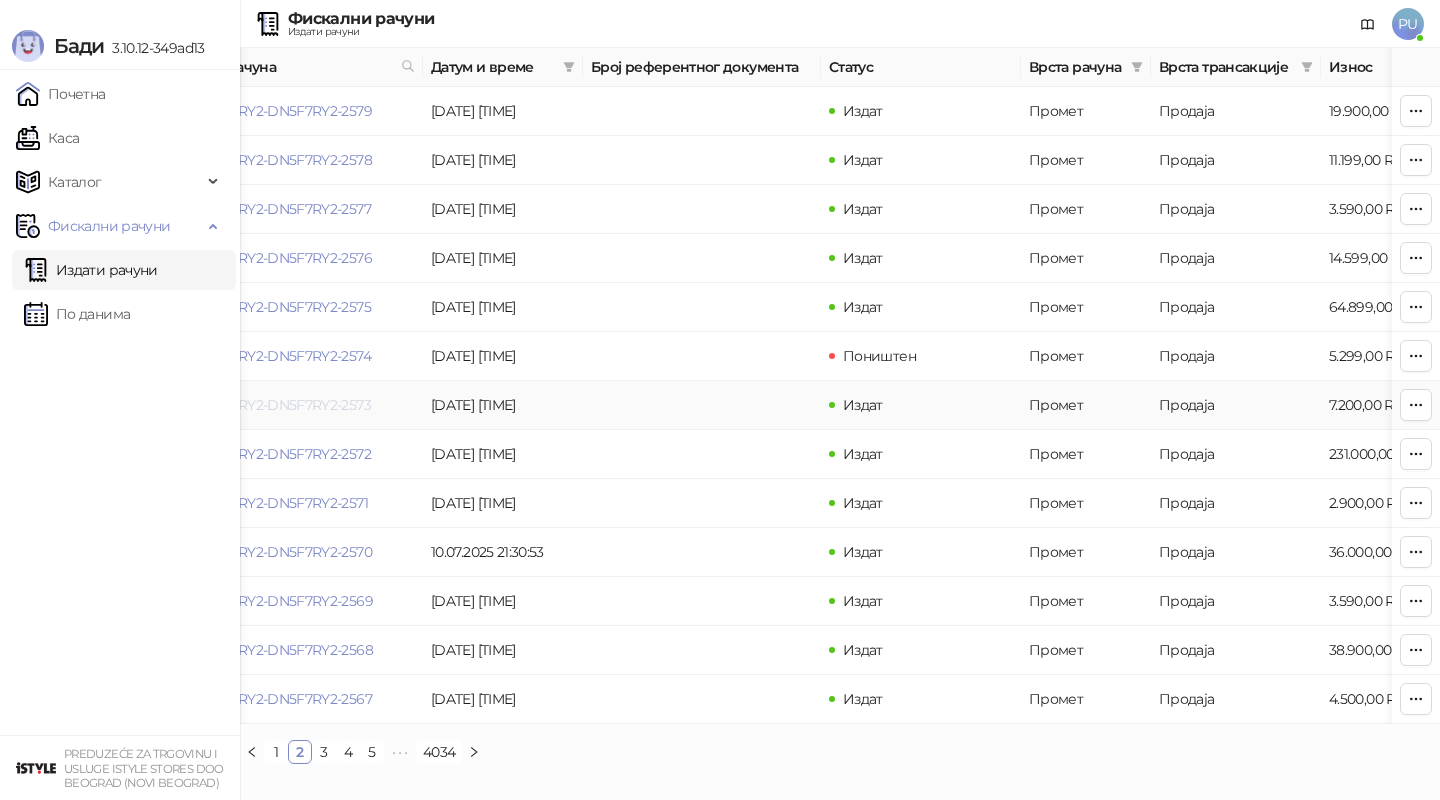 click on "DN5F7RY2-DN5F7RY2-2573" at bounding box center (282, 405) 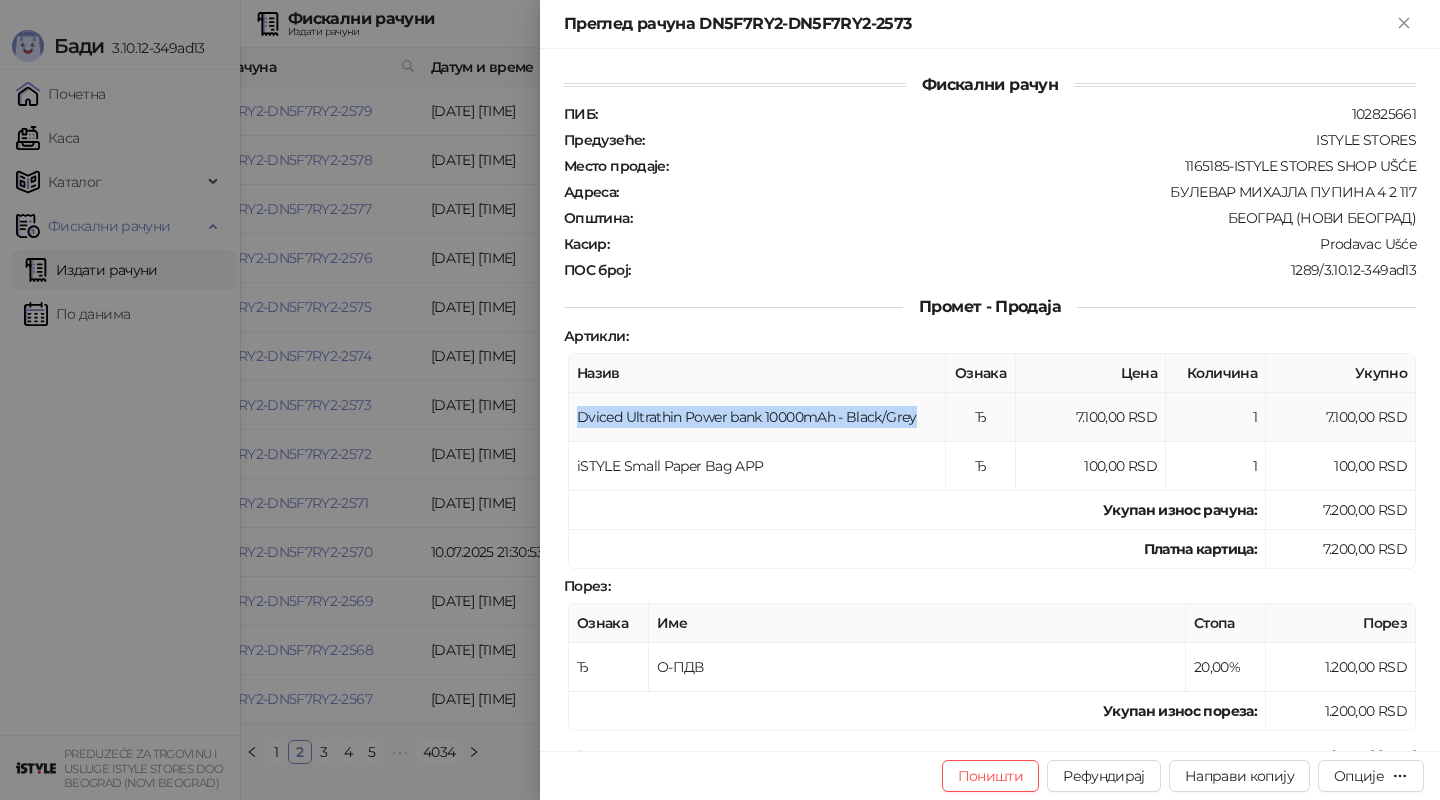 drag, startPoint x: 914, startPoint y: 413, endPoint x: 576, endPoint y: 414, distance: 338.00146 